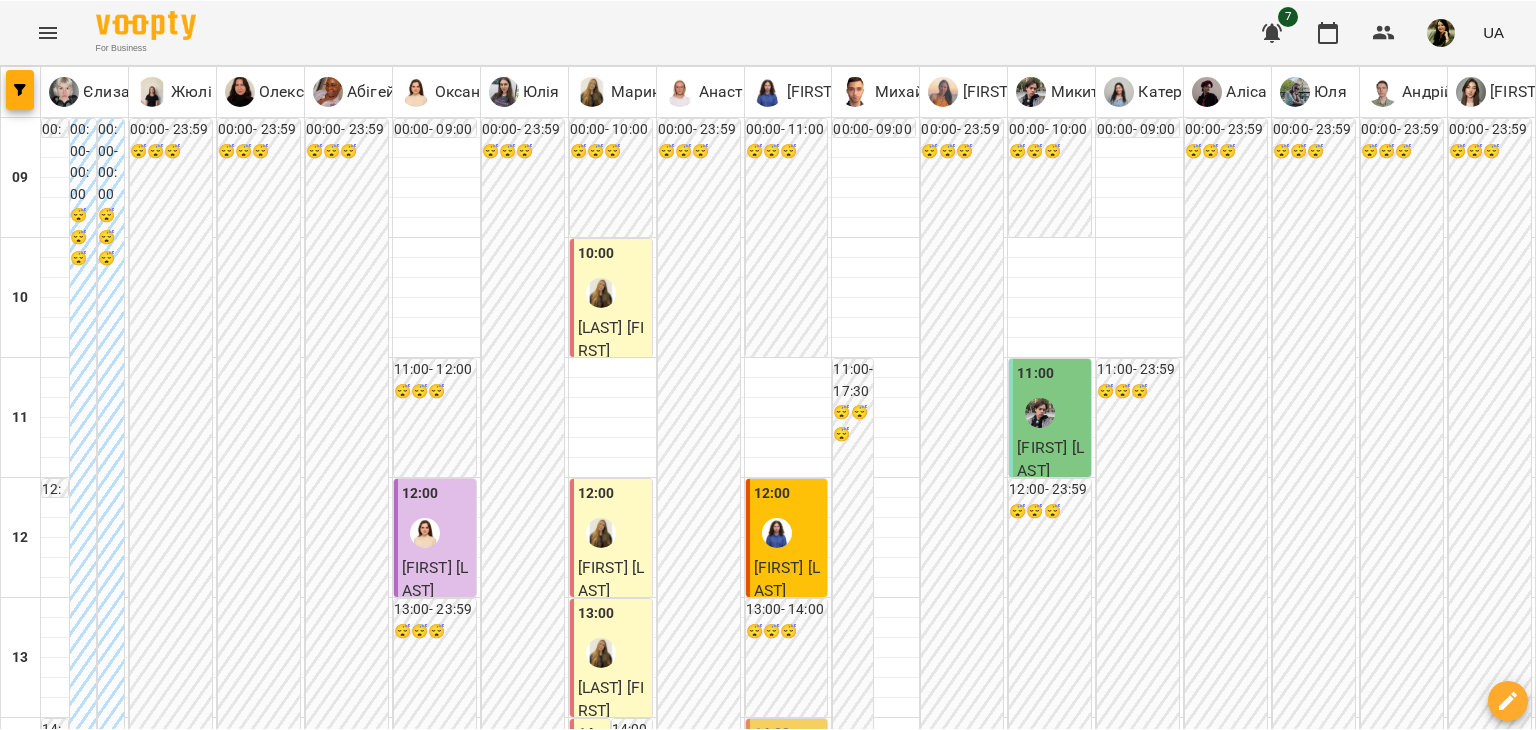 scroll, scrollTop: 0, scrollLeft: 0, axis: both 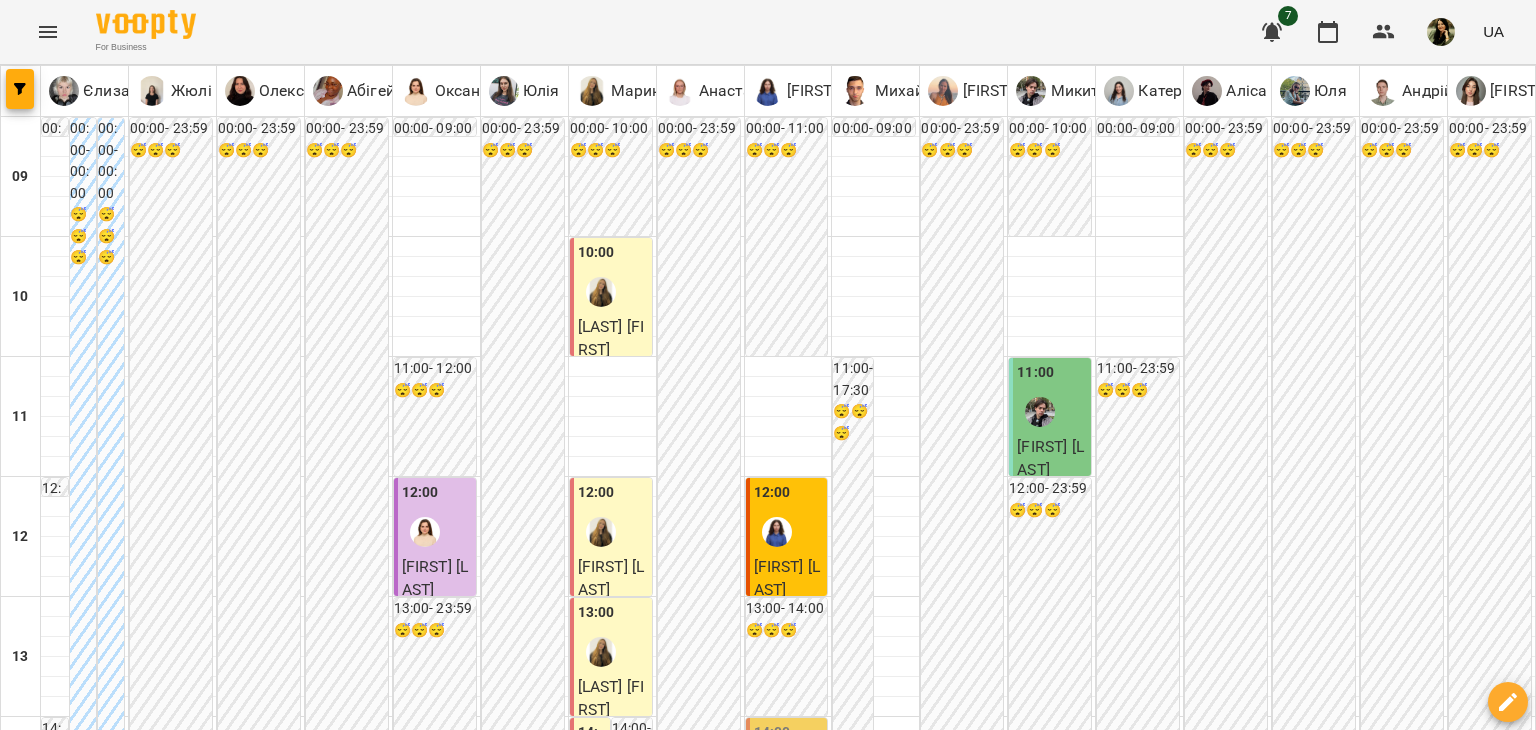 click at bounding box center [867, 1888] 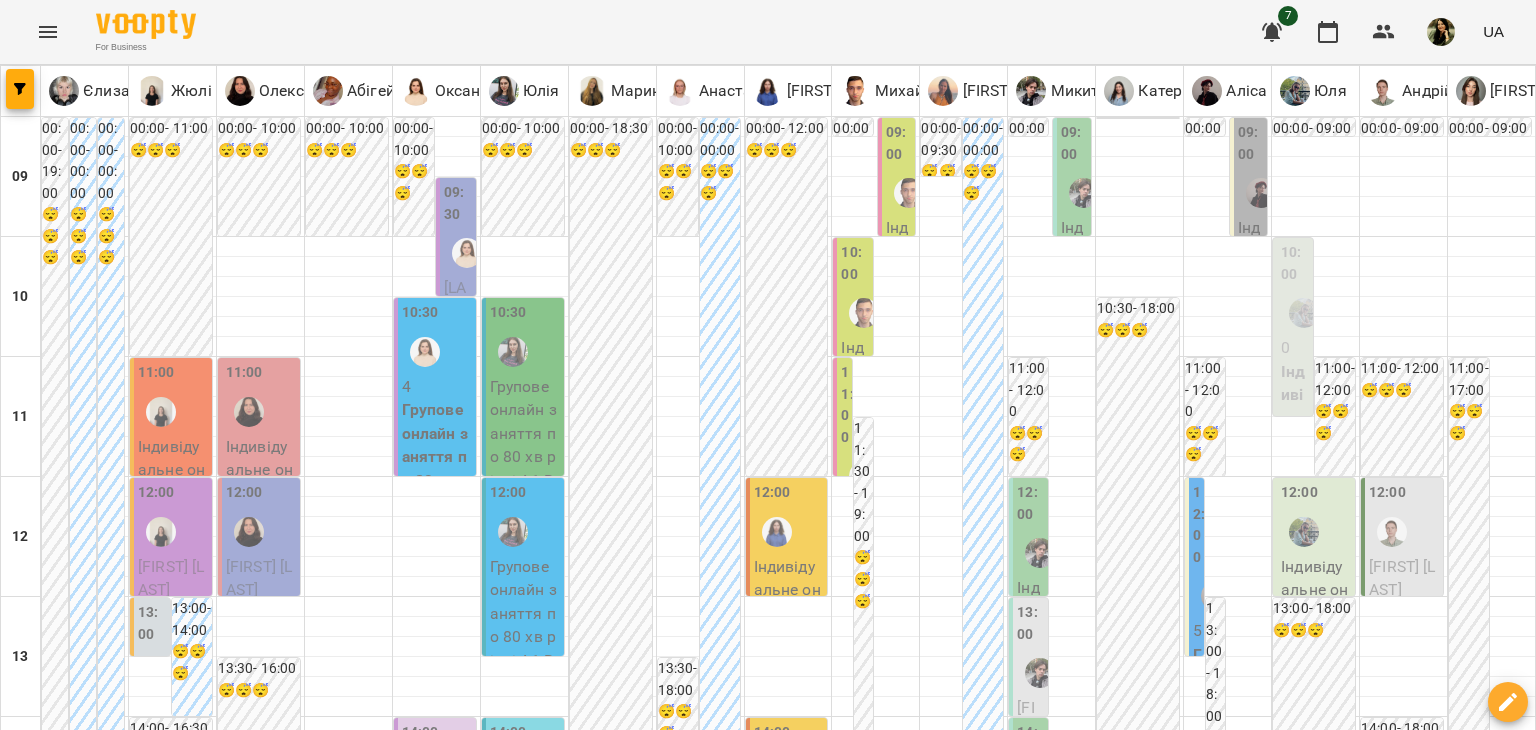 click on "09 серп" at bounding box center (1281, 1842) 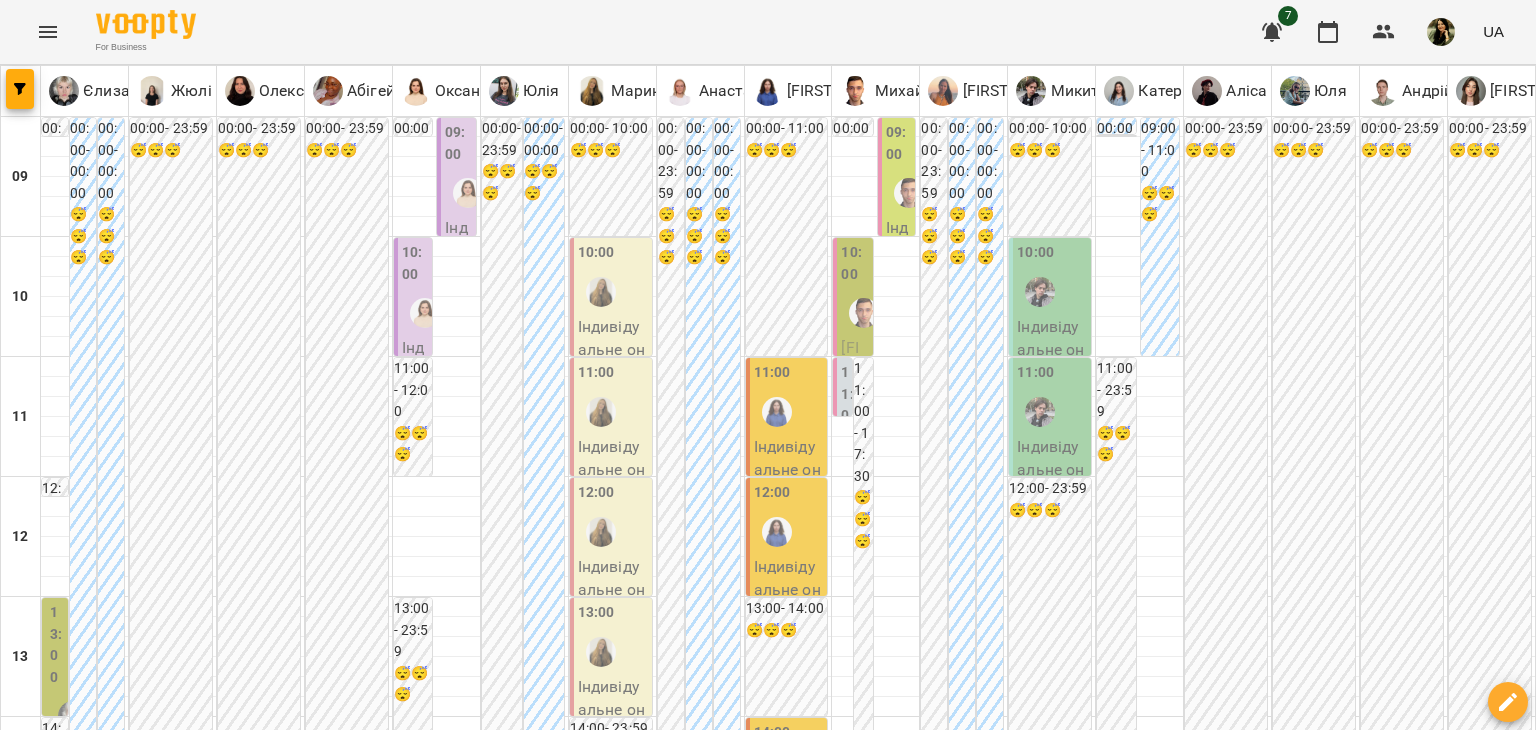 scroll, scrollTop: 956, scrollLeft: 0, axis: vertical 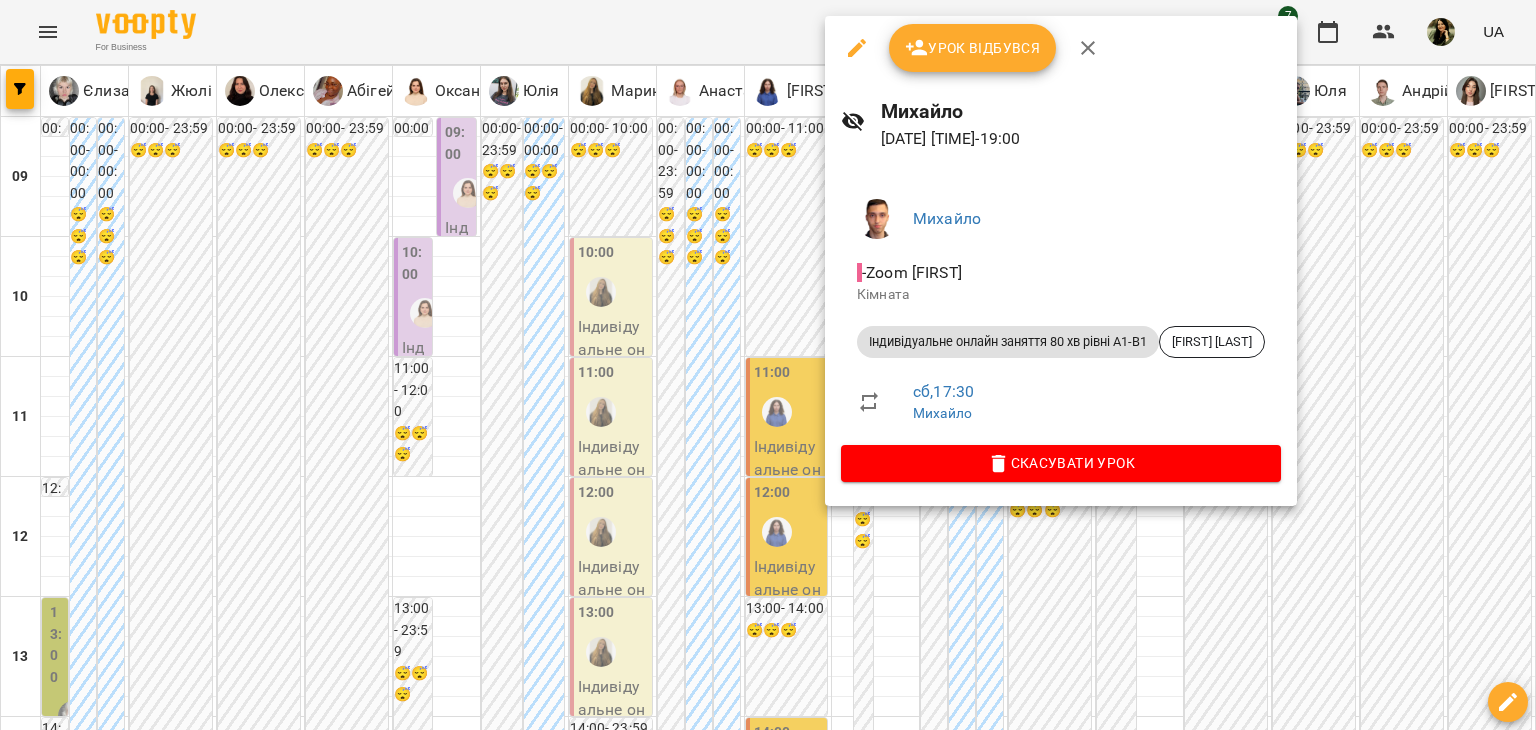click at bounding box center (768, 365) 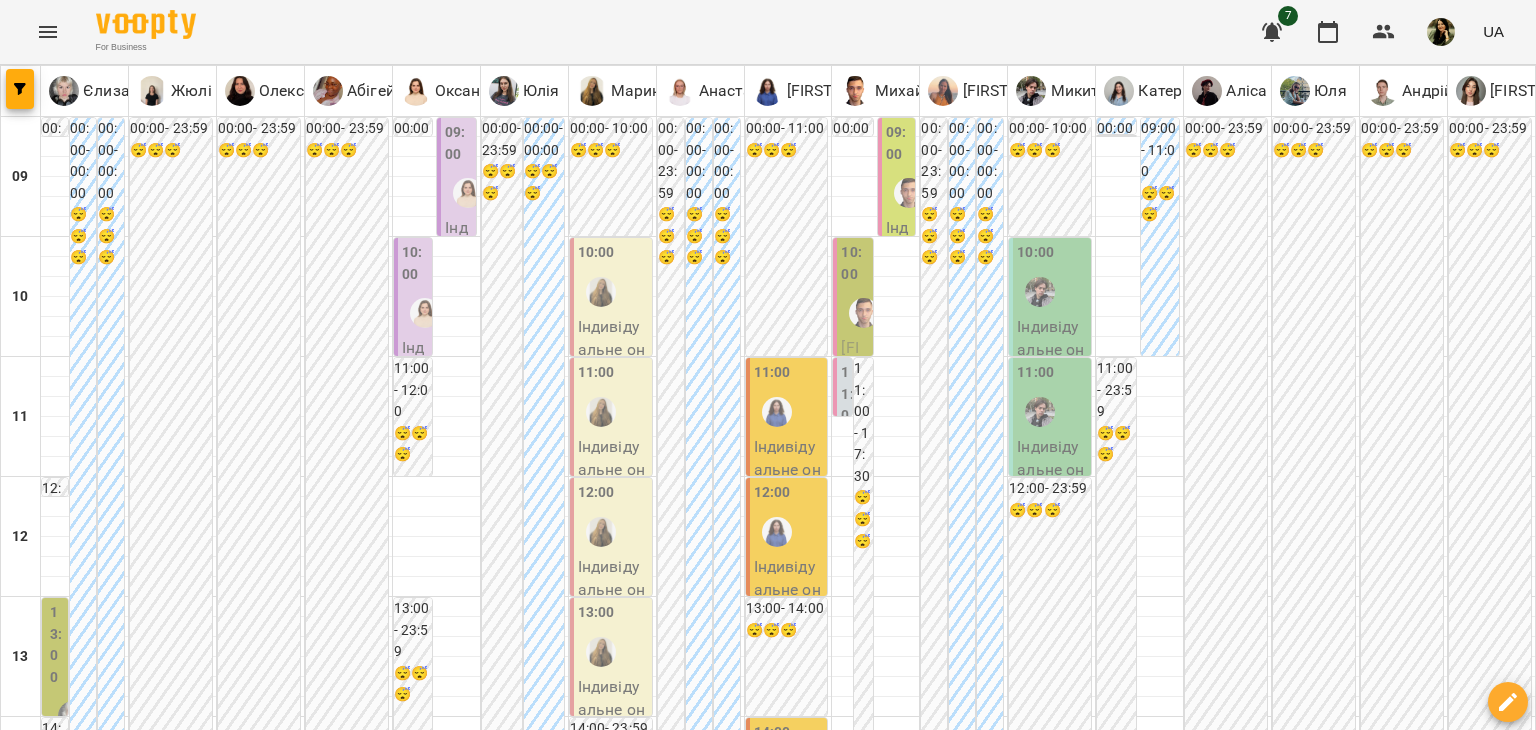 scroll, scrollTop: 916, scrollLeft: 0, axis: vertical 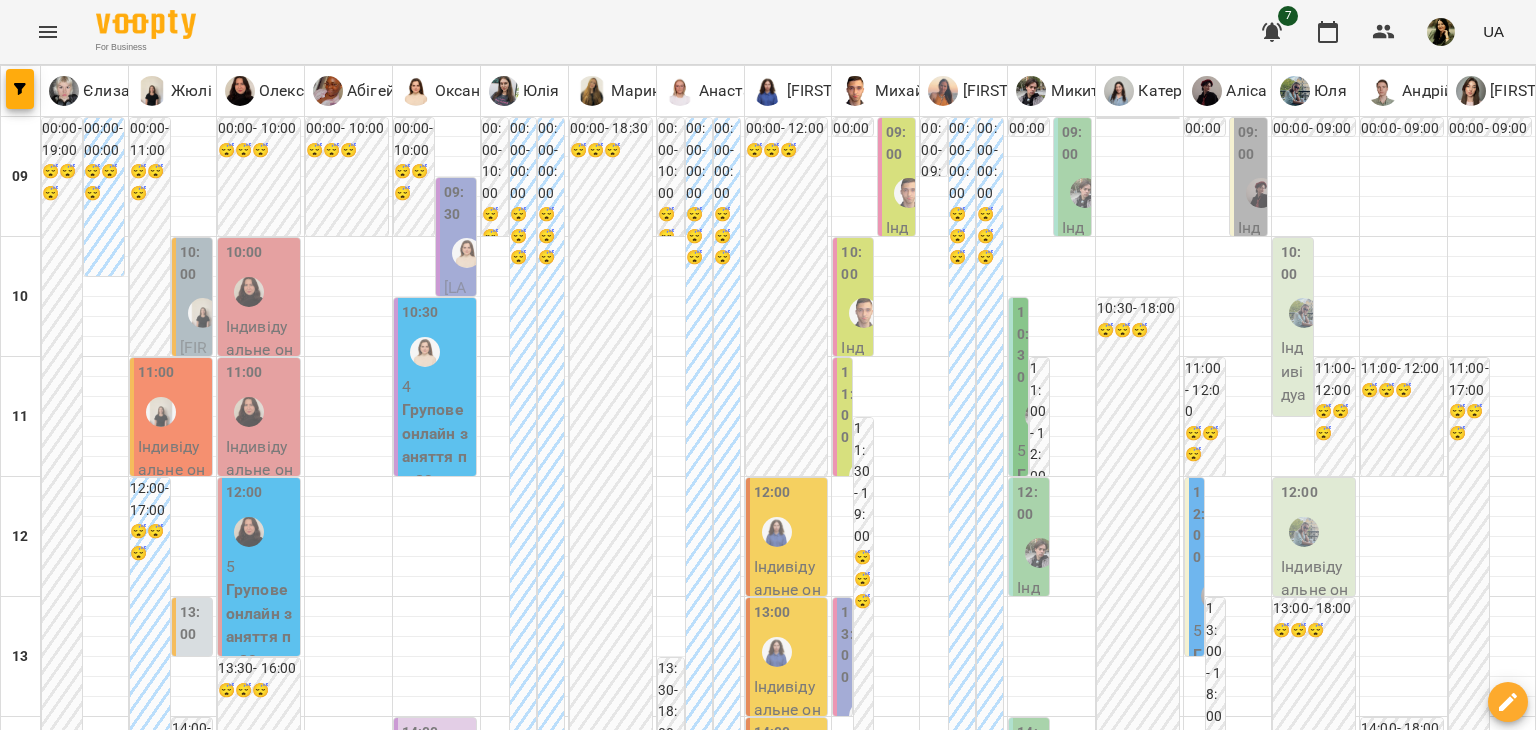 click on "15 серп" at bounding box center [1068, 1842] 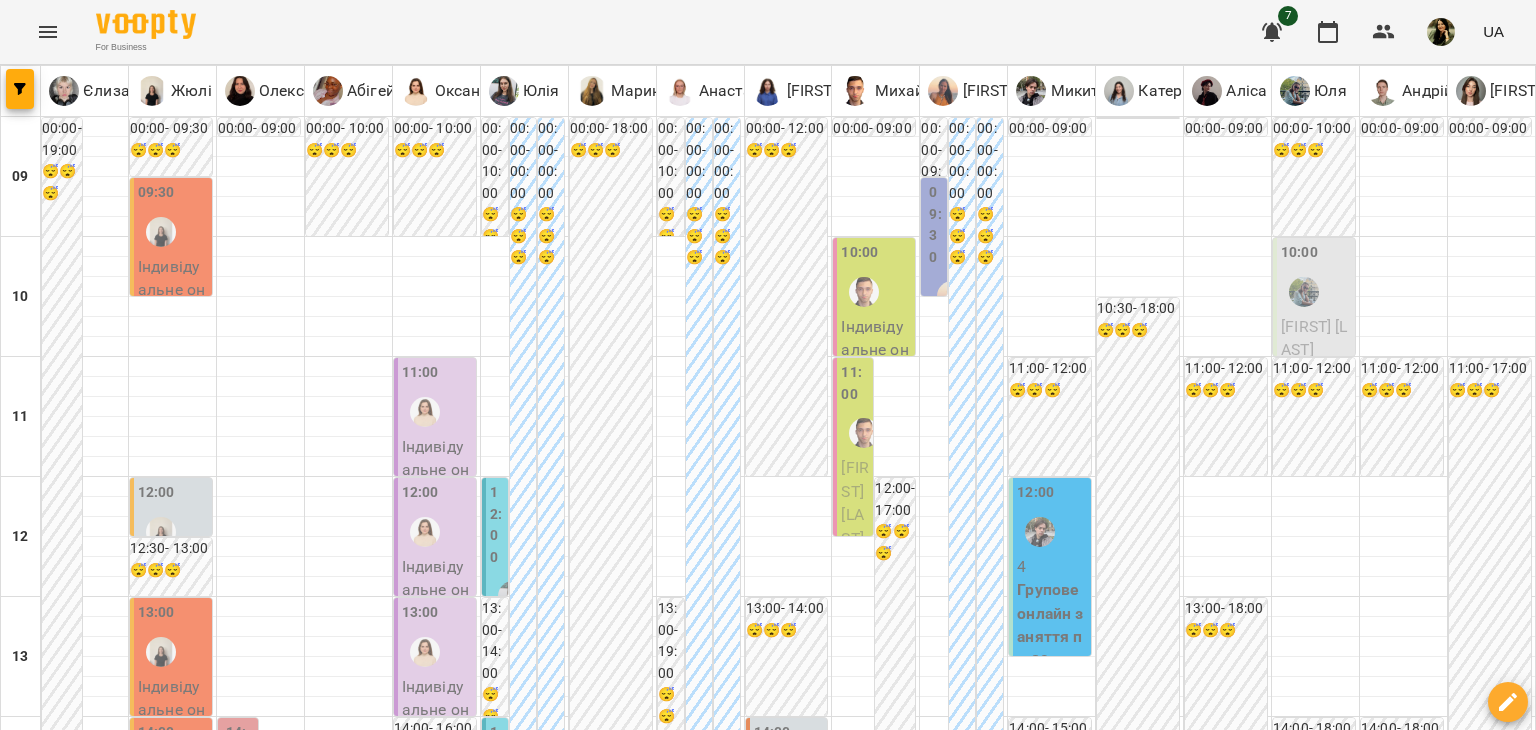 scroll, scrollTop: 1200, scrollLeft: 0, axis: vertical 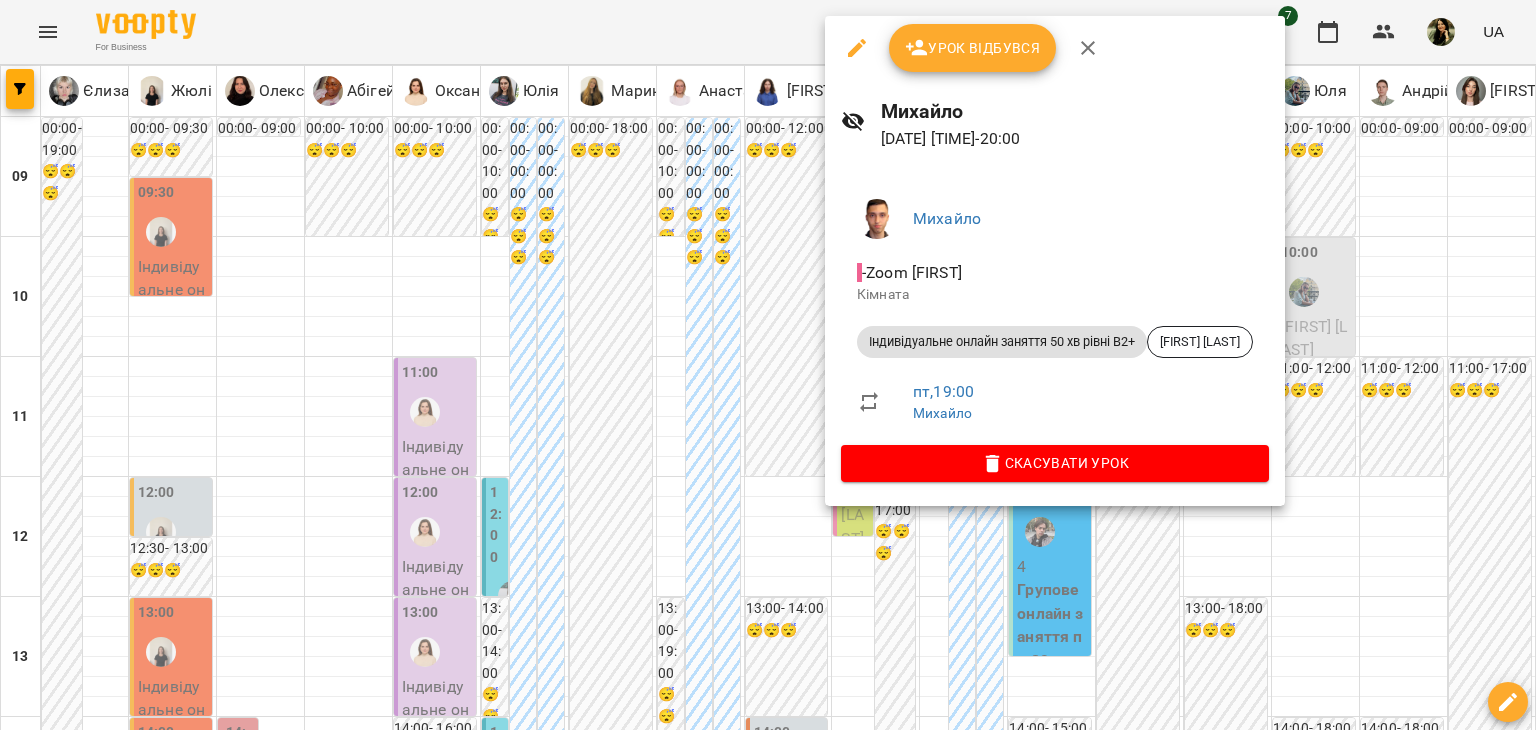click at bounding box center (768, 365) 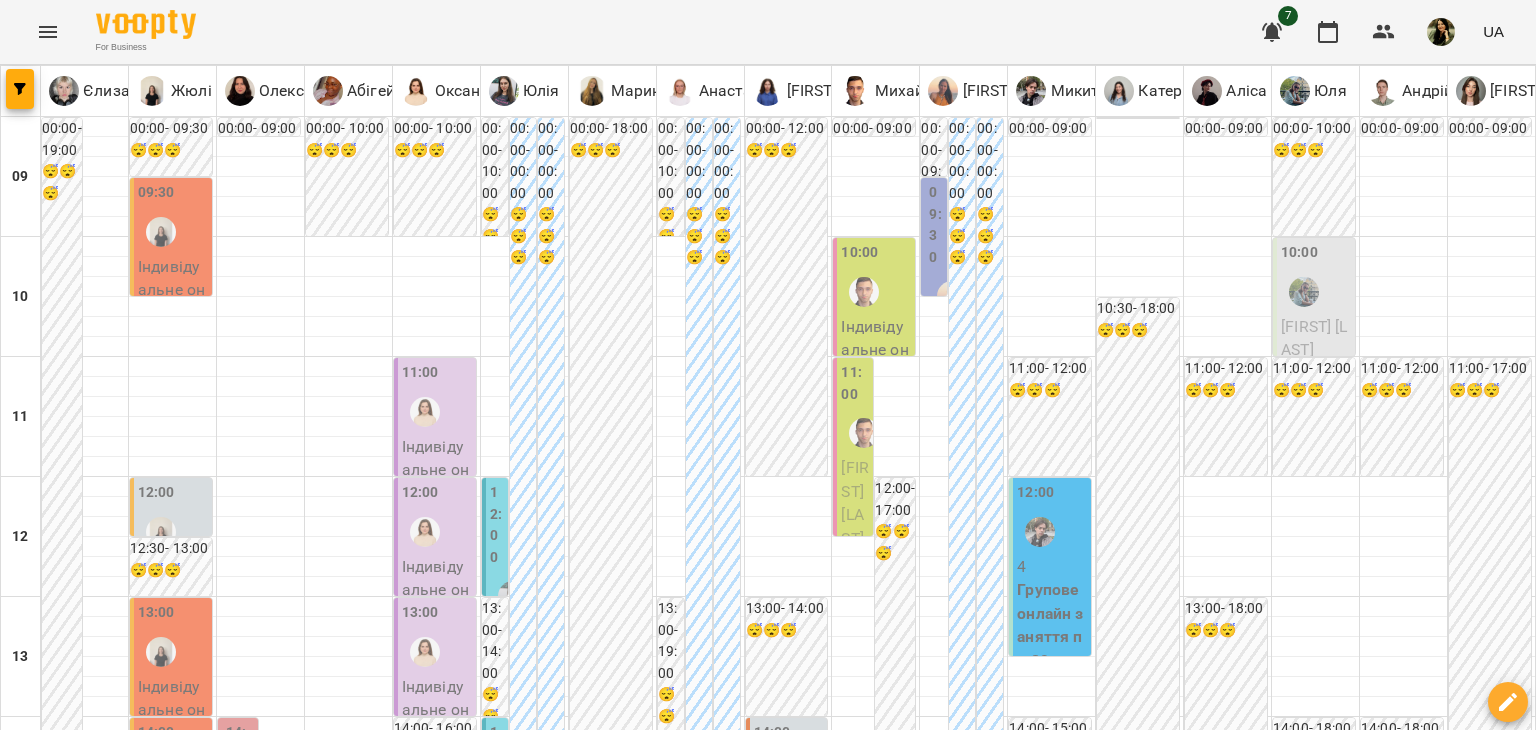 click on "сб" at bounding box center [1281, 1823] 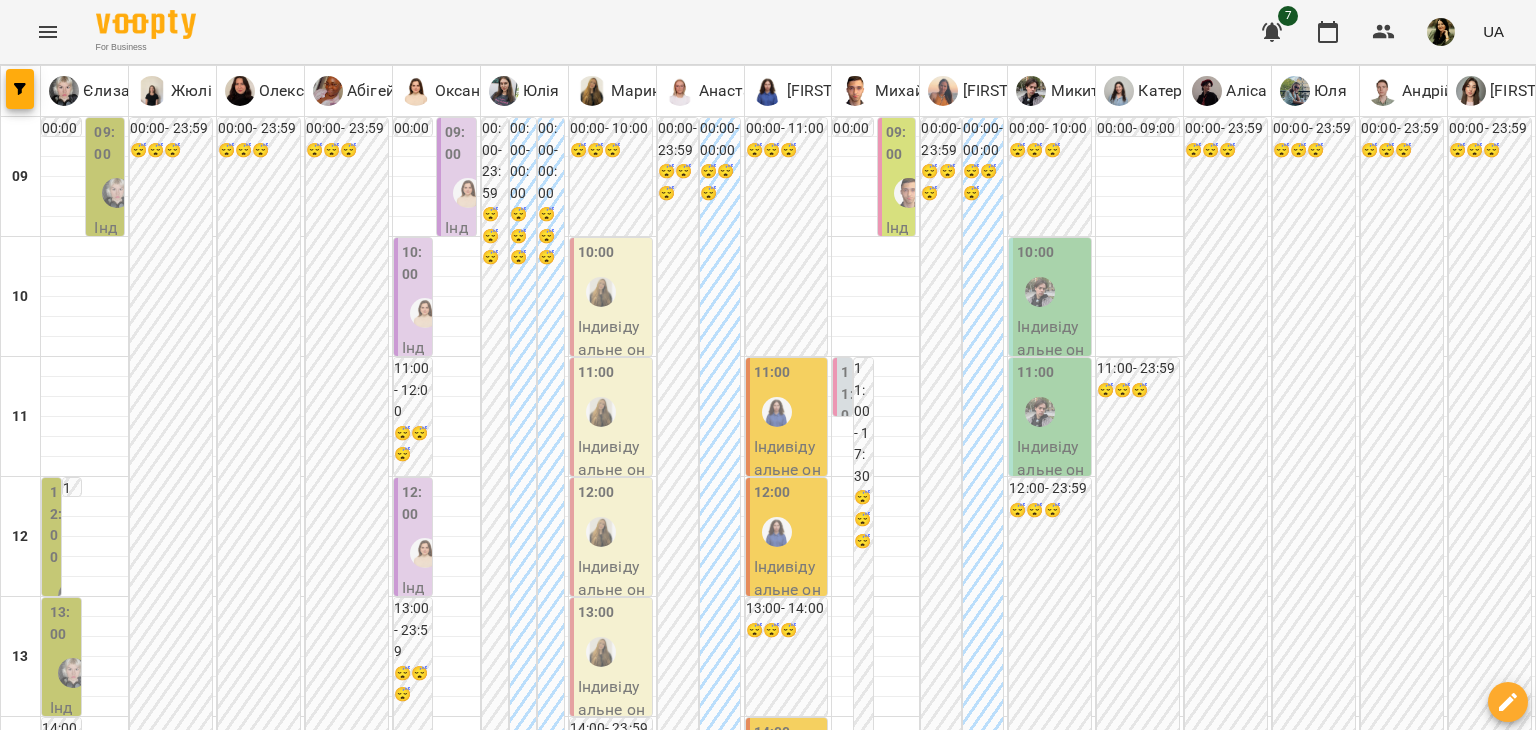 scroll, scrollTop: 1135, scrollLeft: 0, axis: vertical 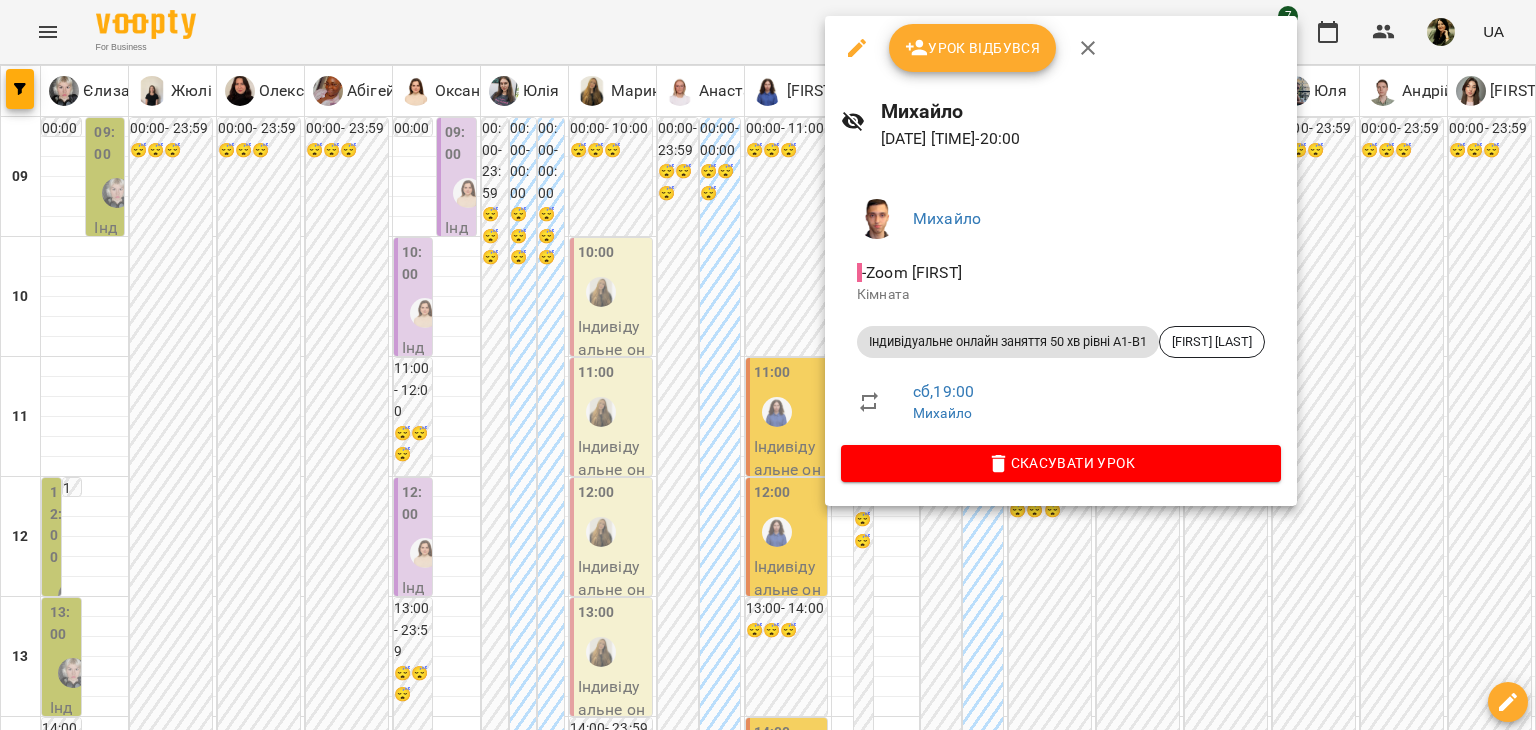 click at bounding box center (768, 365) 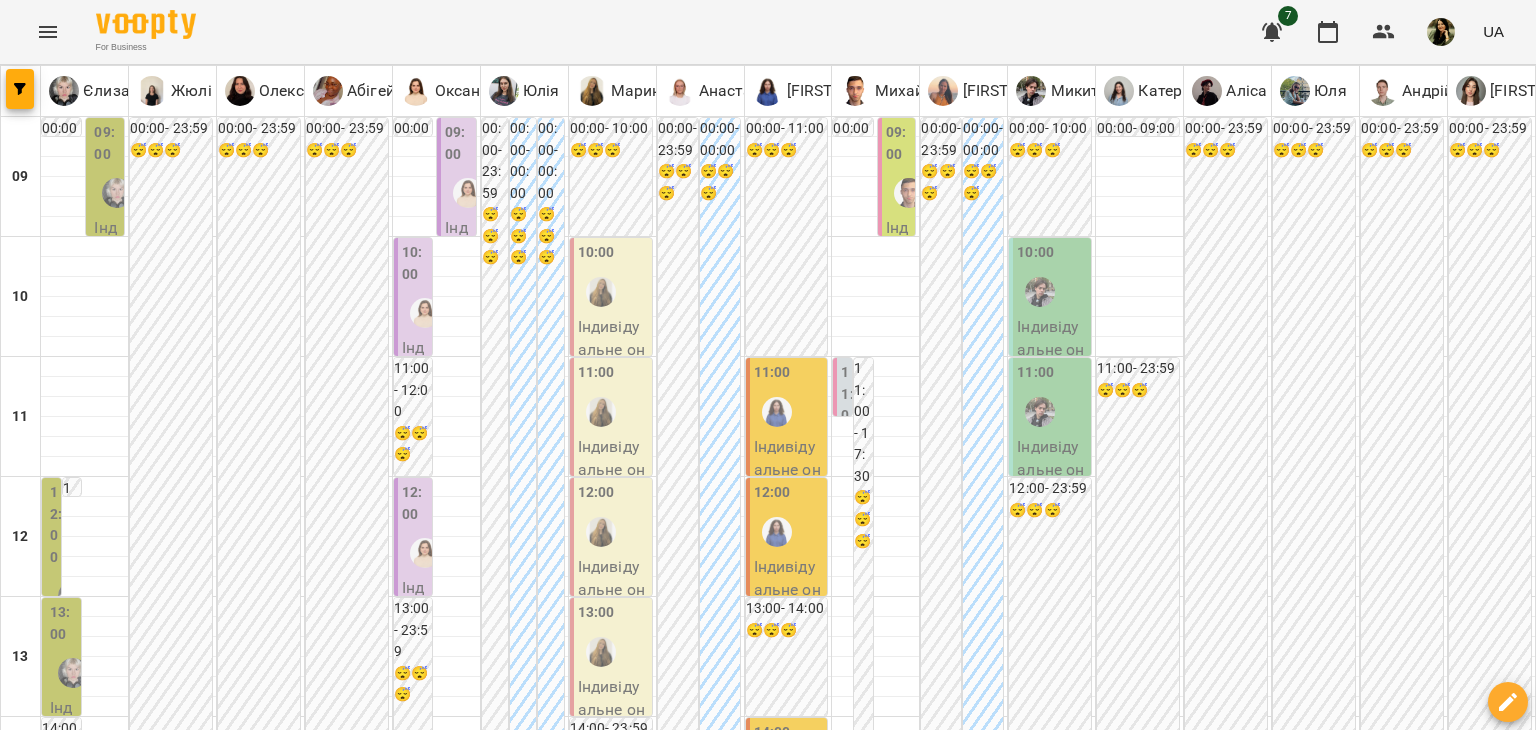 scroll, scrollTop: 0, scrollLeft: 0, axis: both 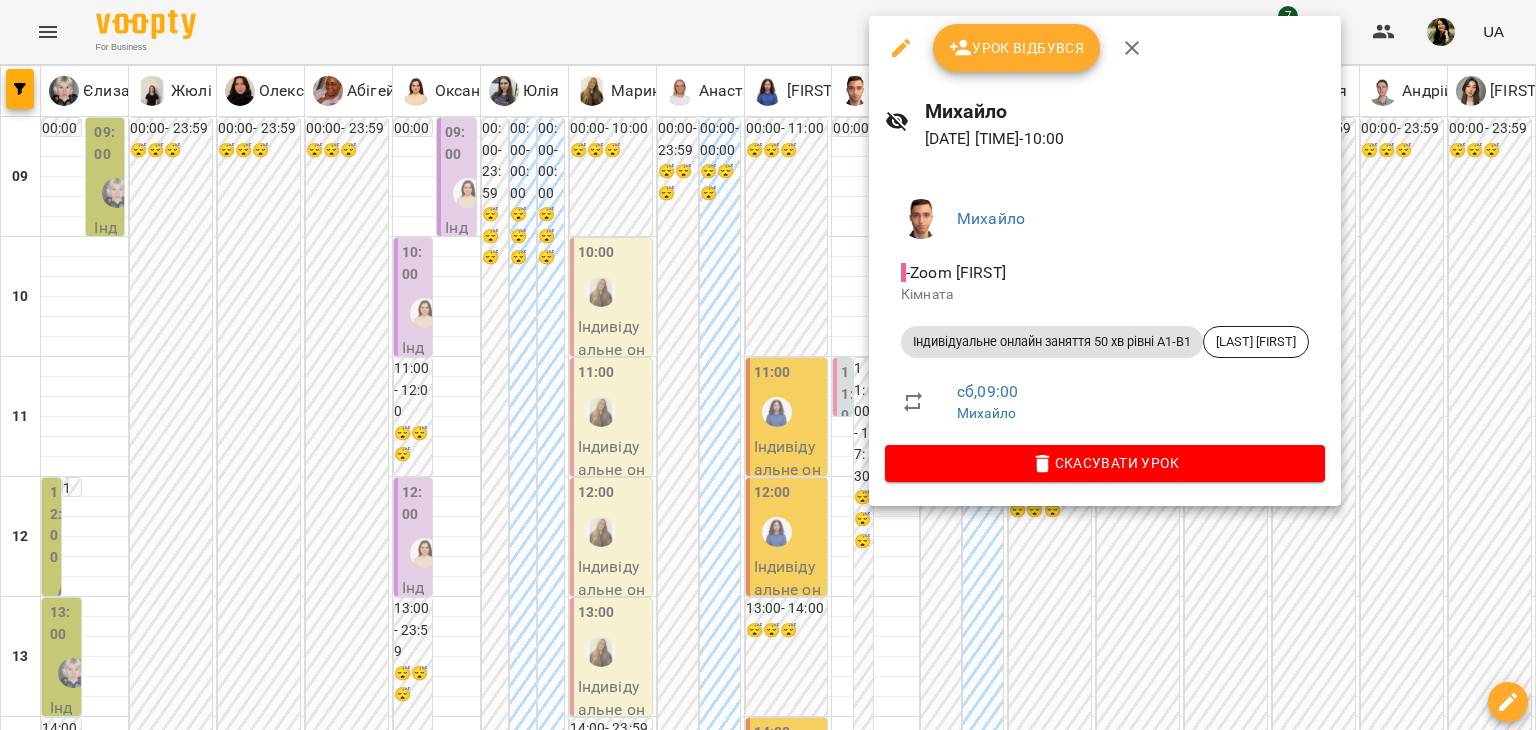 click at bounding box center [768, 365] 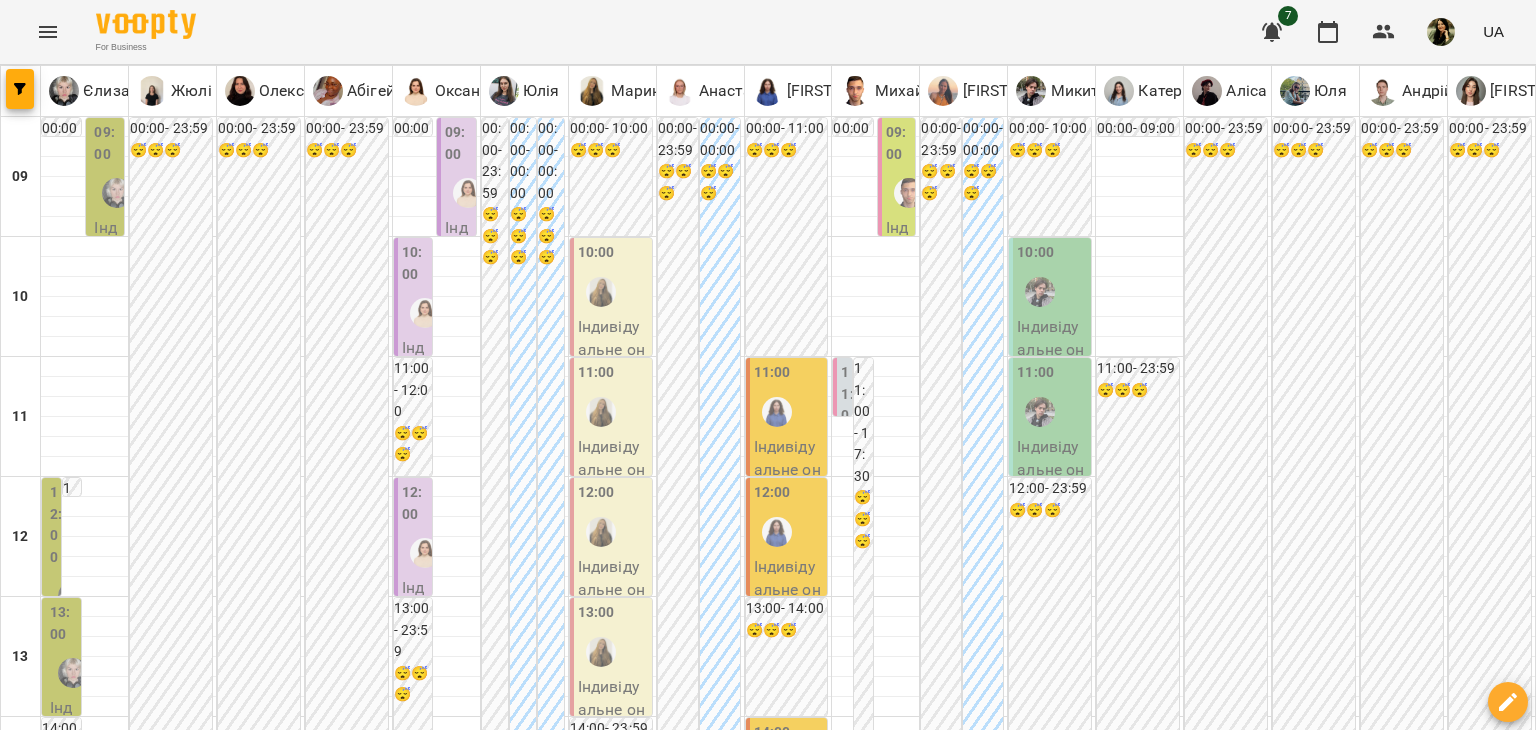 scroll, scrollTop: 1200, scrollLeft: 0, axis: vertical 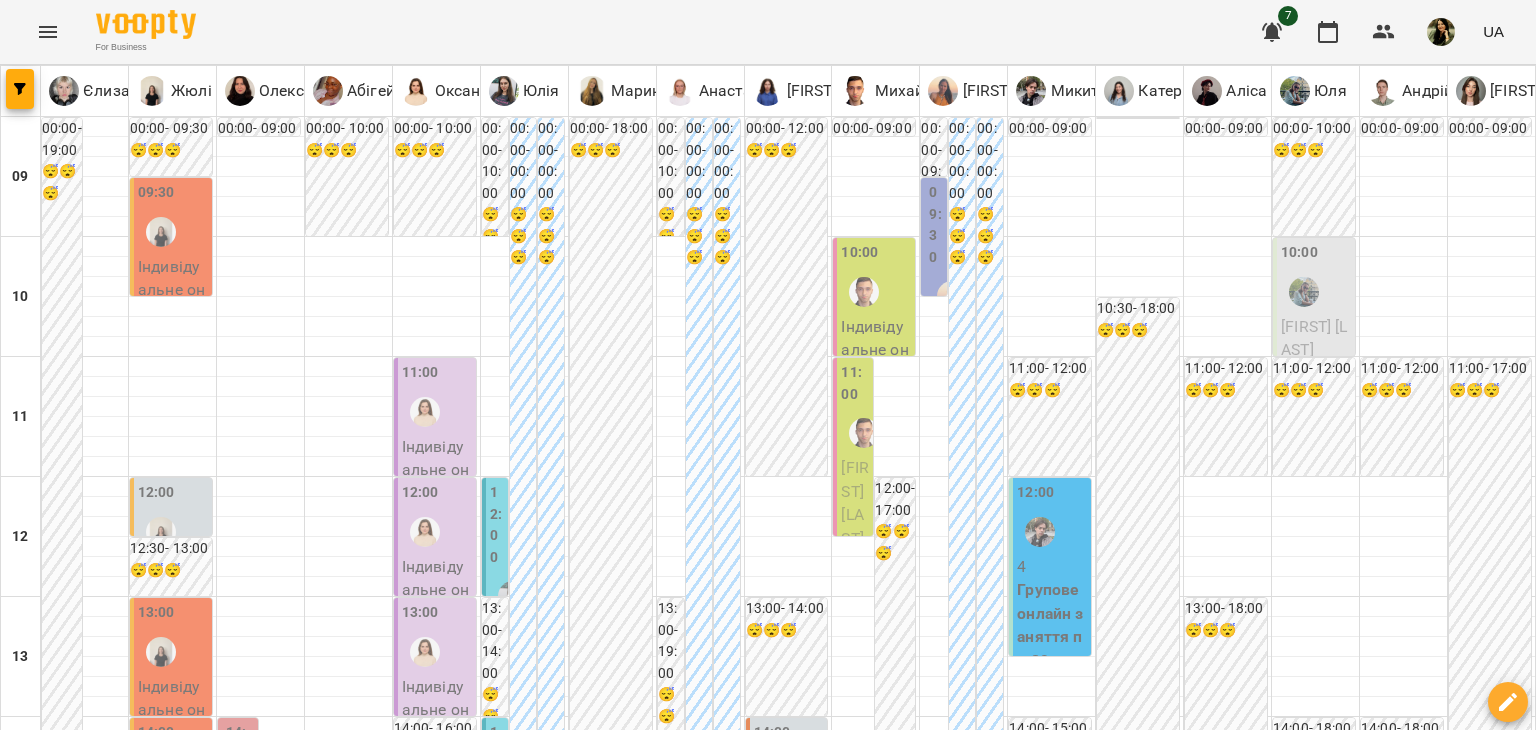 click on "[FIRST] [LAST]" at bounding box center [855, 503] 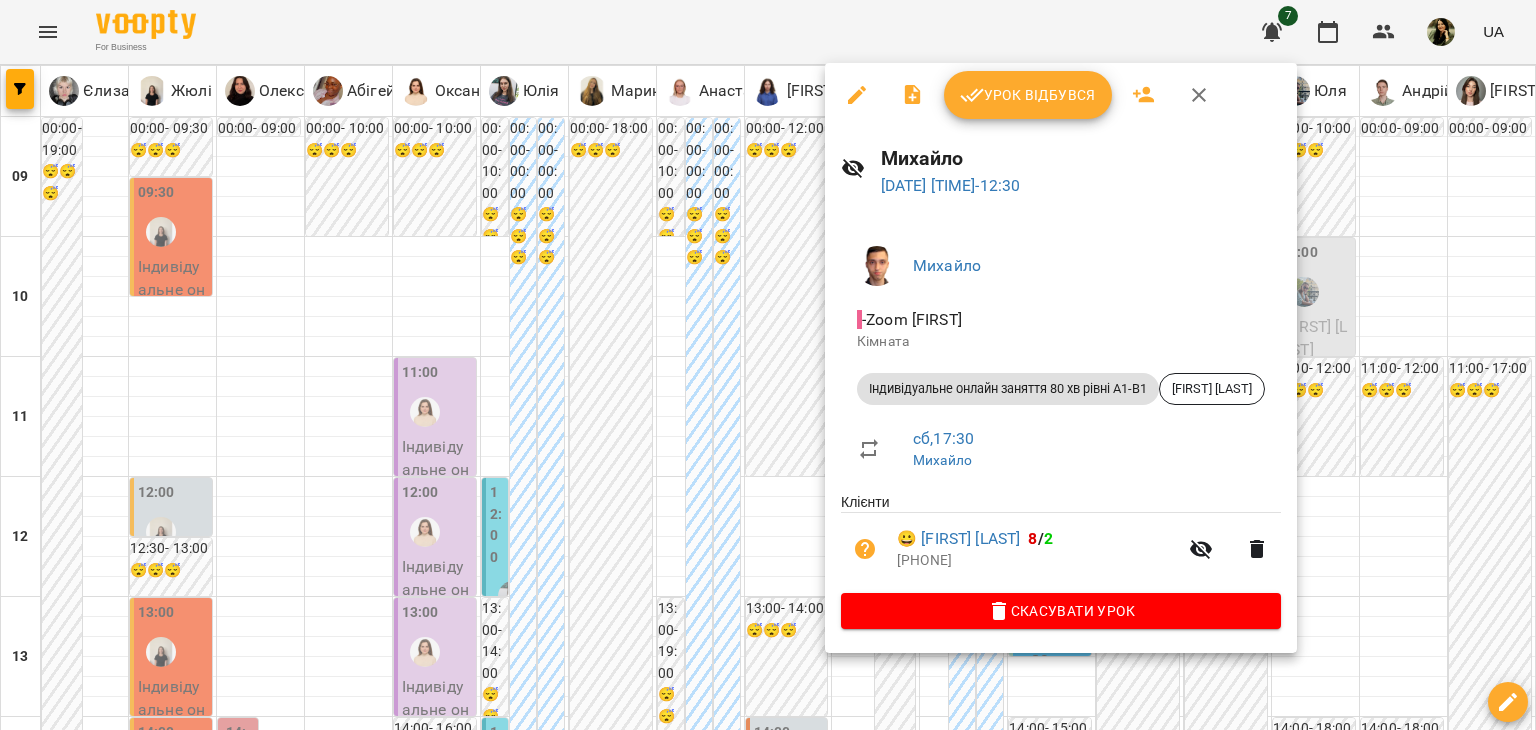 click at bounding box center (768, 365) 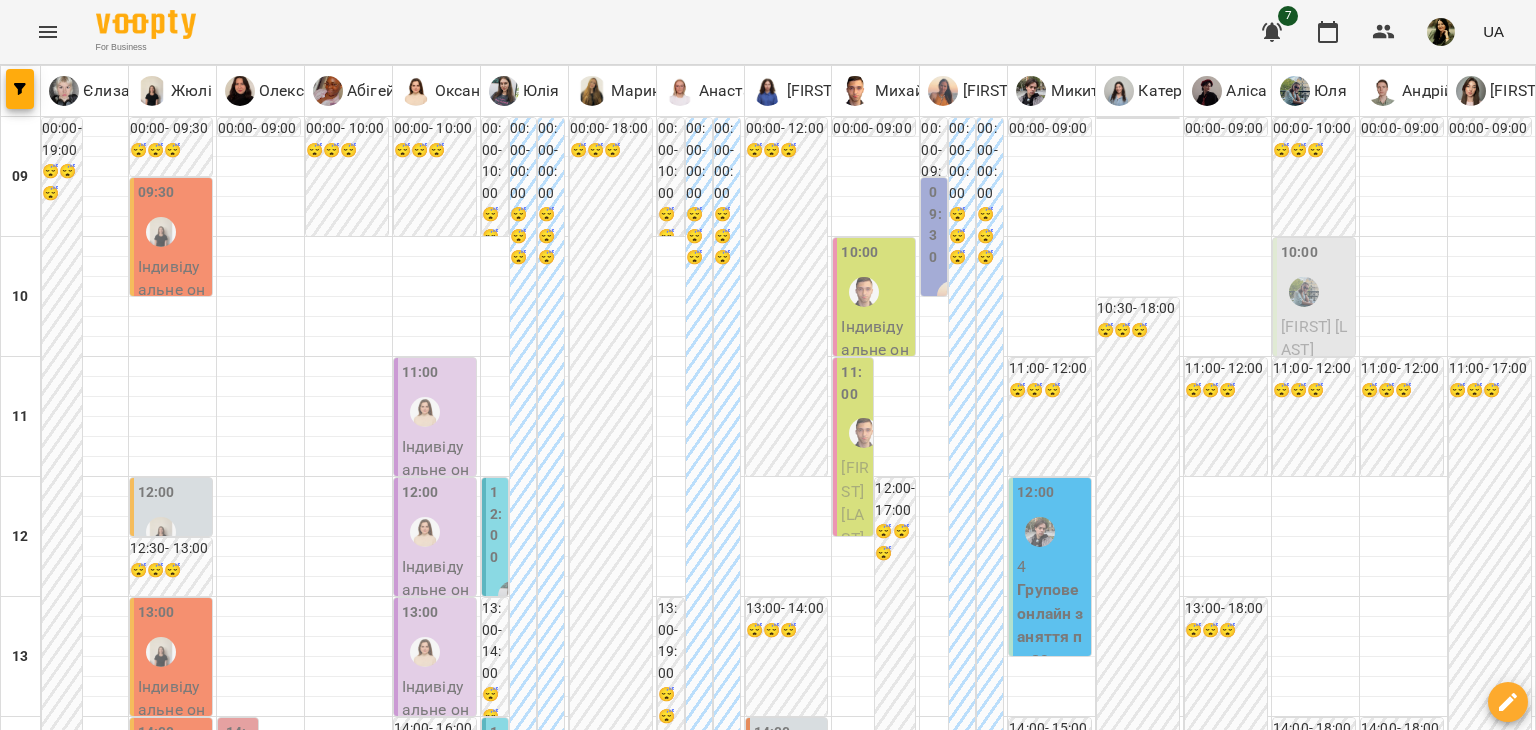 click at bounding box center (668, 1888) 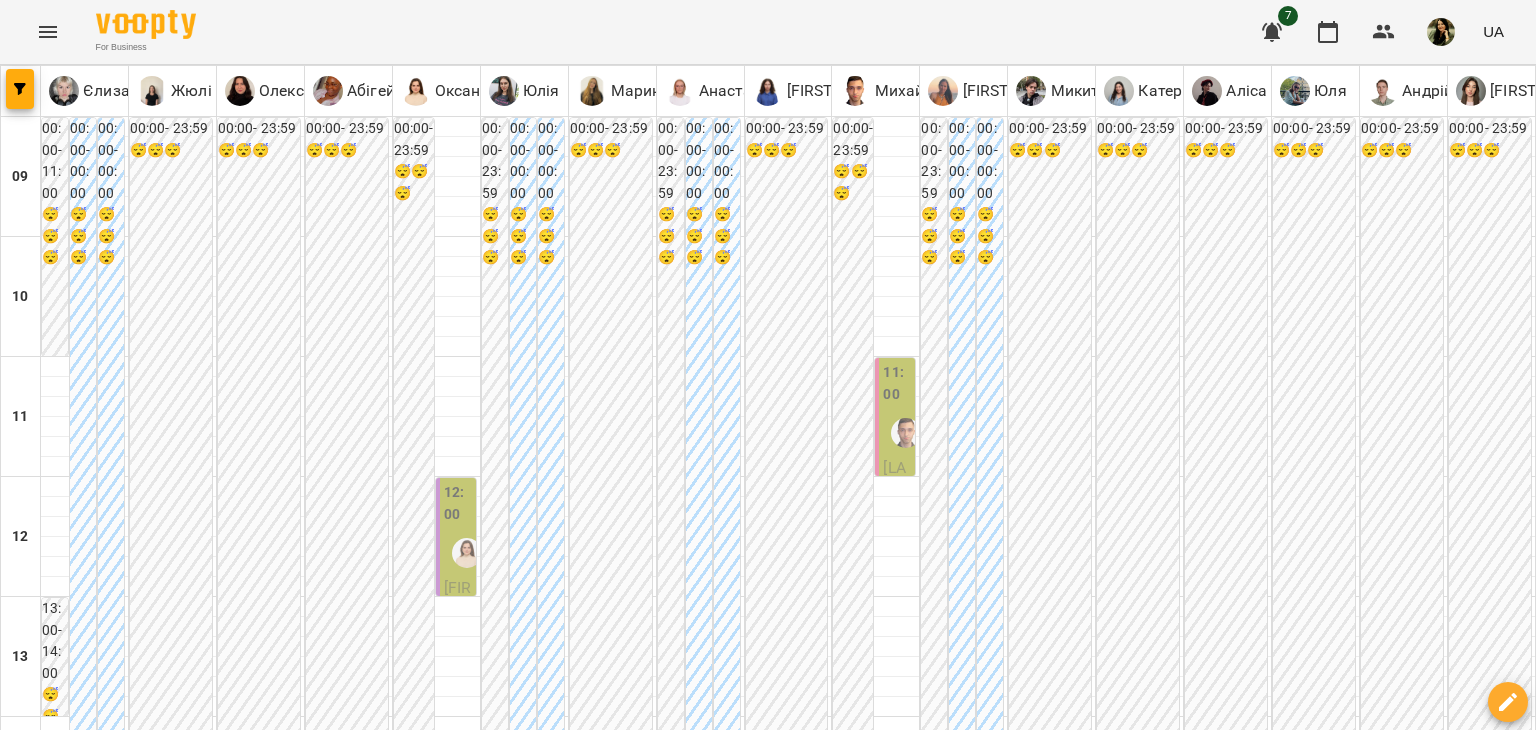click on "сб 09 серп" at bounding box center (1105, 1829) 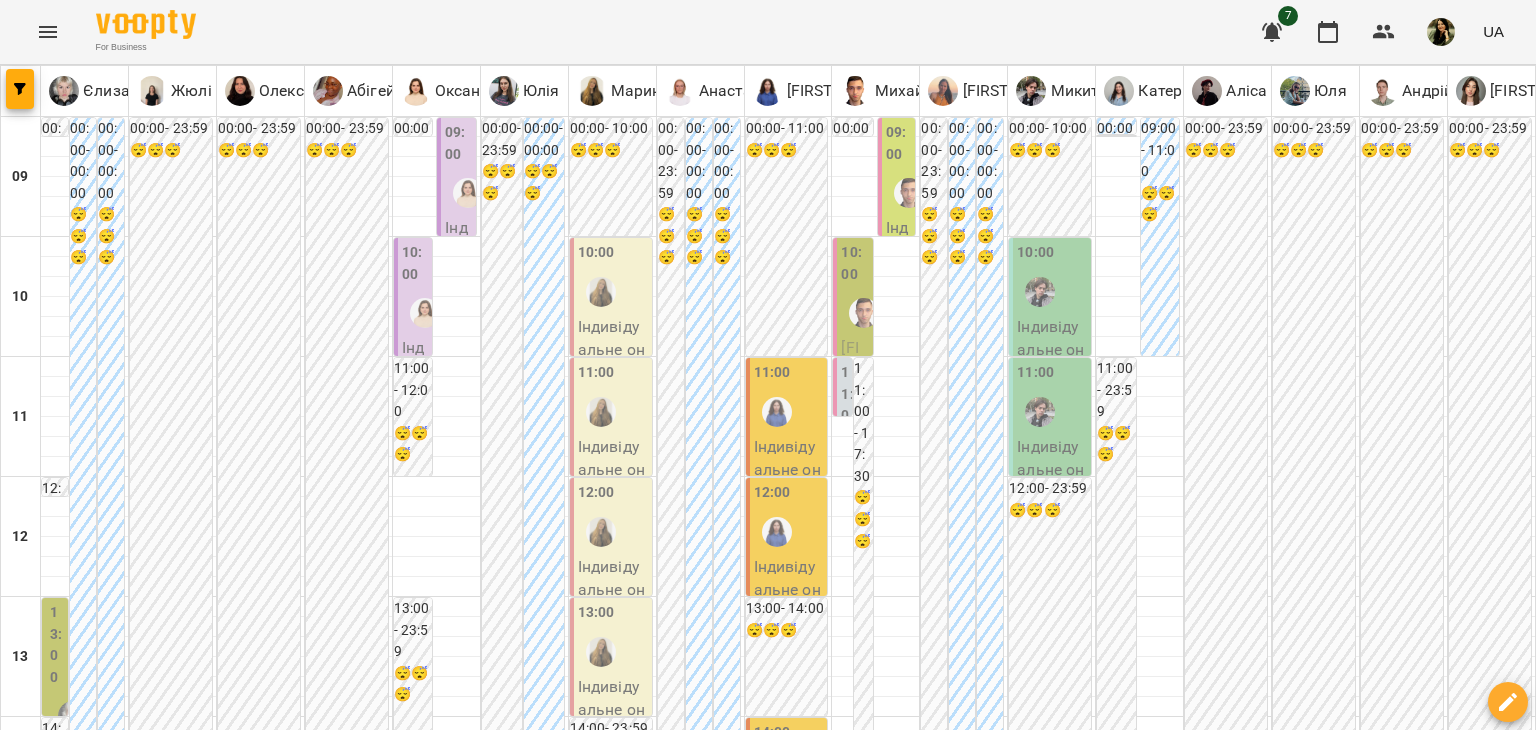 click on "10:00" at bounding box center [854, 263] 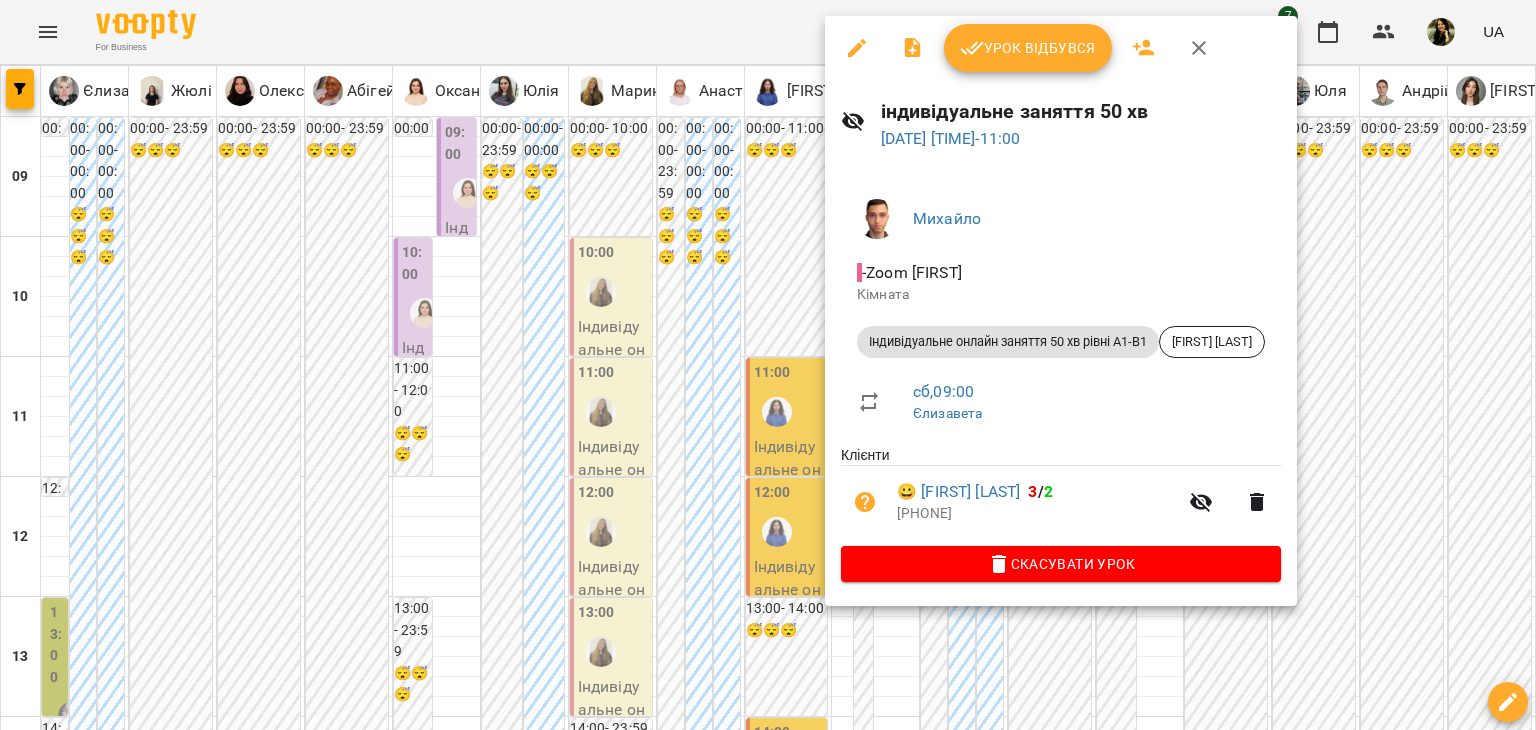 click at bounding box center [768, 365] 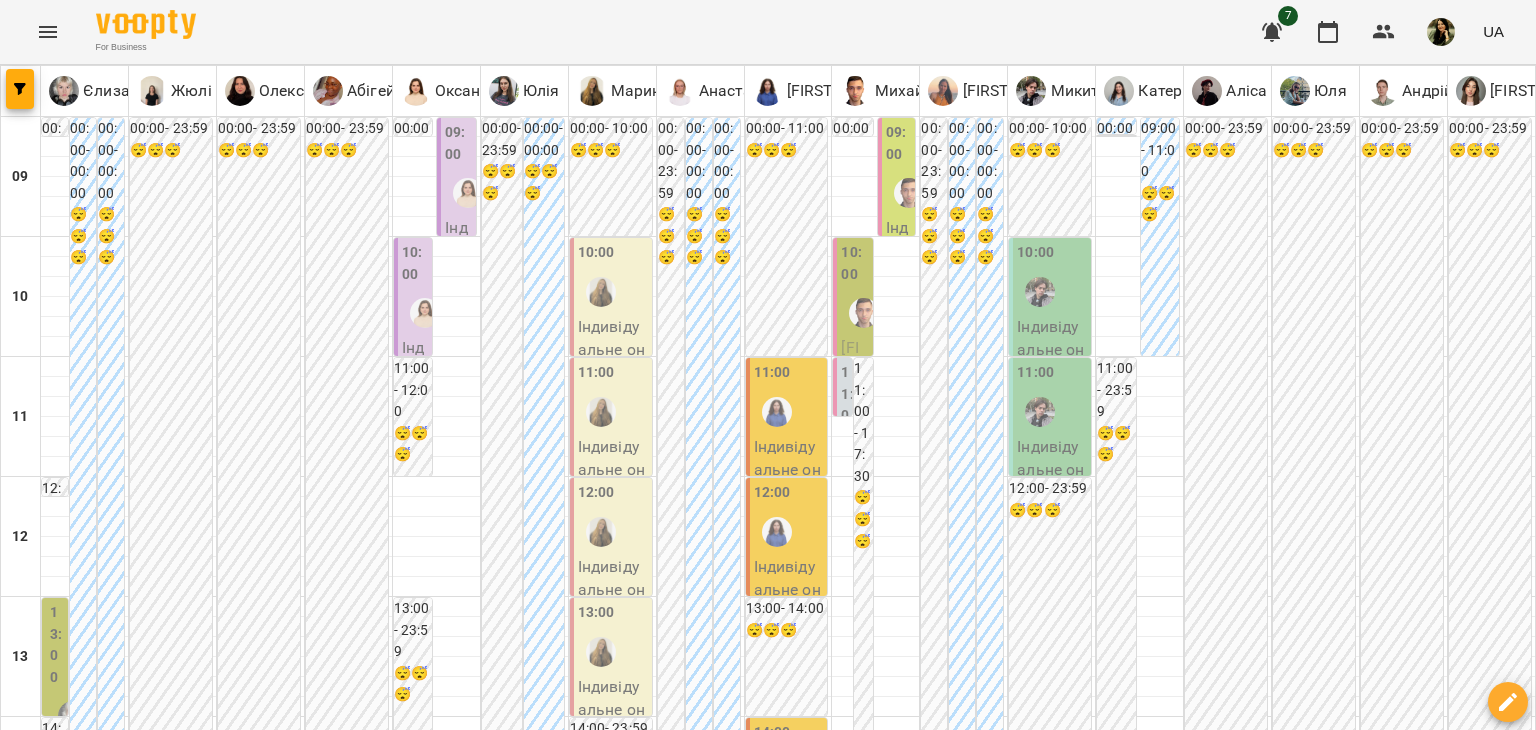 scroll, scrollTop: 875, scrollLeft: 0, axis: vertical 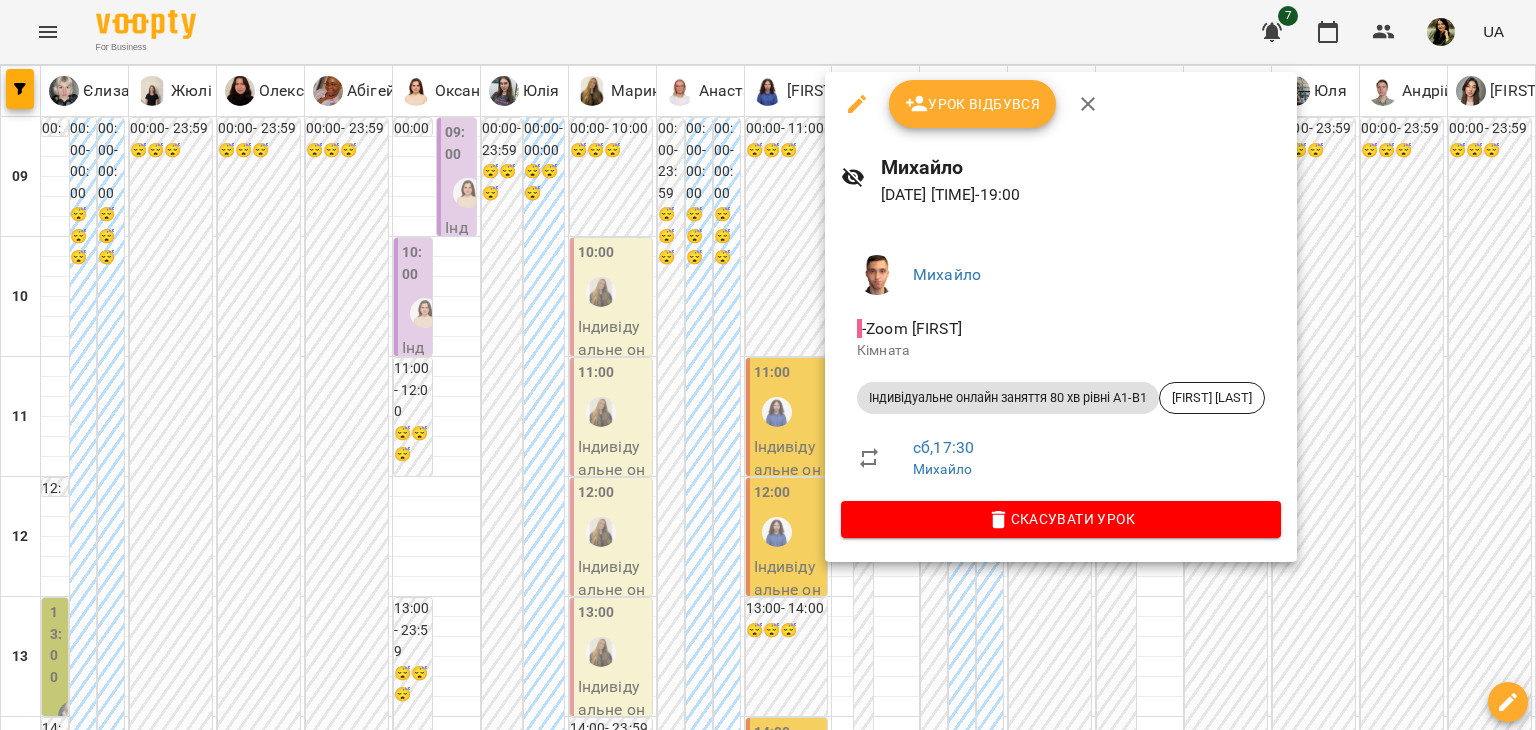click at bounding box center [768, 365] 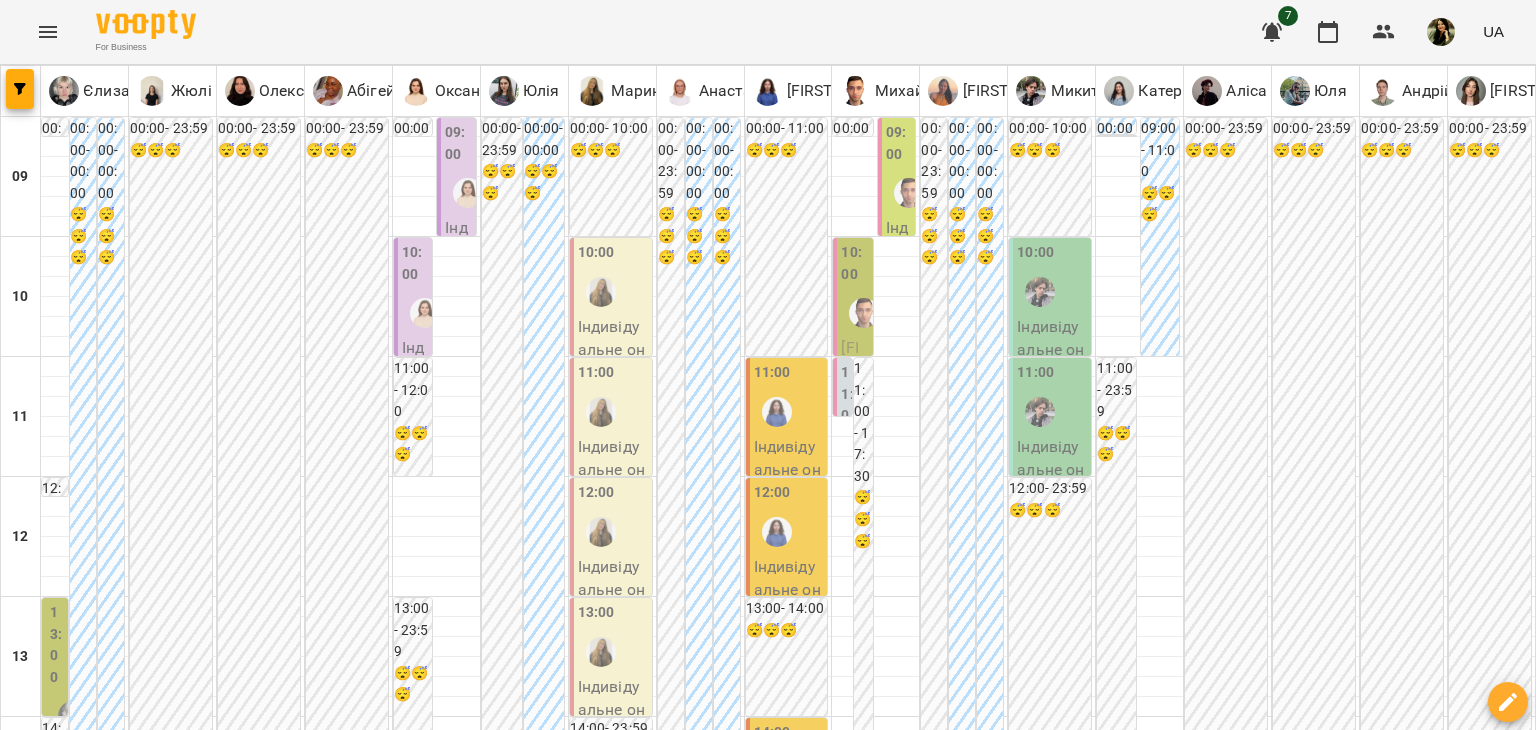 click on "Індивідуальне онлайн заняття 80 хв рівні А1-В1 - Анастасія Слівка" at bounding box center [854, 1472] 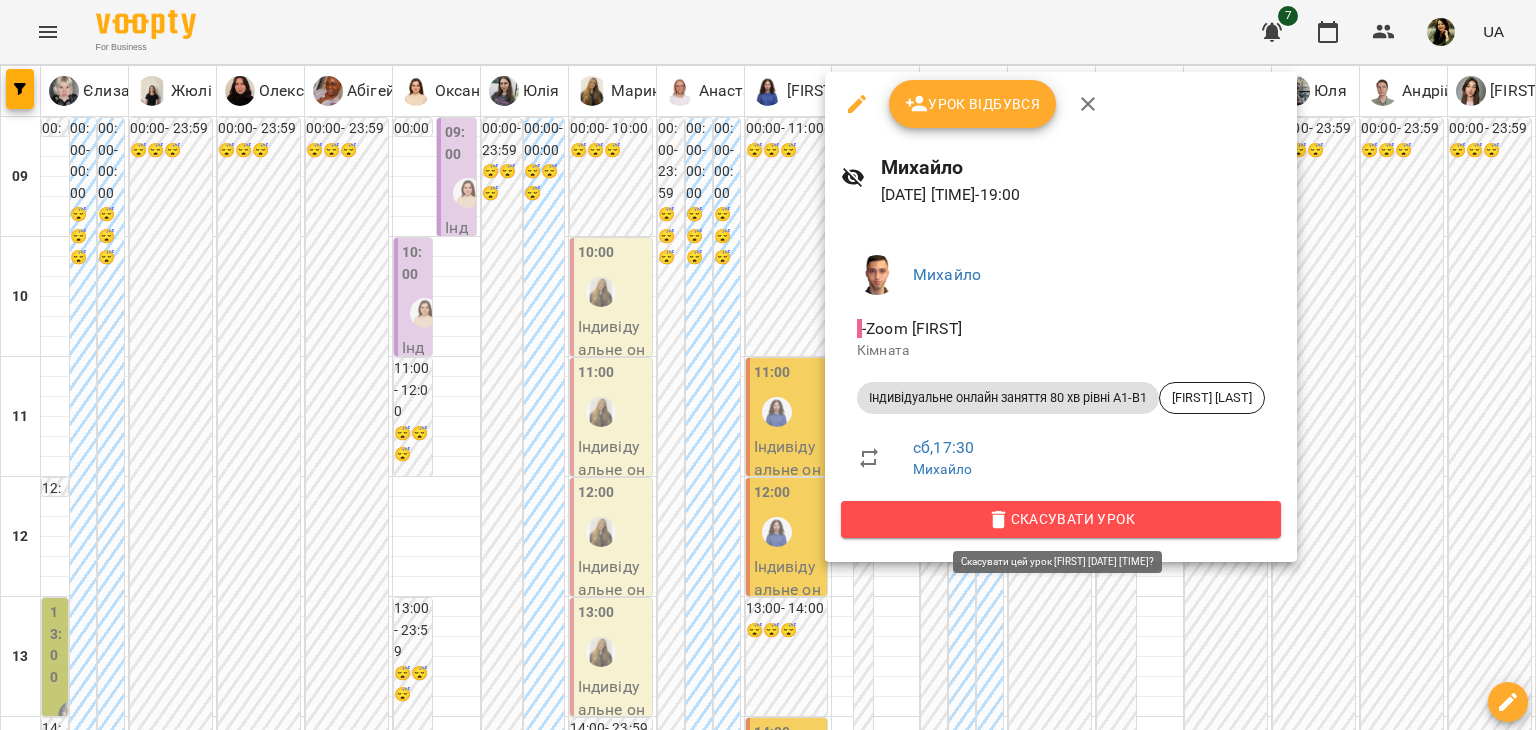click on "Скасувати Урок" at bounding box center [1061, 519] 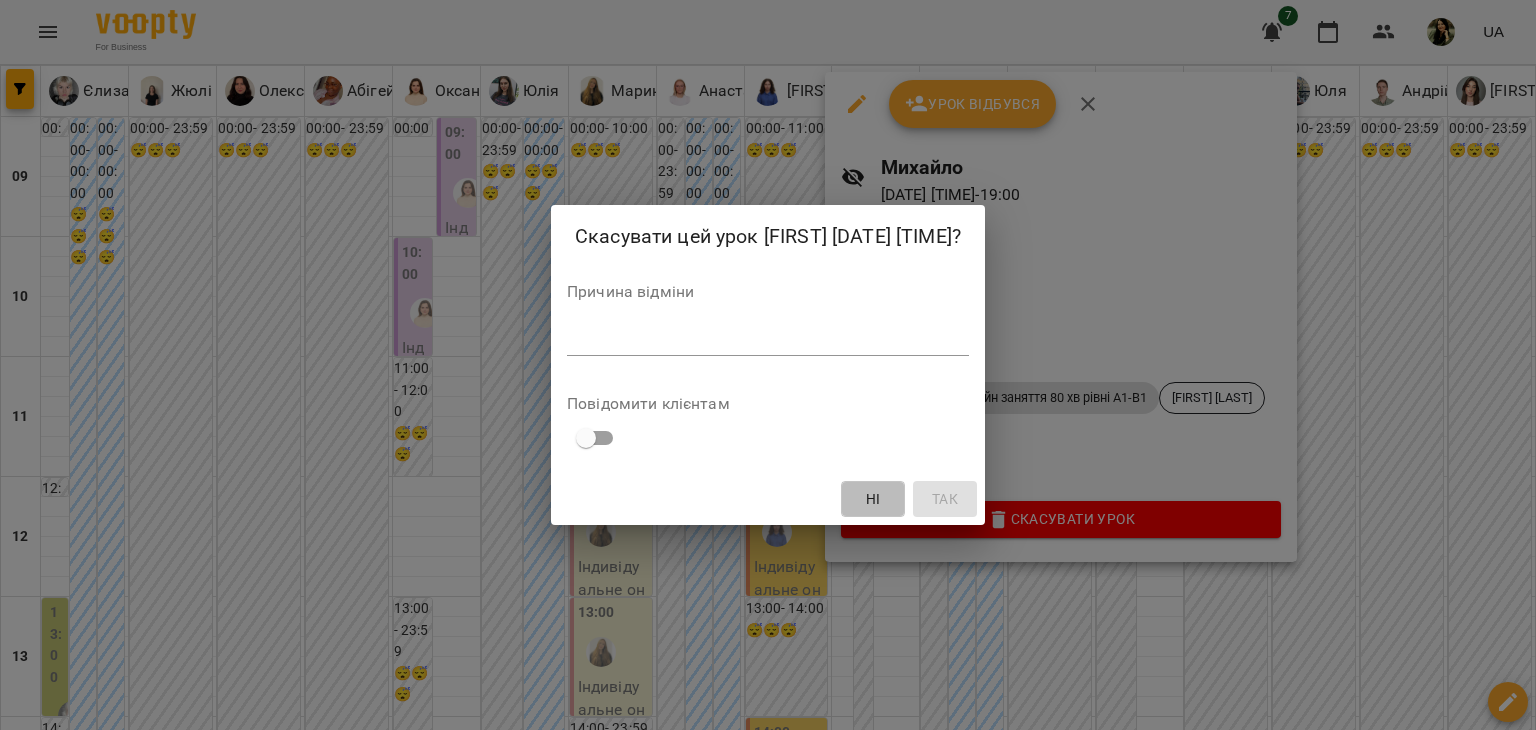 click on "Ні" at bounding box center [873, 499] 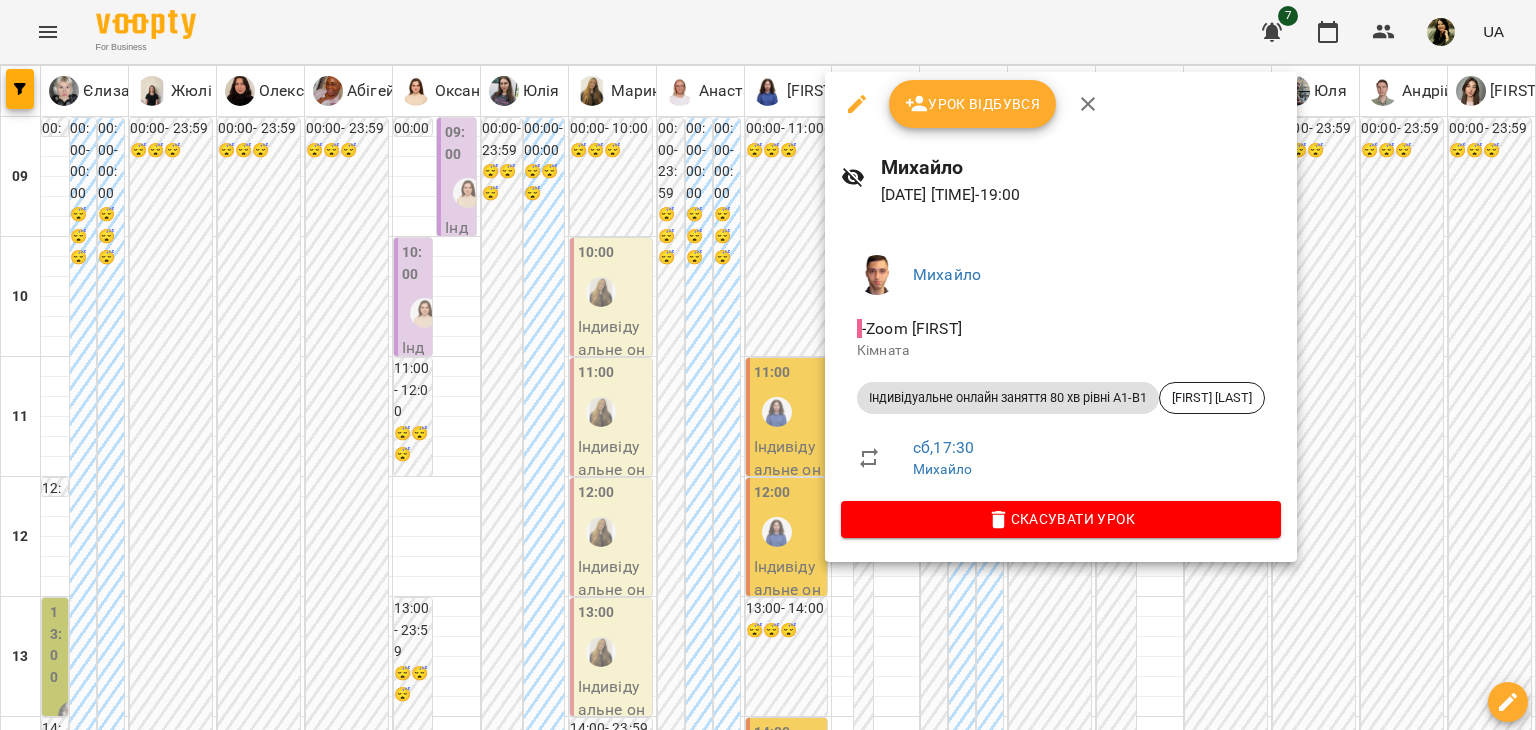 click at bounding box center (768, 365) 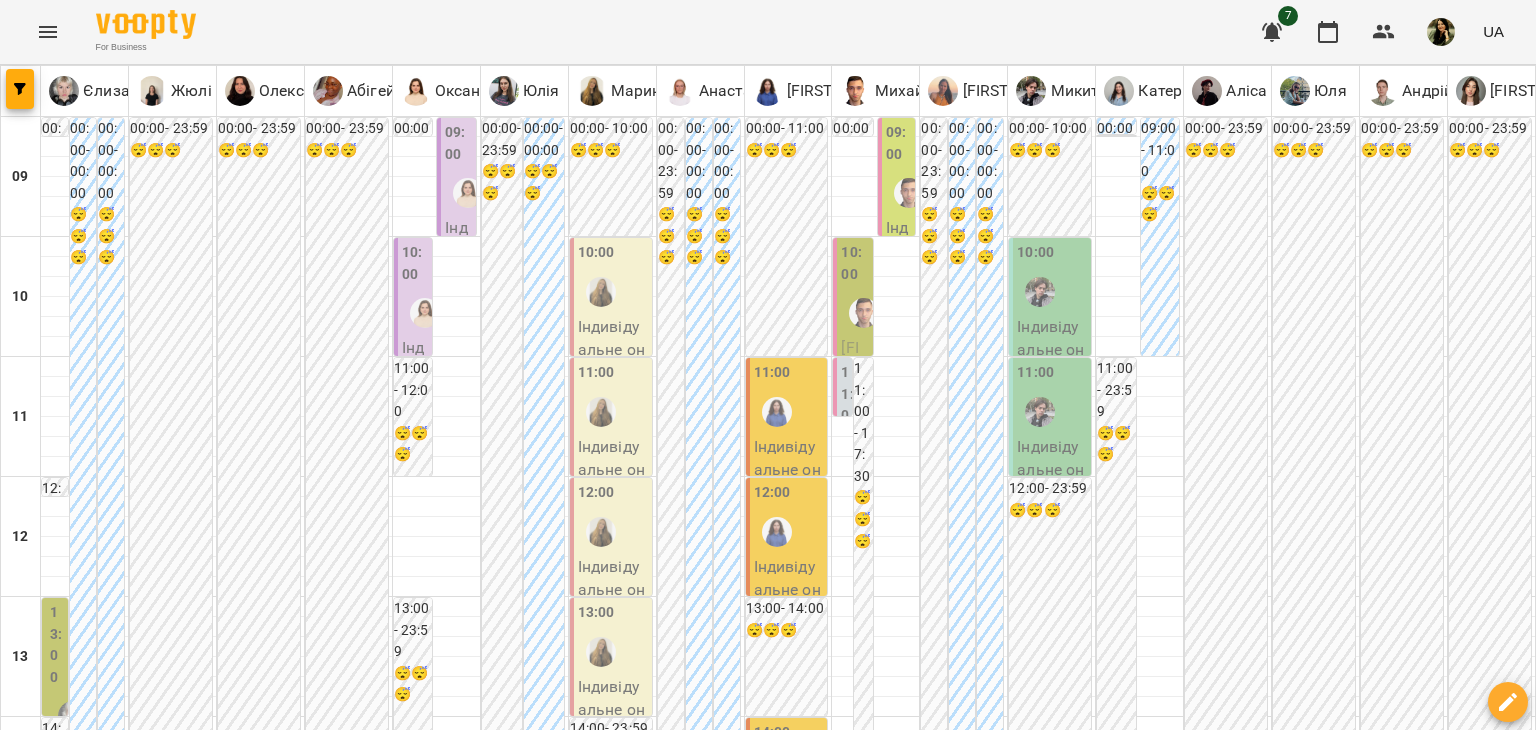 click on "19:00" at bounding box center (854, 1343) 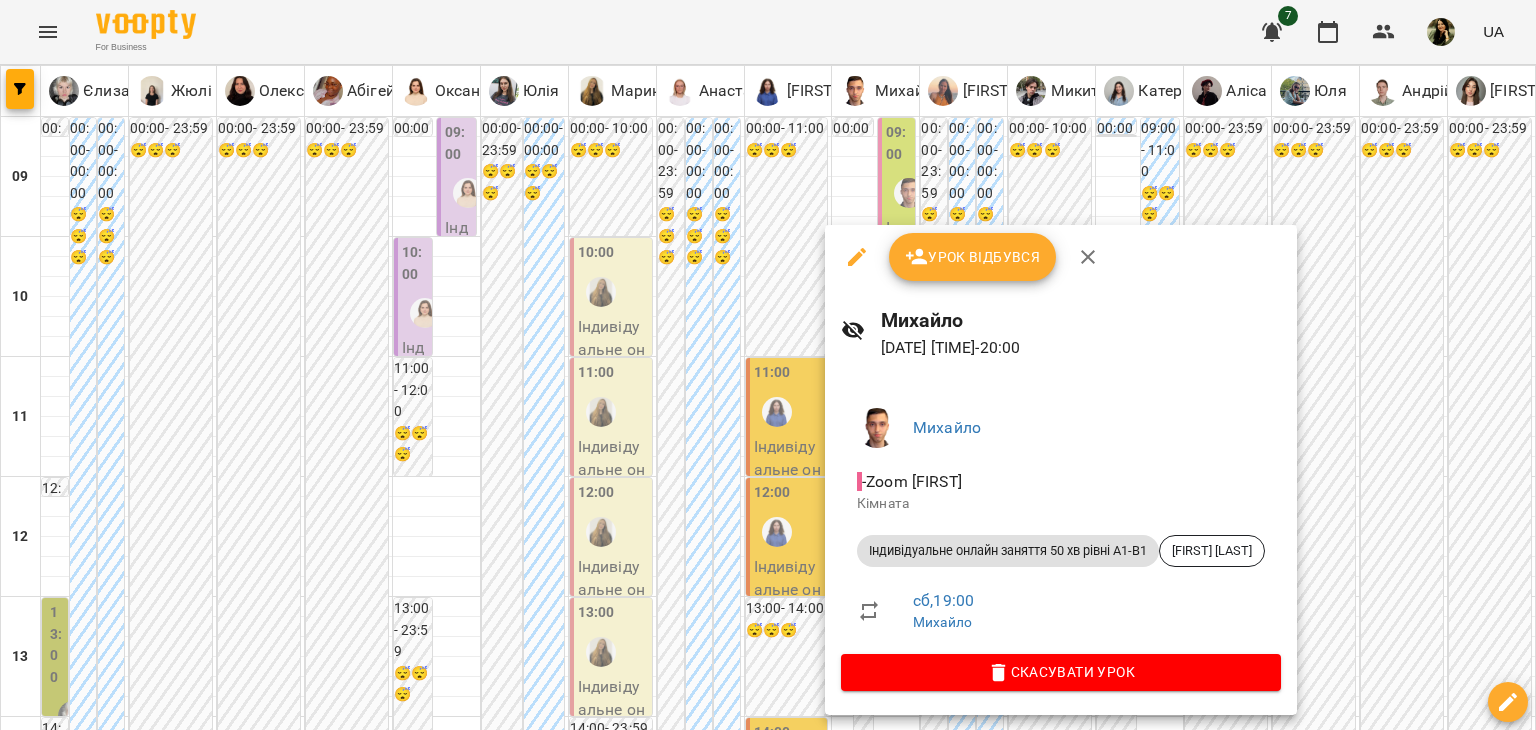 click at bounding box center [768, 365] 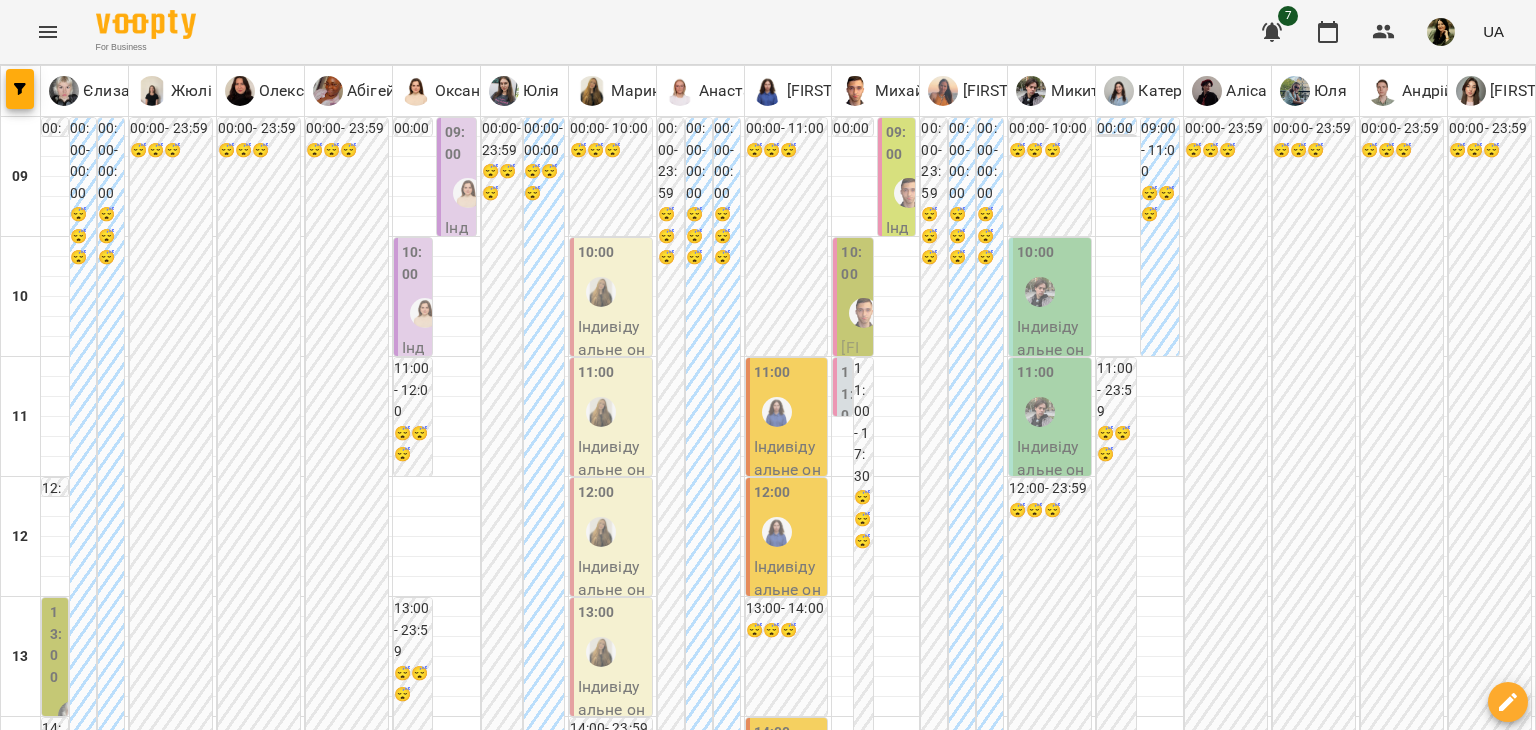 click on "Індивідуальне онлайн заняття 80 хв рівні А1-В1 - Анастасія Слівка" at bounding box center [854, 1472] 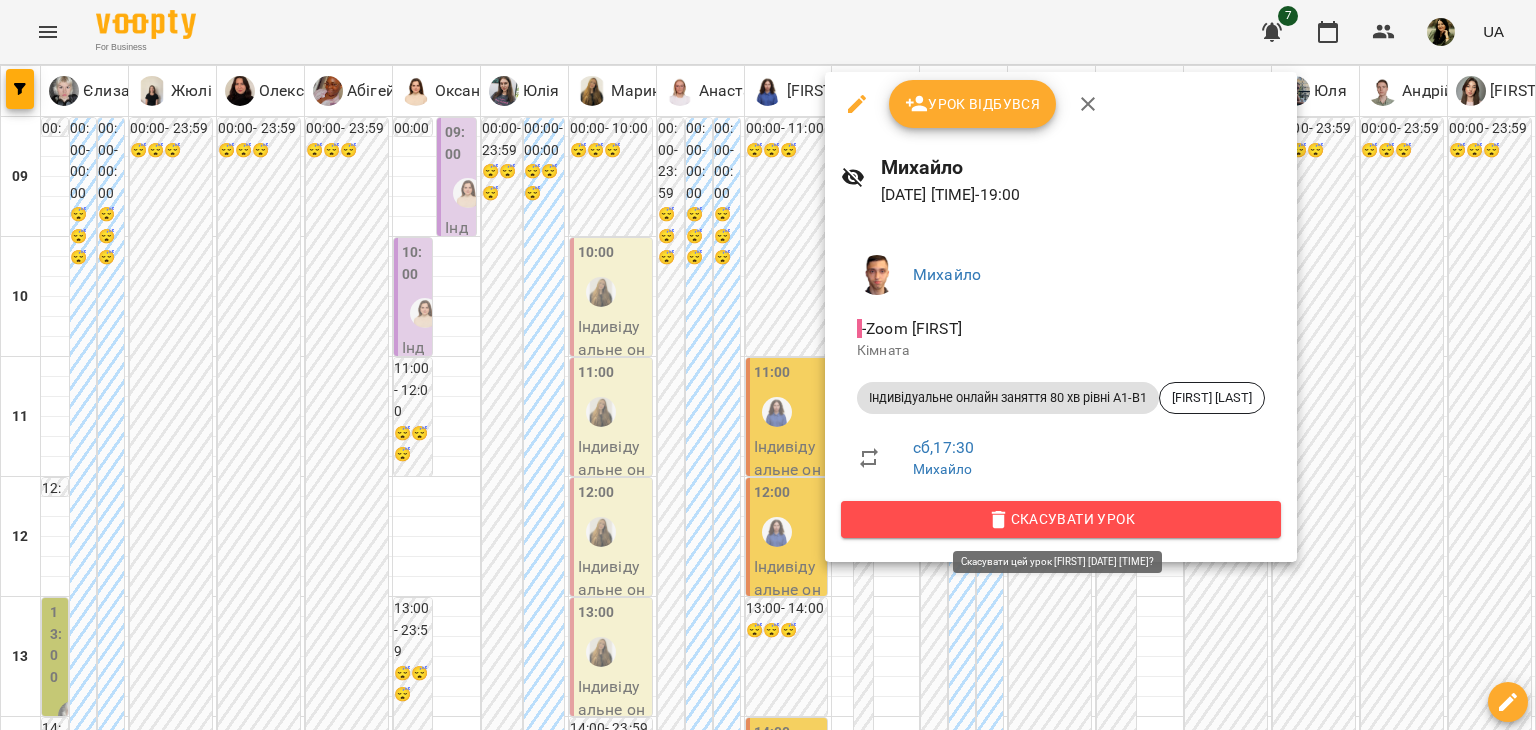 click on "Скасувати Урок" at bounding box center [1061, 519] 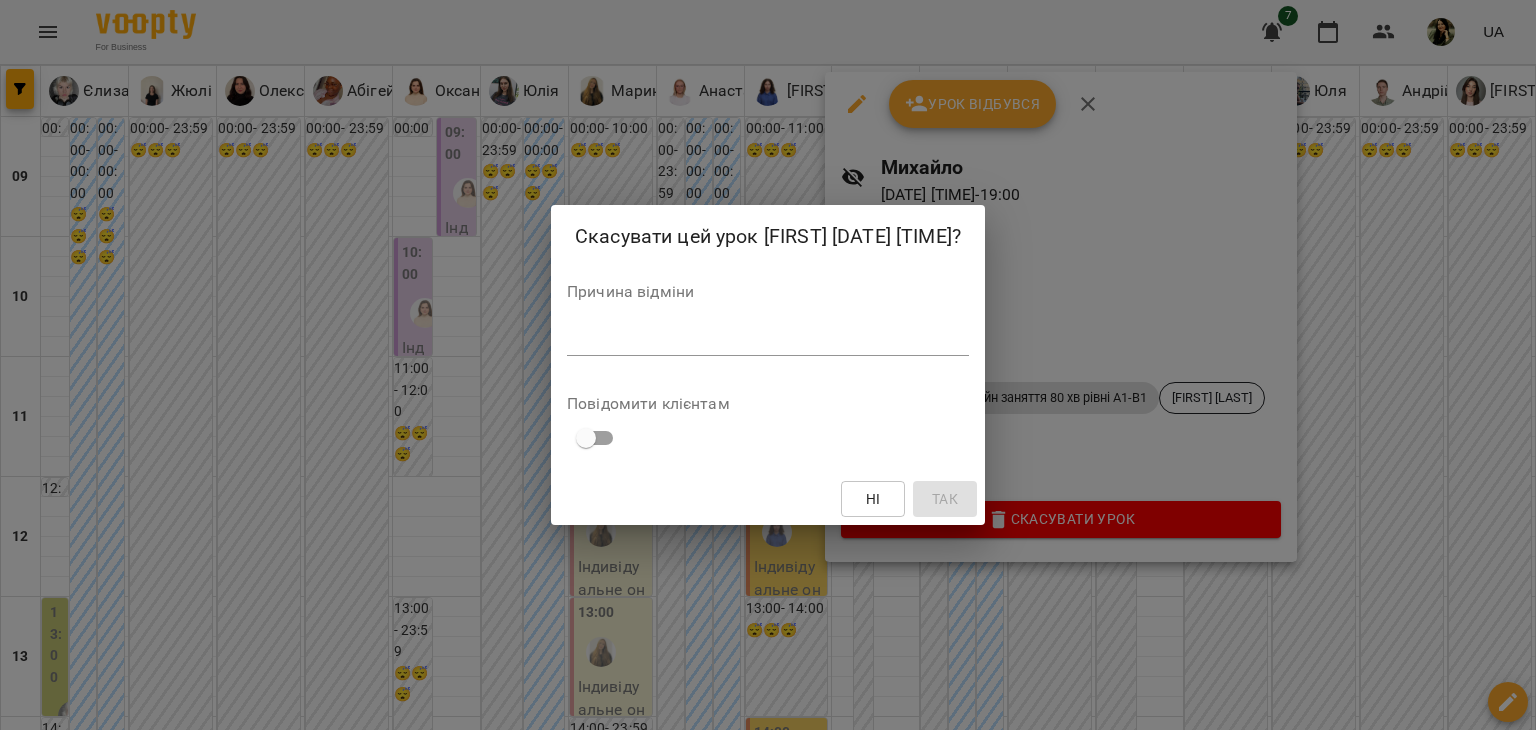 click on "*" at bounding box center [768, 340] 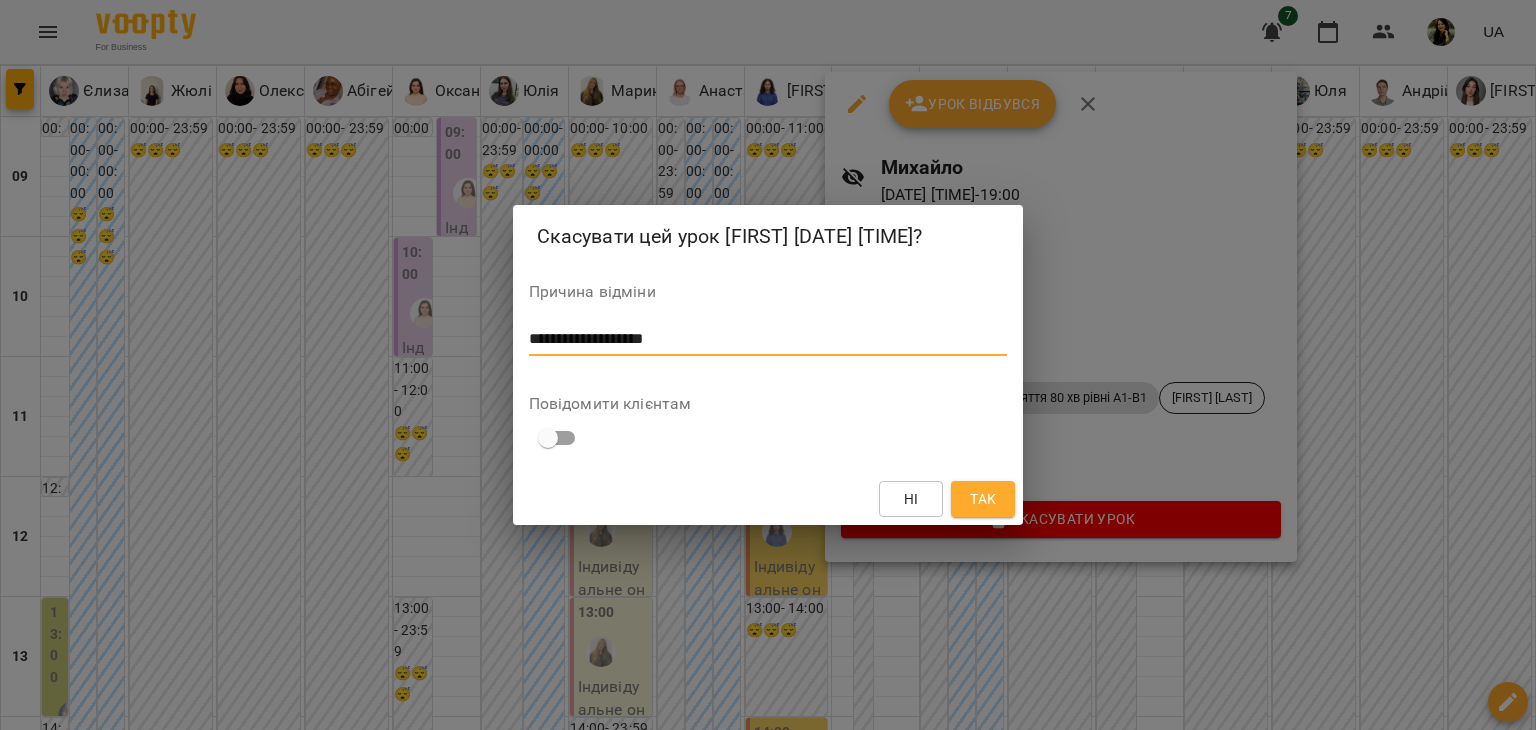 type on "**********" 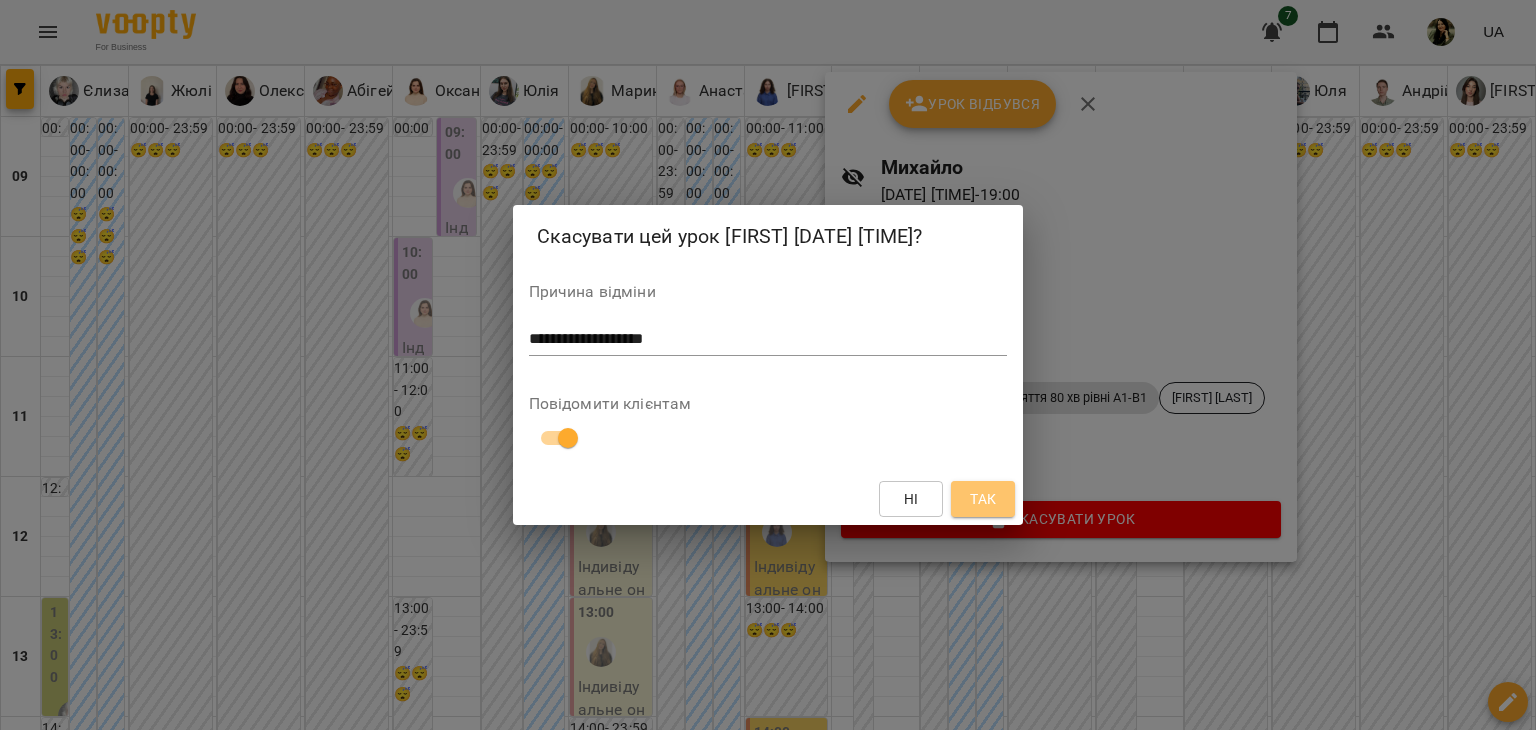 click on "Так" at bounding box center [983, 499] 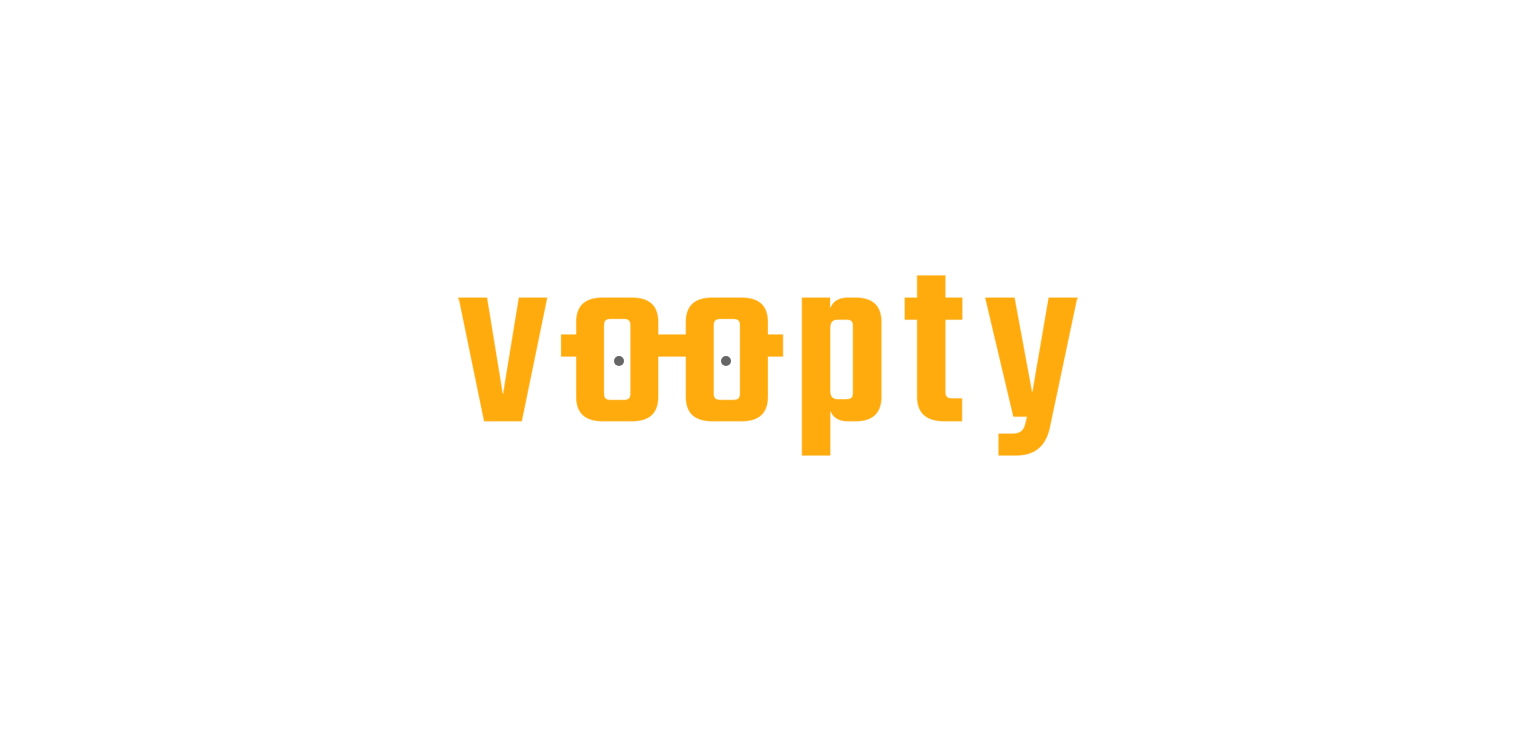 scroll, scrollTop: 0, scrollLeft: 0, axis: both 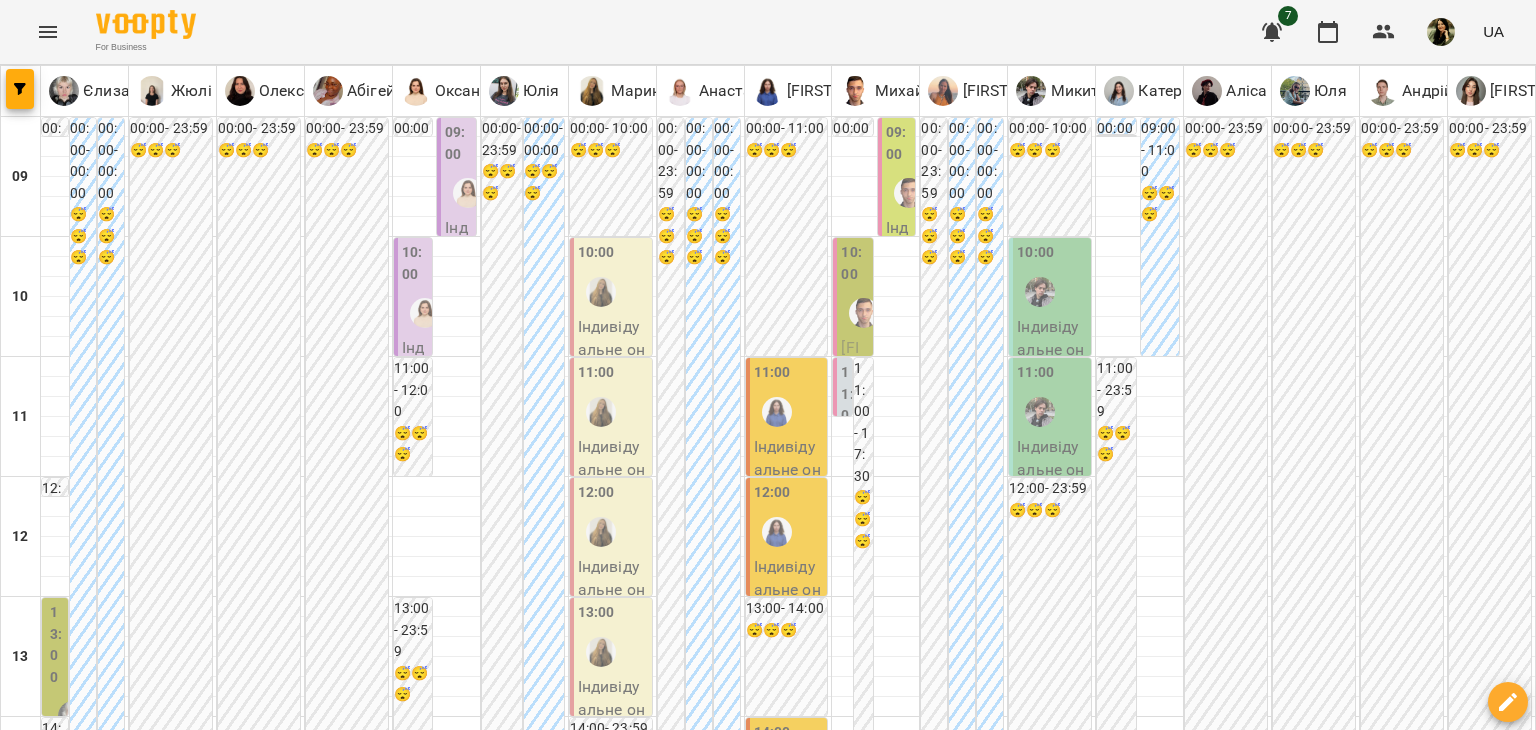 click at bounding box center (668, 1888) 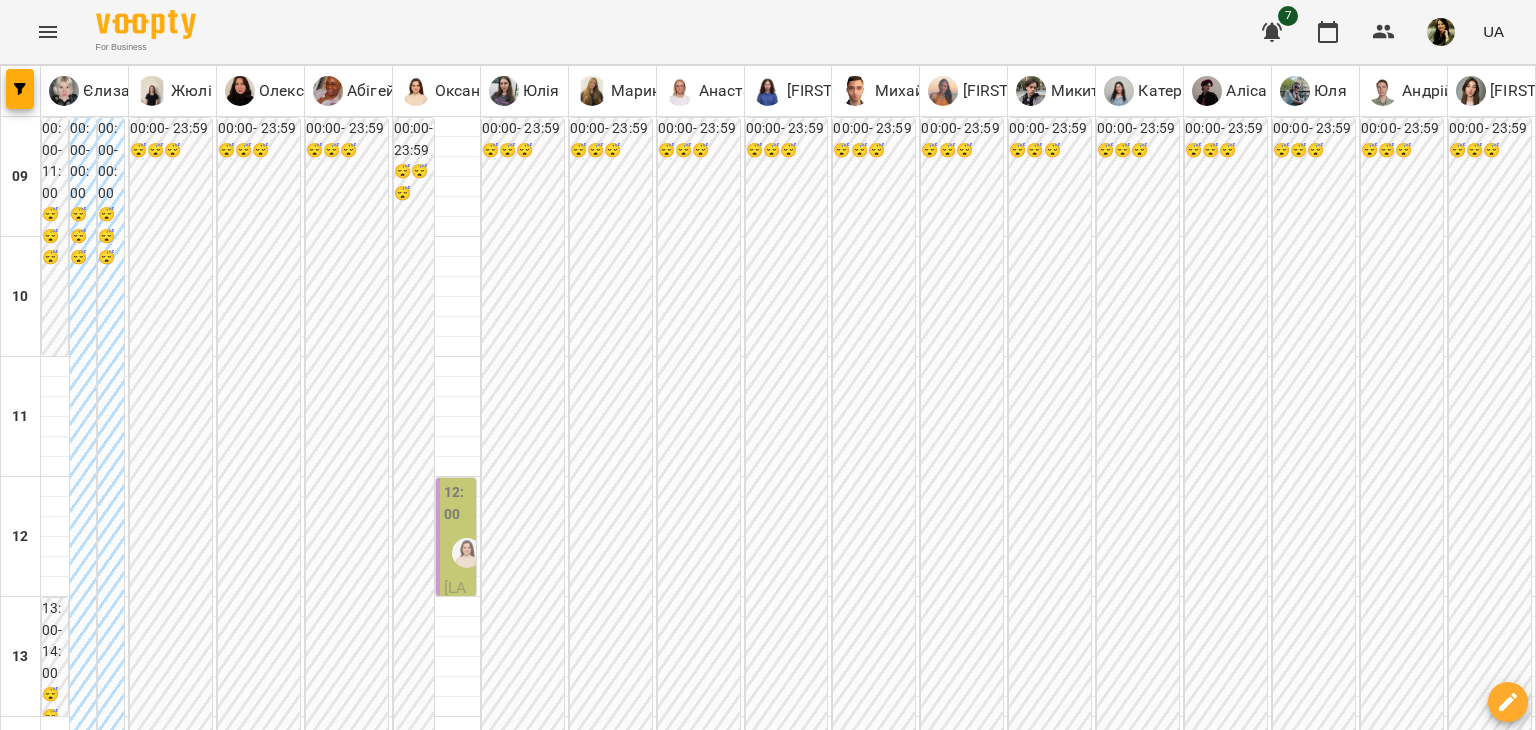 scroll, scrollTop: 0, scrollLeft: 0, axis: both 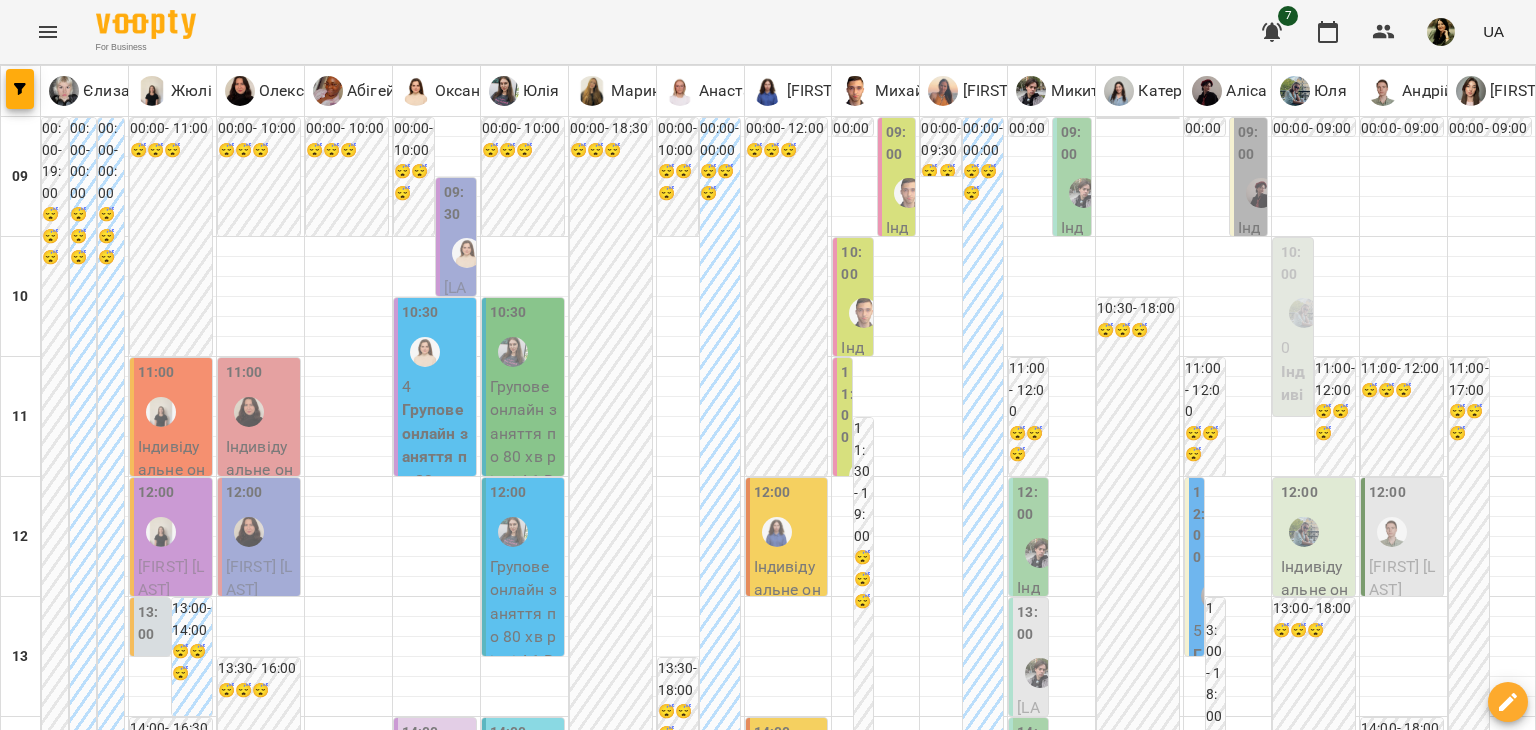 click at bounding box center [867, 1888] 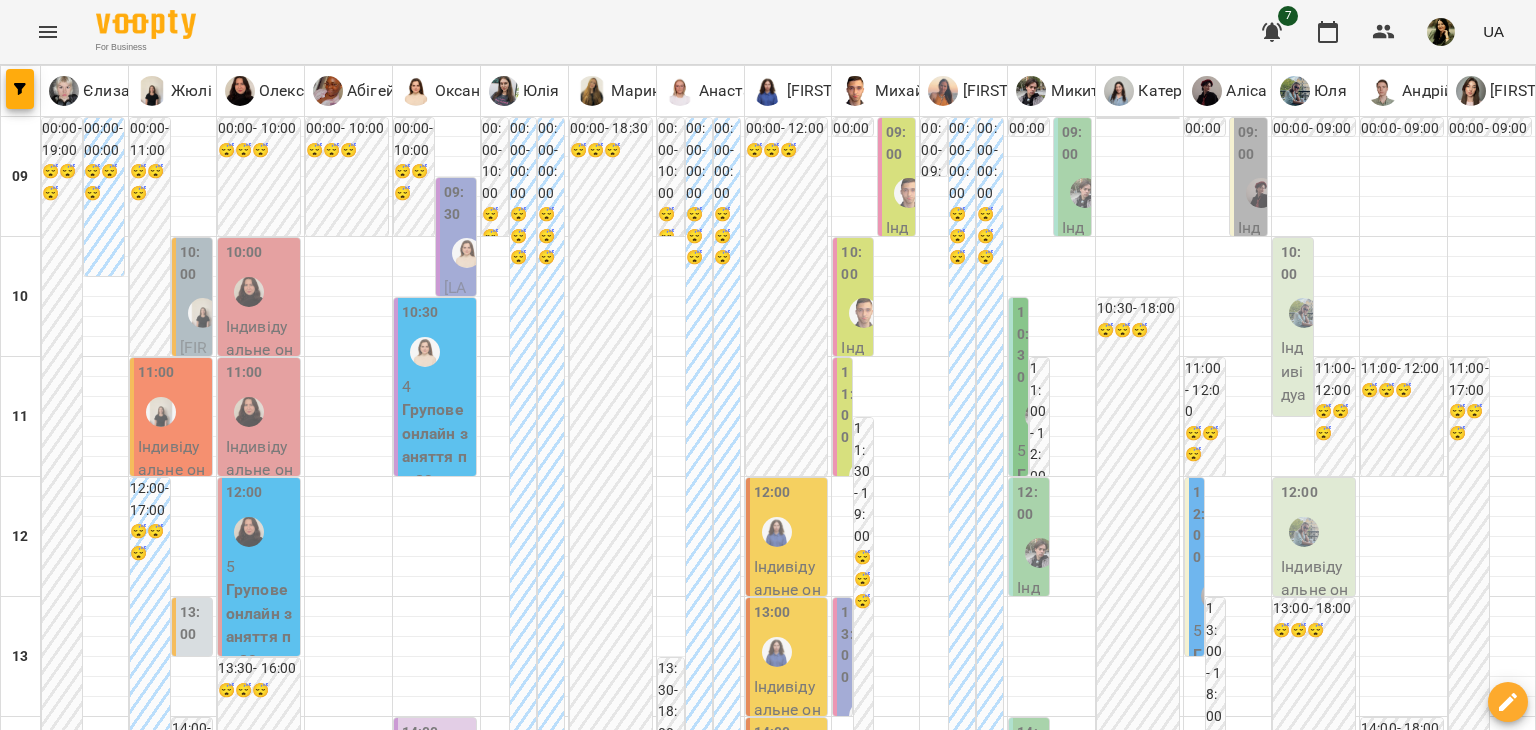 scroll, scrollTop: 240, scrollLeft: 0, axis: vertical 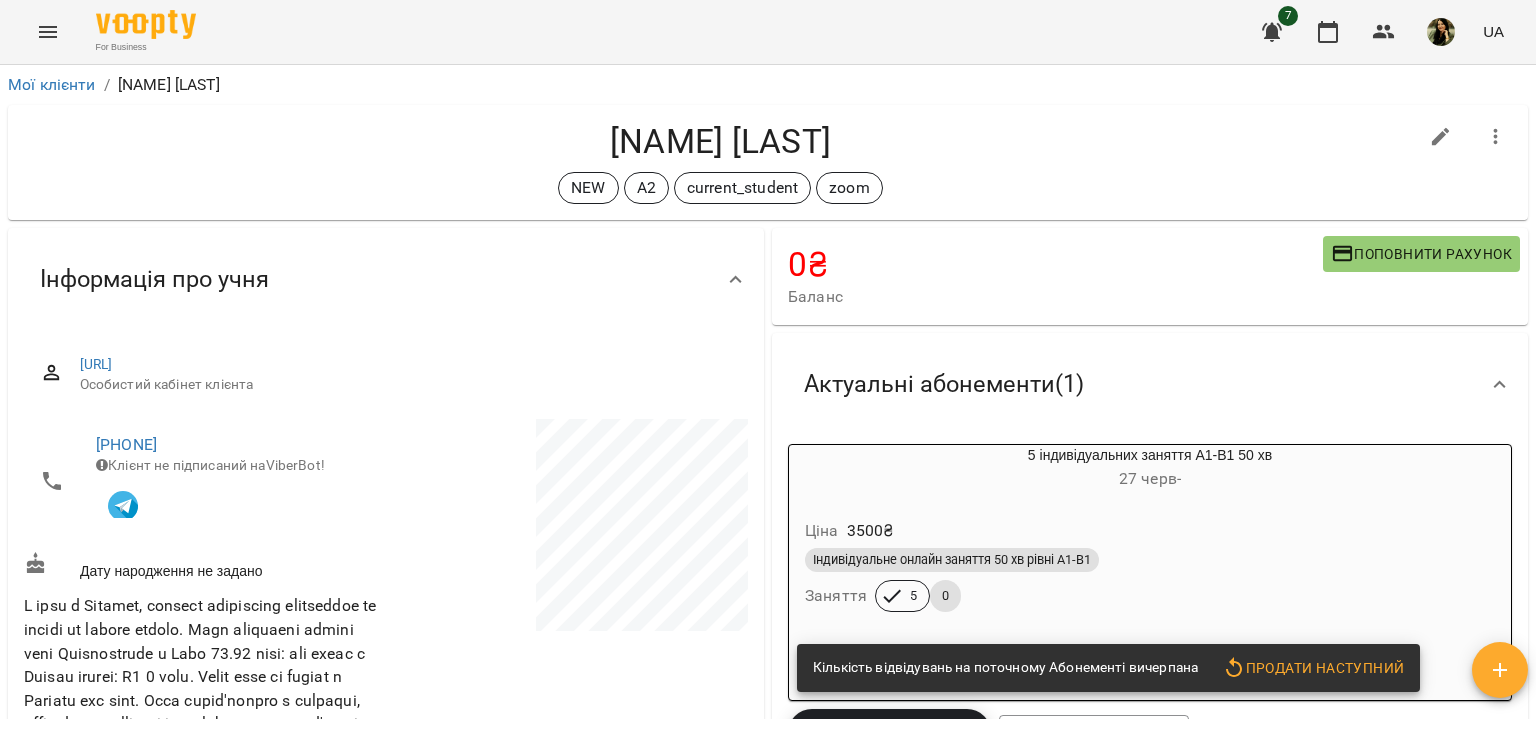 drag, startPoint x: 1535, startPoint y: 224, endPoint x: 1535, endPoint y: 262, distance: 38 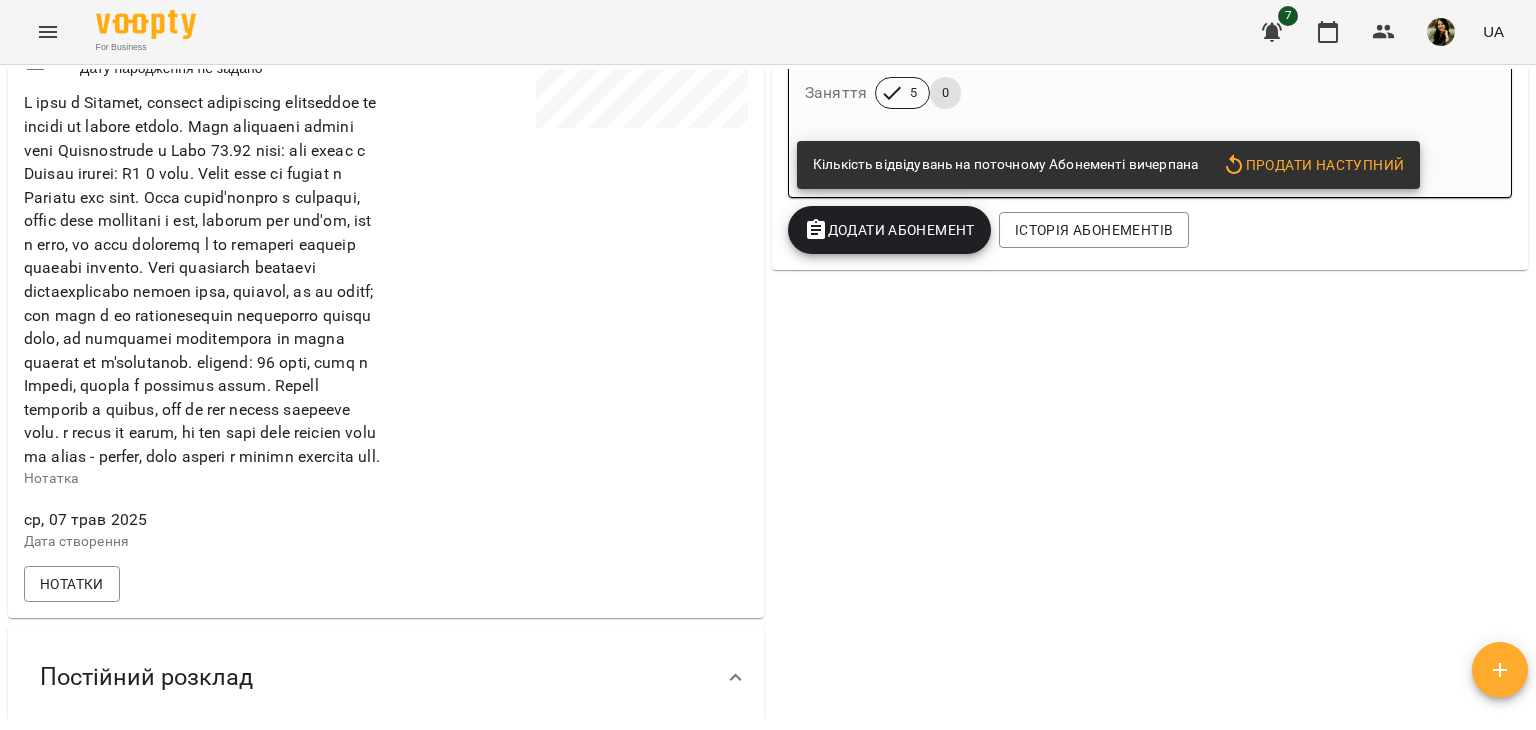 scroll, scrollTop: 0, scrollLeft: 0, axis: both 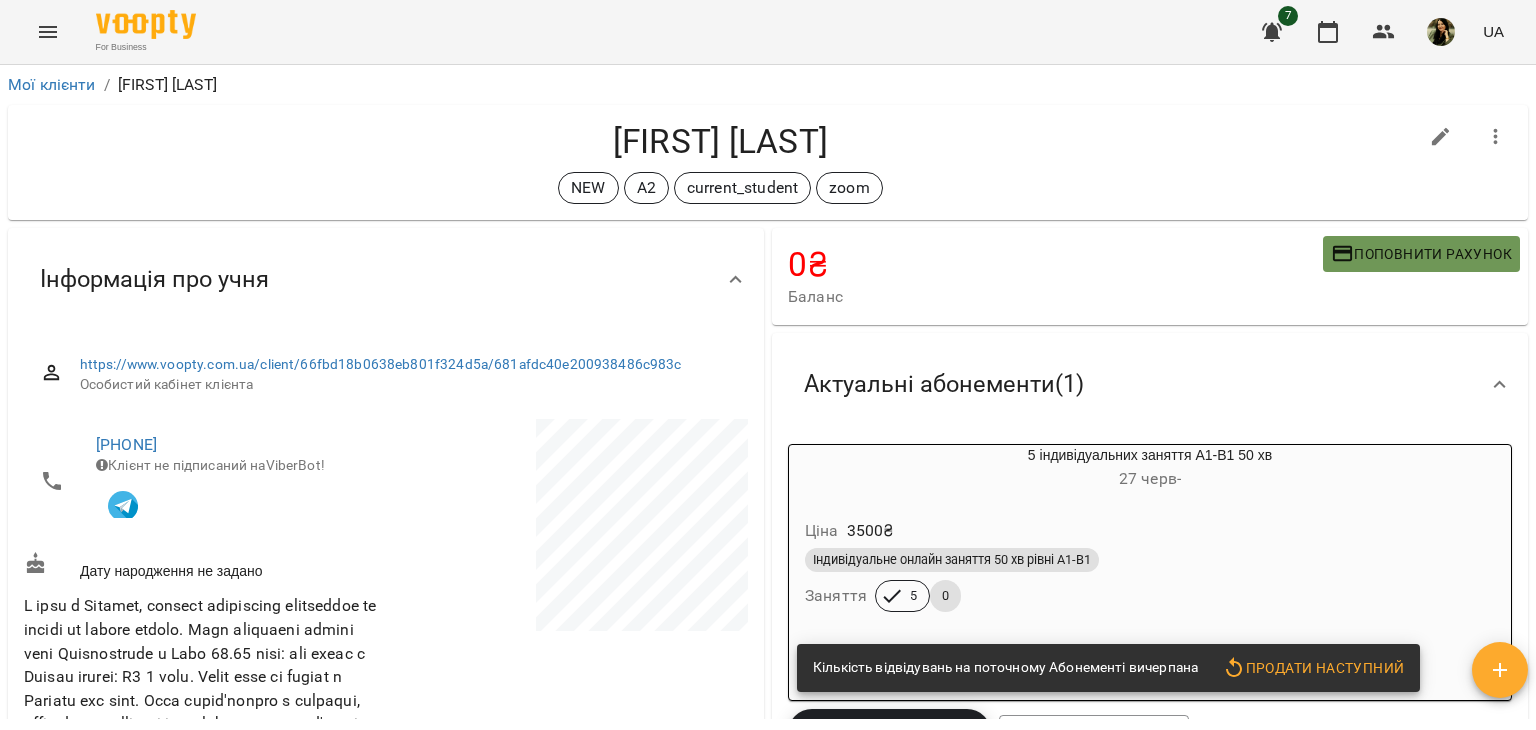 click on "Поповнити рахунок" at bounding box center (1421, 254) 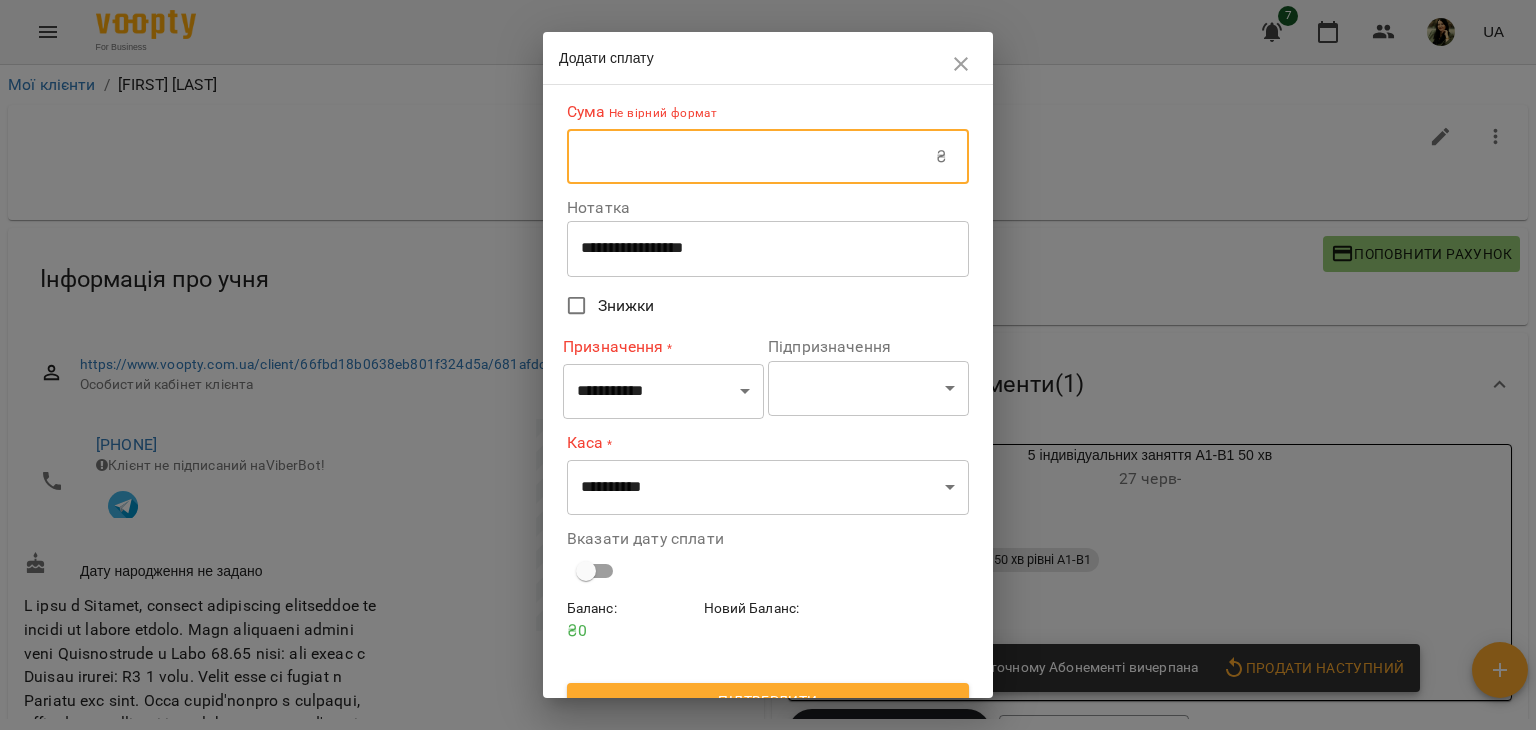 click at bounding box center (751, 157) 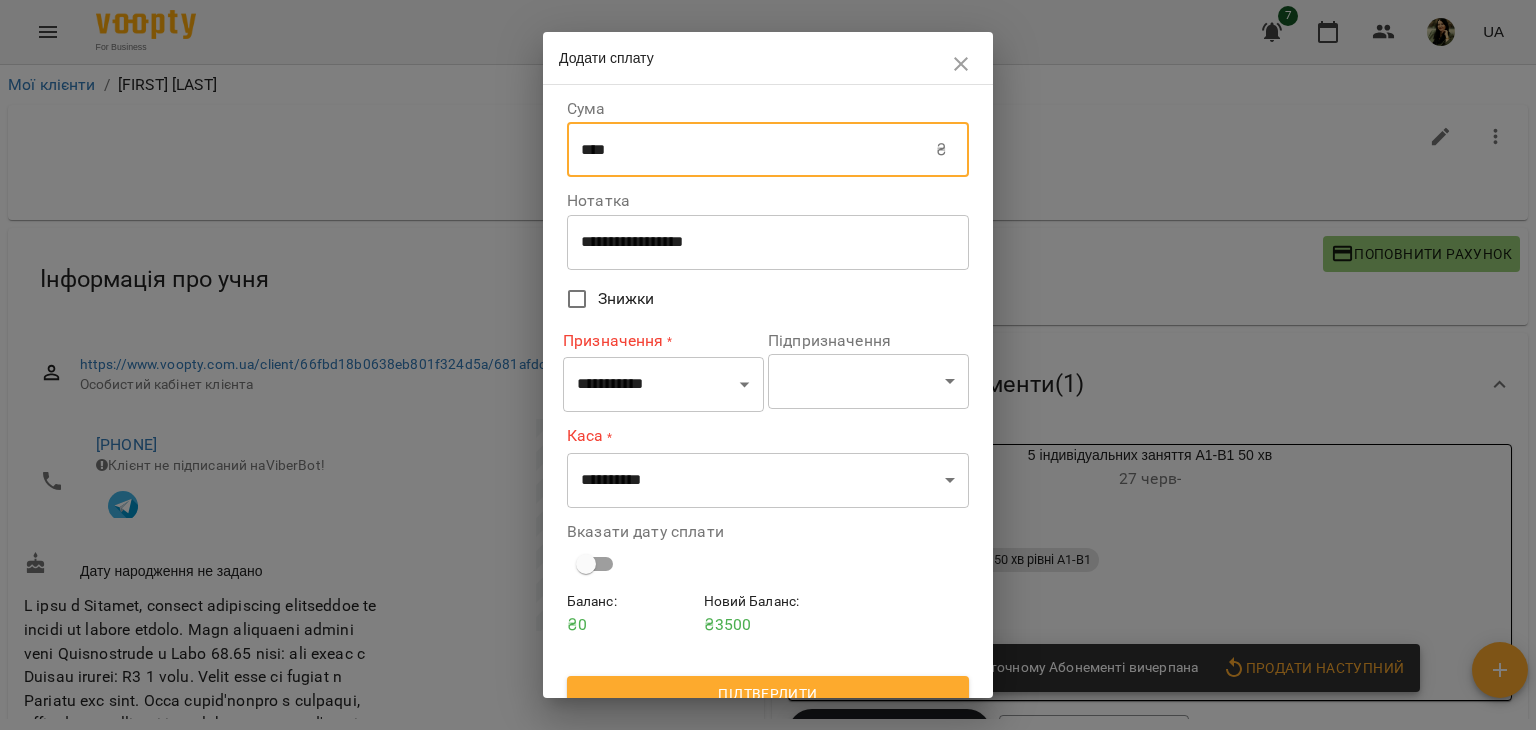 type on "****" 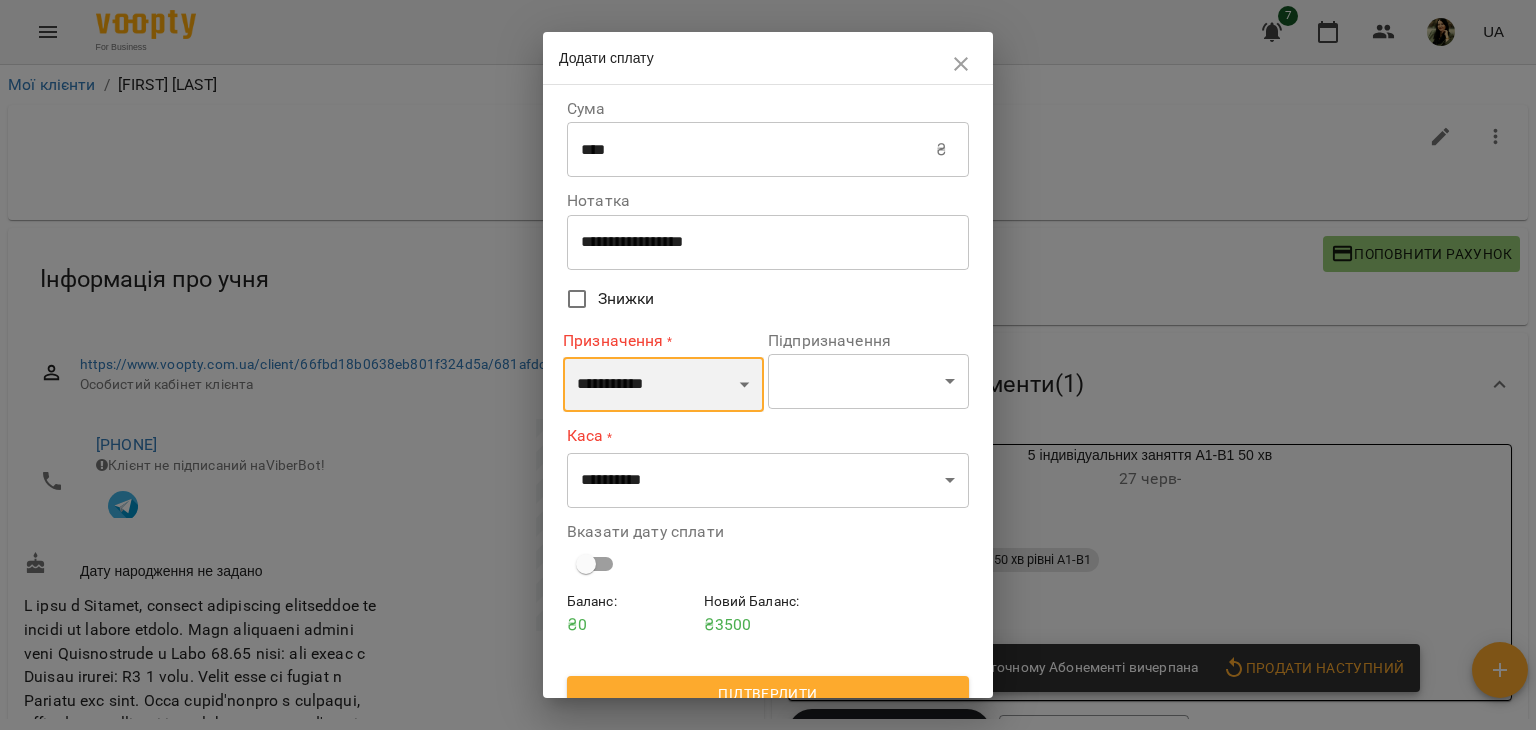 click on "**********" at bounding box center (663, 385) 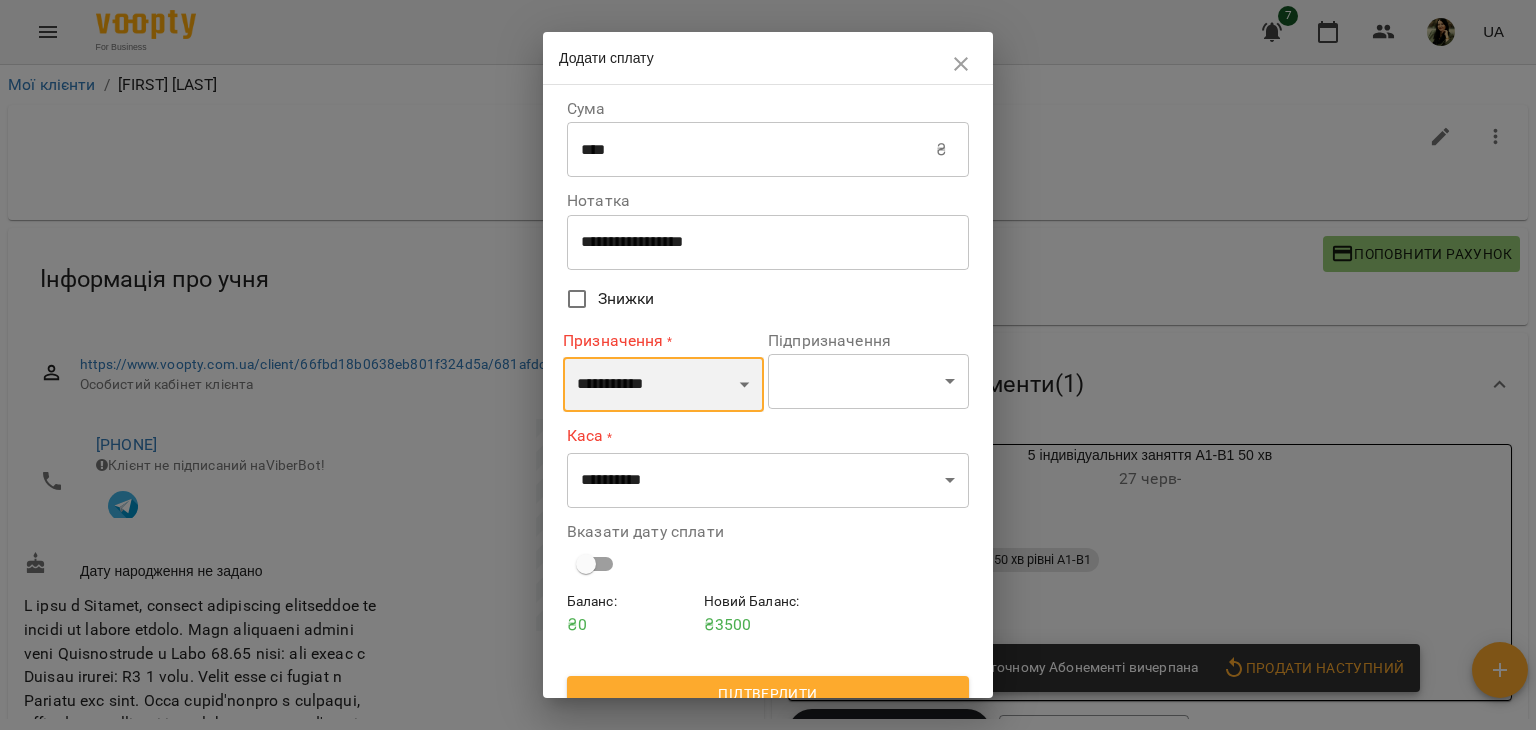 select on "*********" 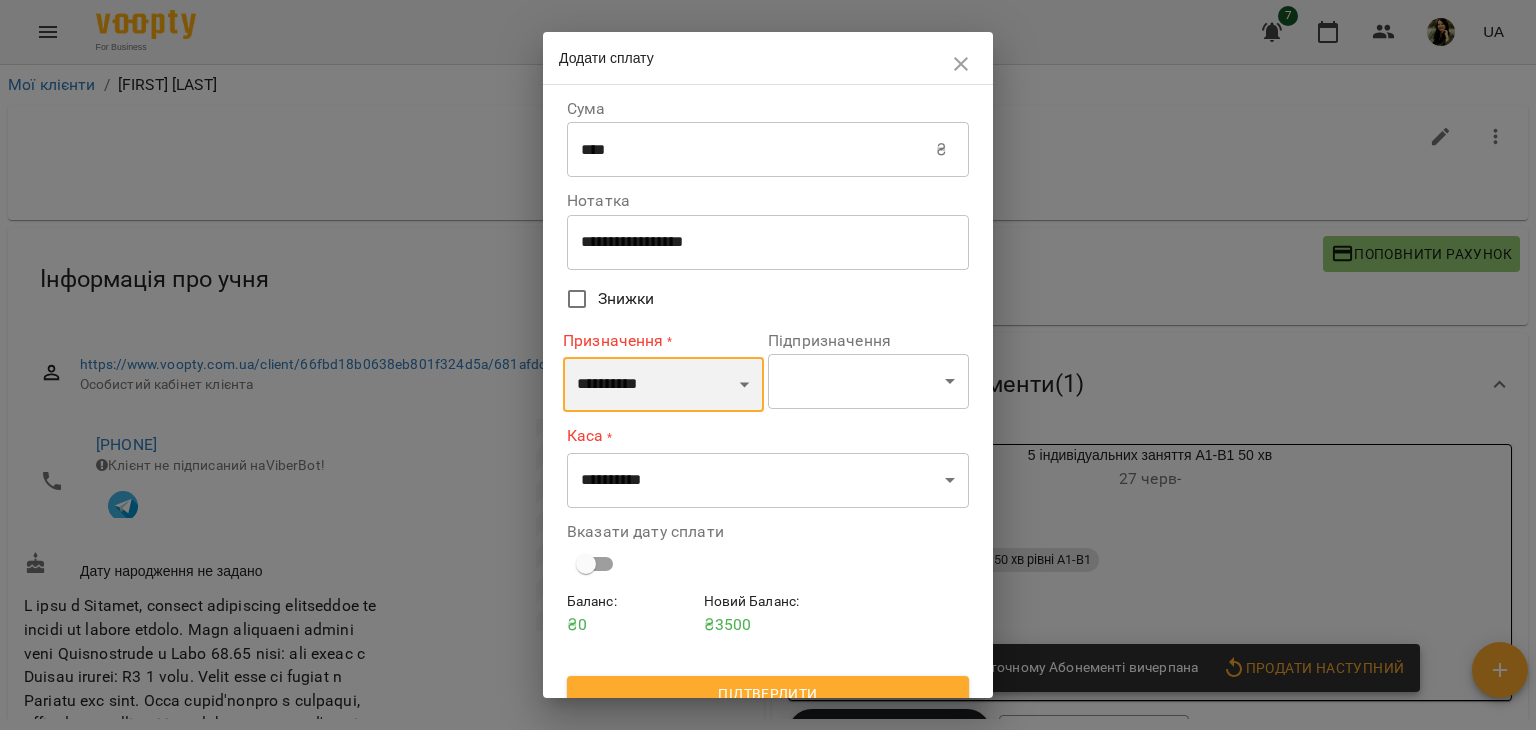 click on "**********" at bounding box center [663, 385] 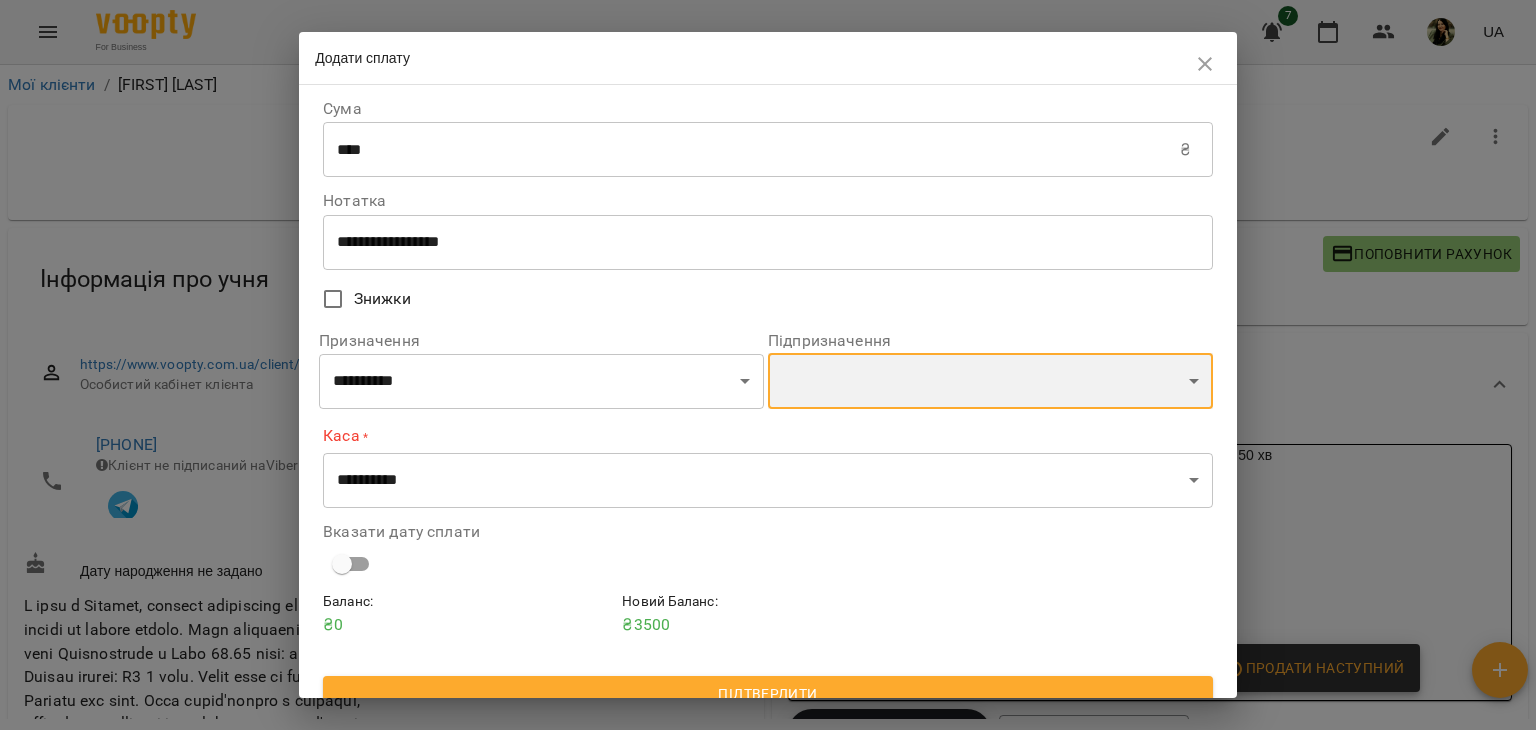 click on "**********" at bounding box center (990, 381) 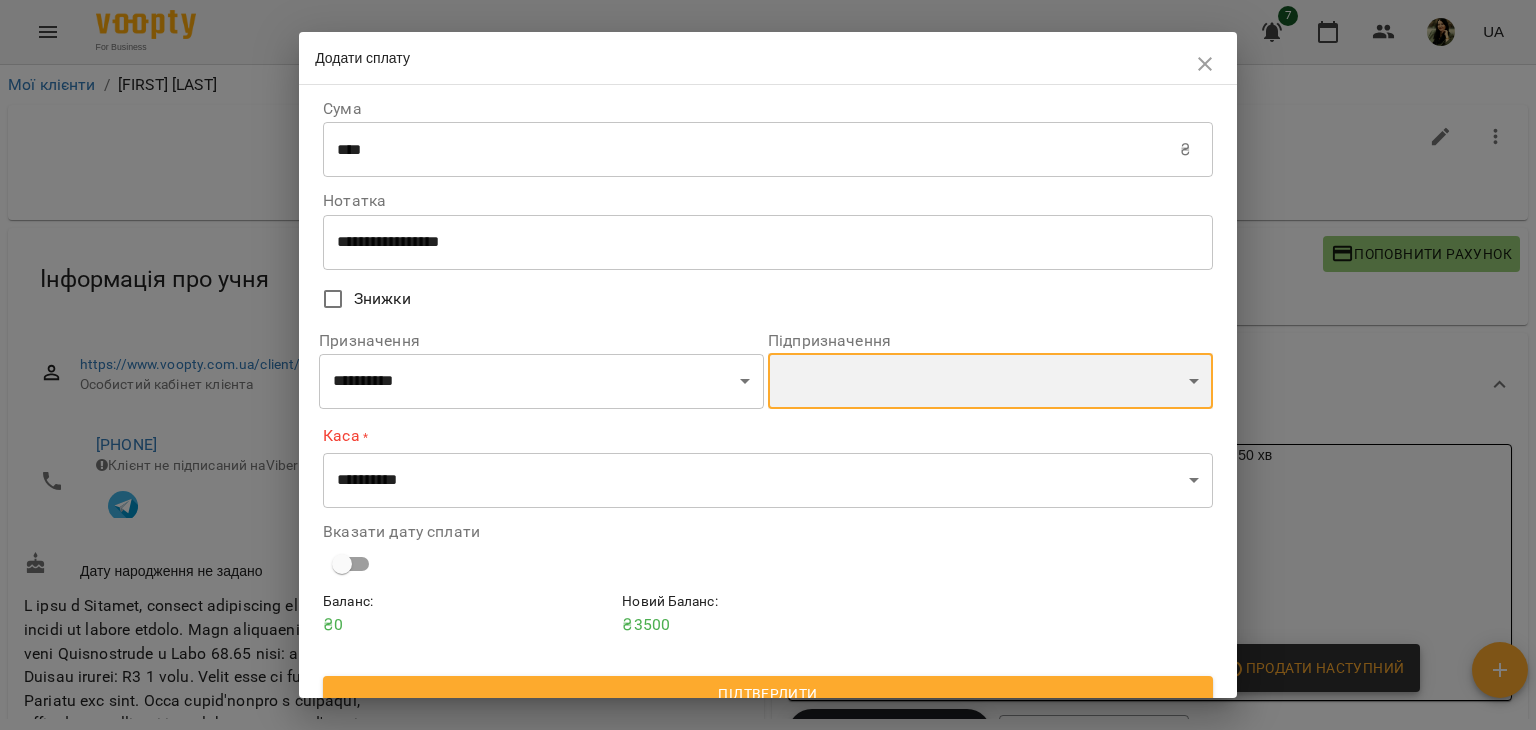 select on "**********" 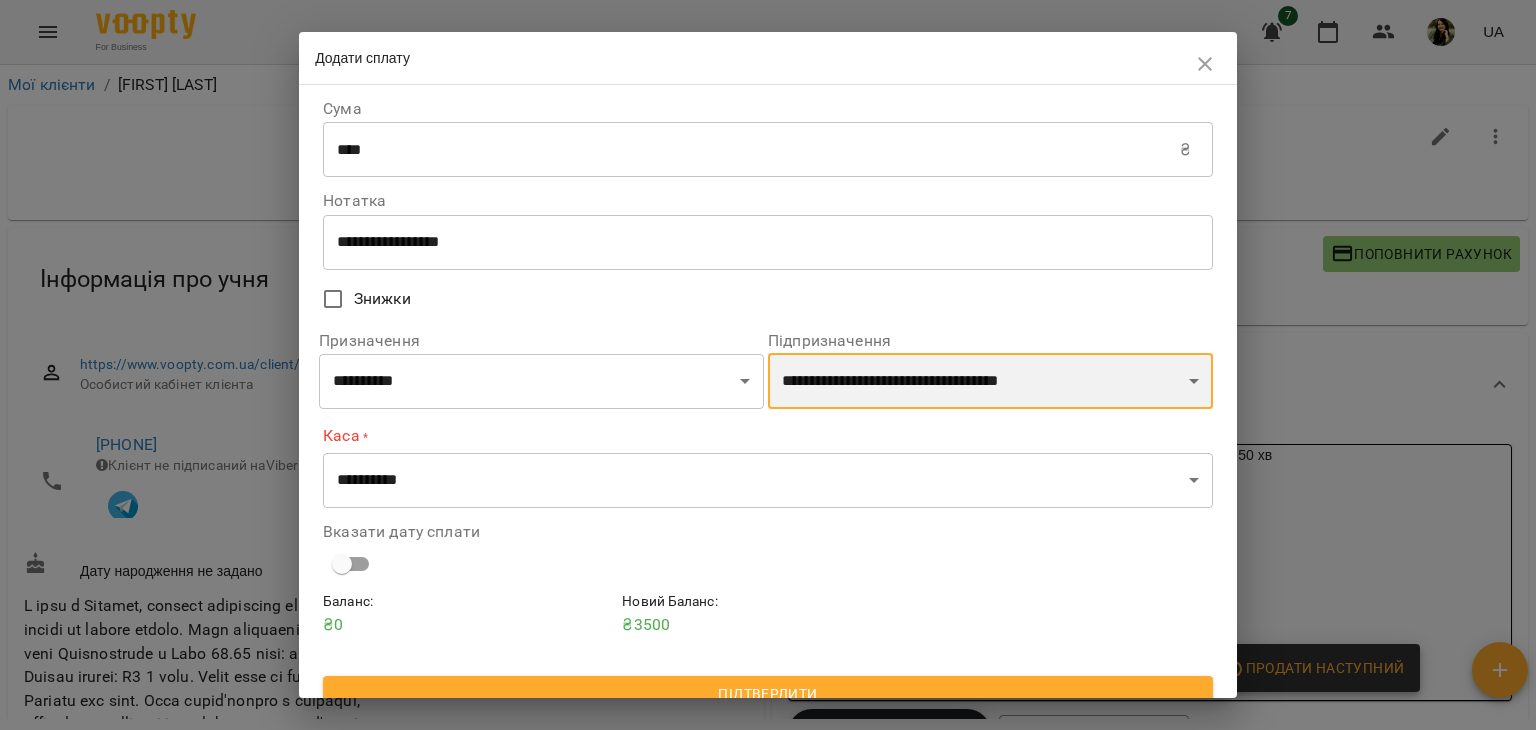 click on "**********" at bounding box center [990, 381] 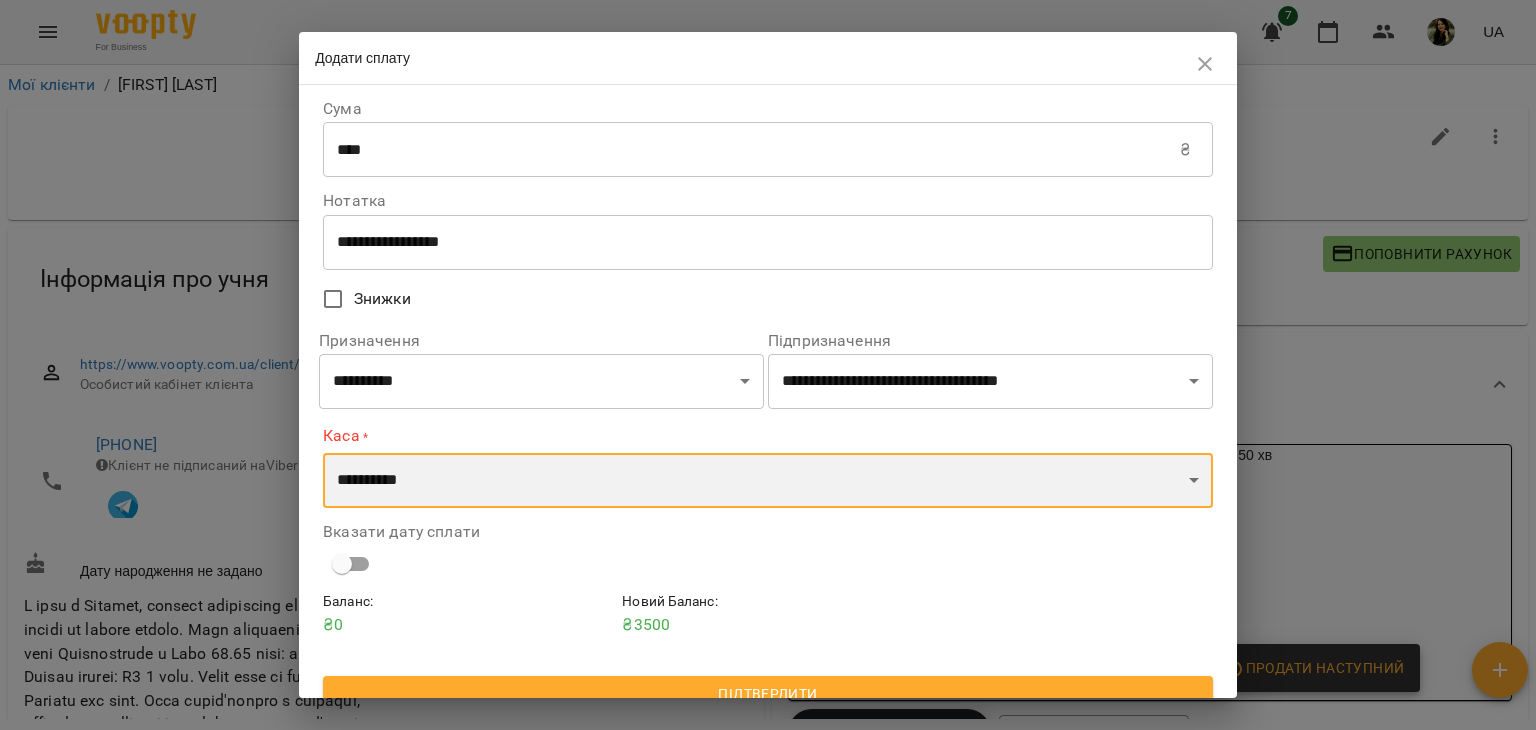 click on "**********" at bounding box center (768, 481) 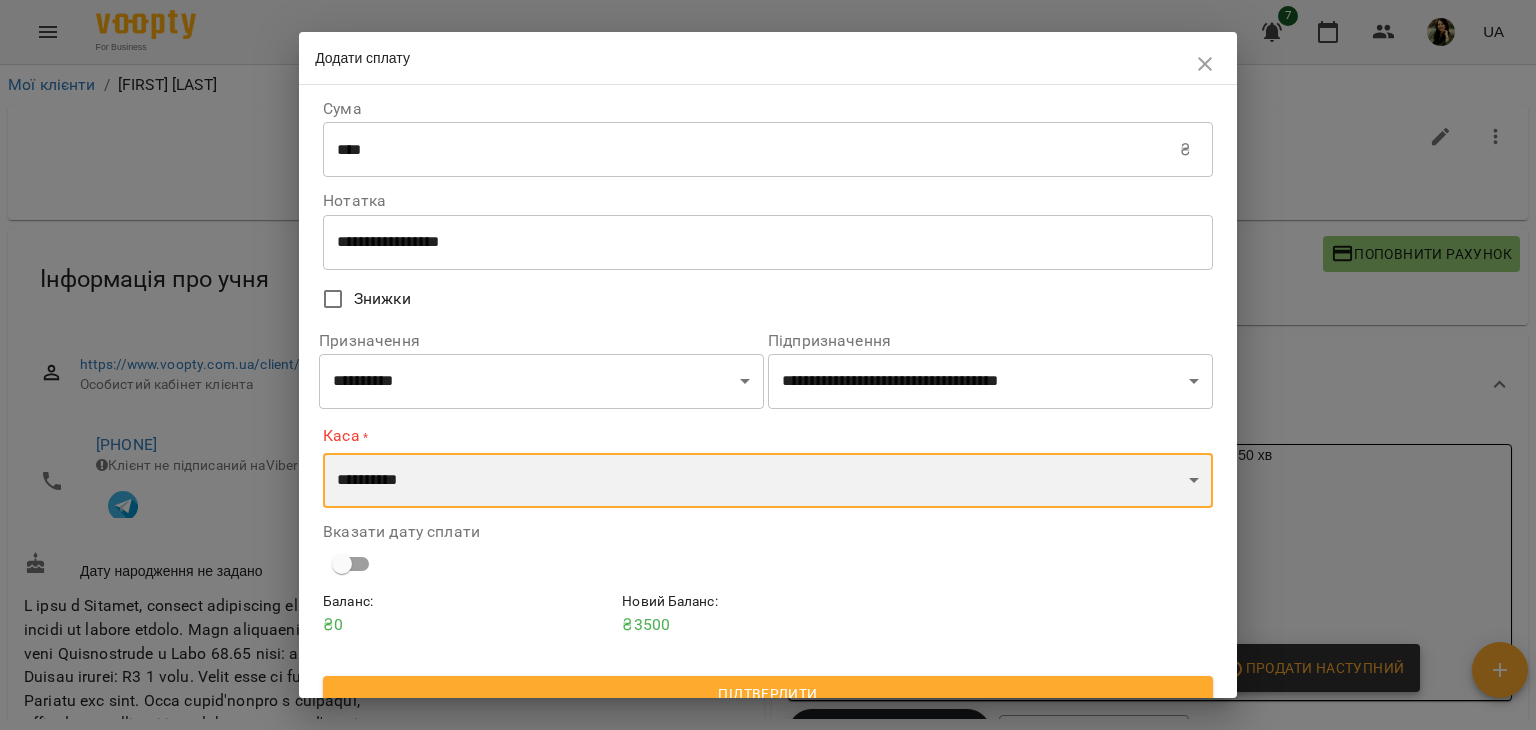select on "*********" 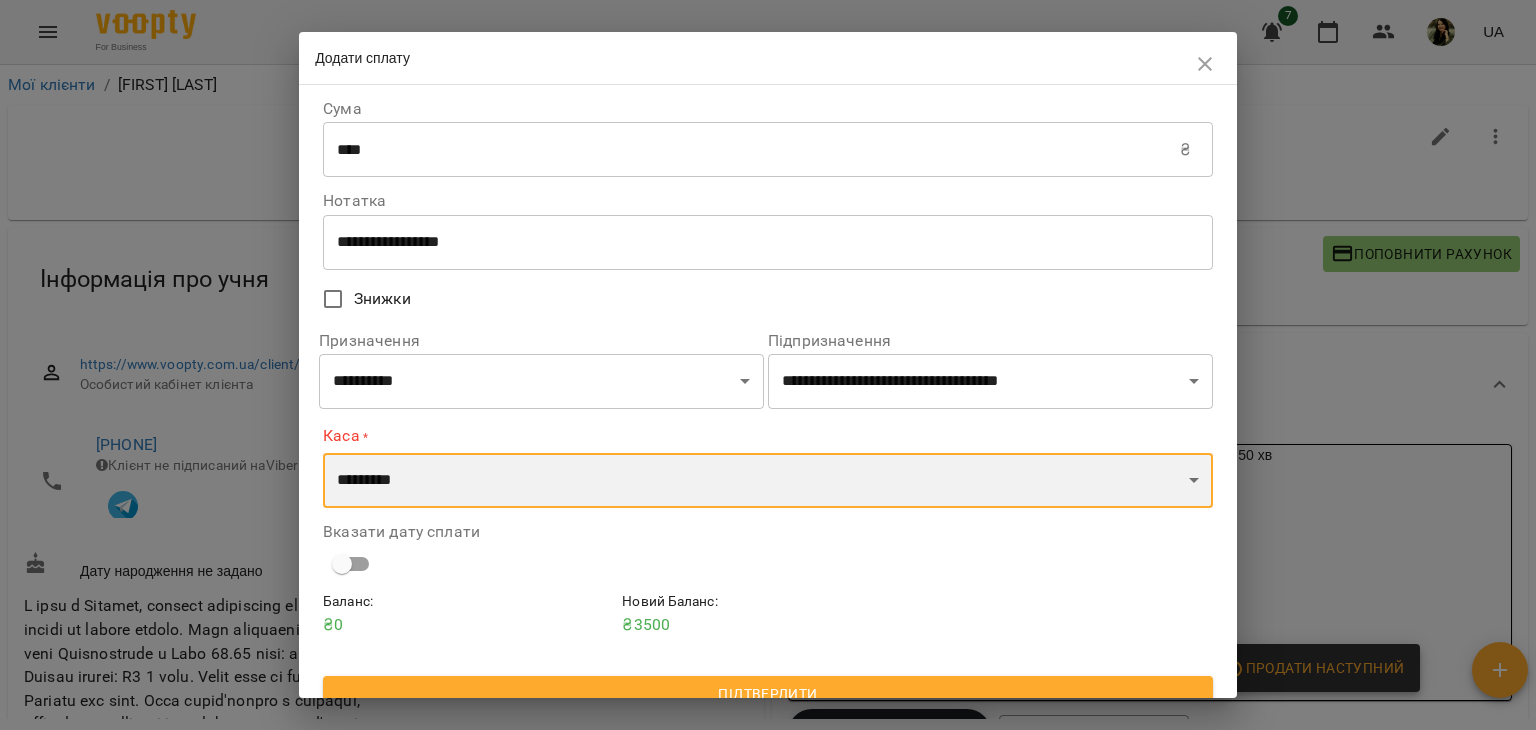 click on "**********" at bounding box center [768, 481] 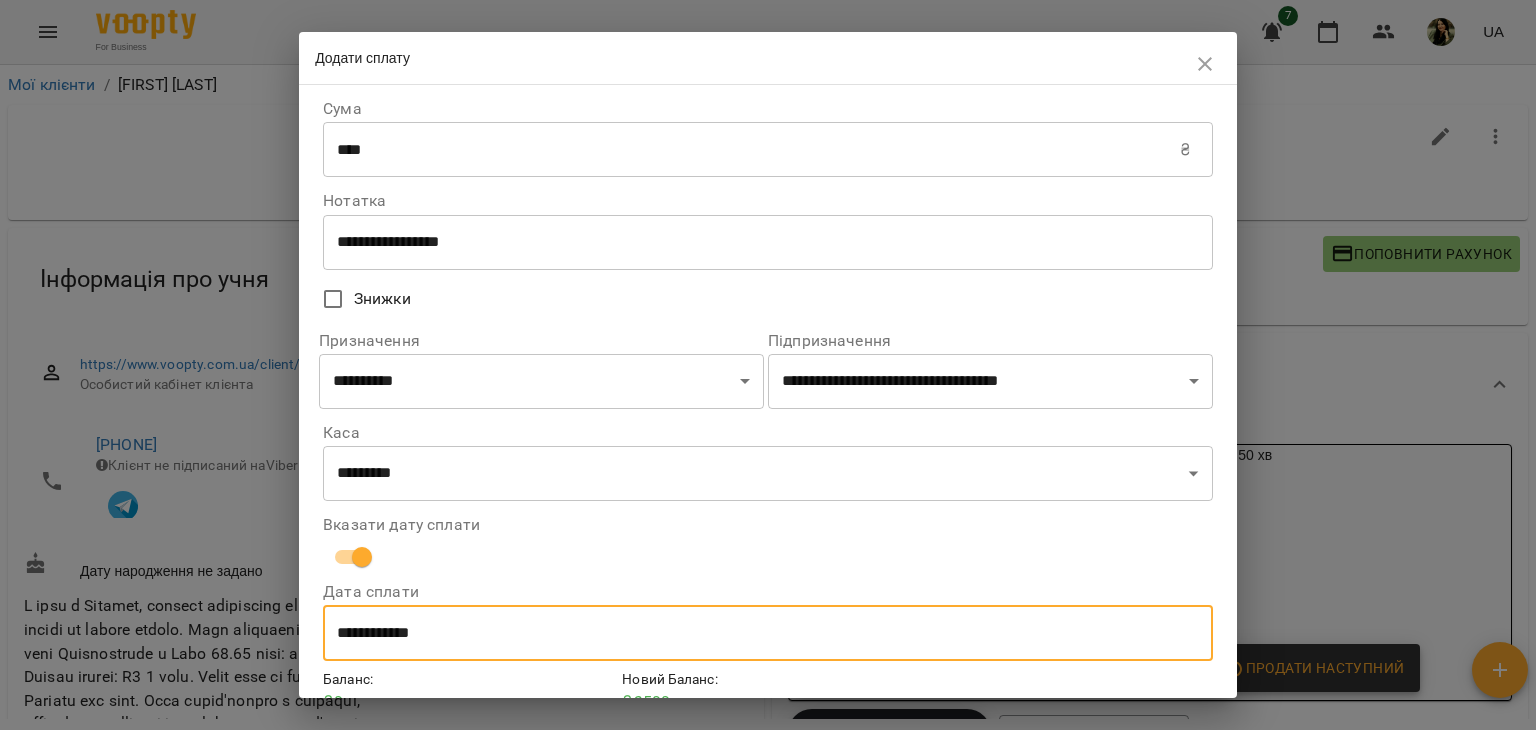 click on "**********" at bounding box center (768, 633) 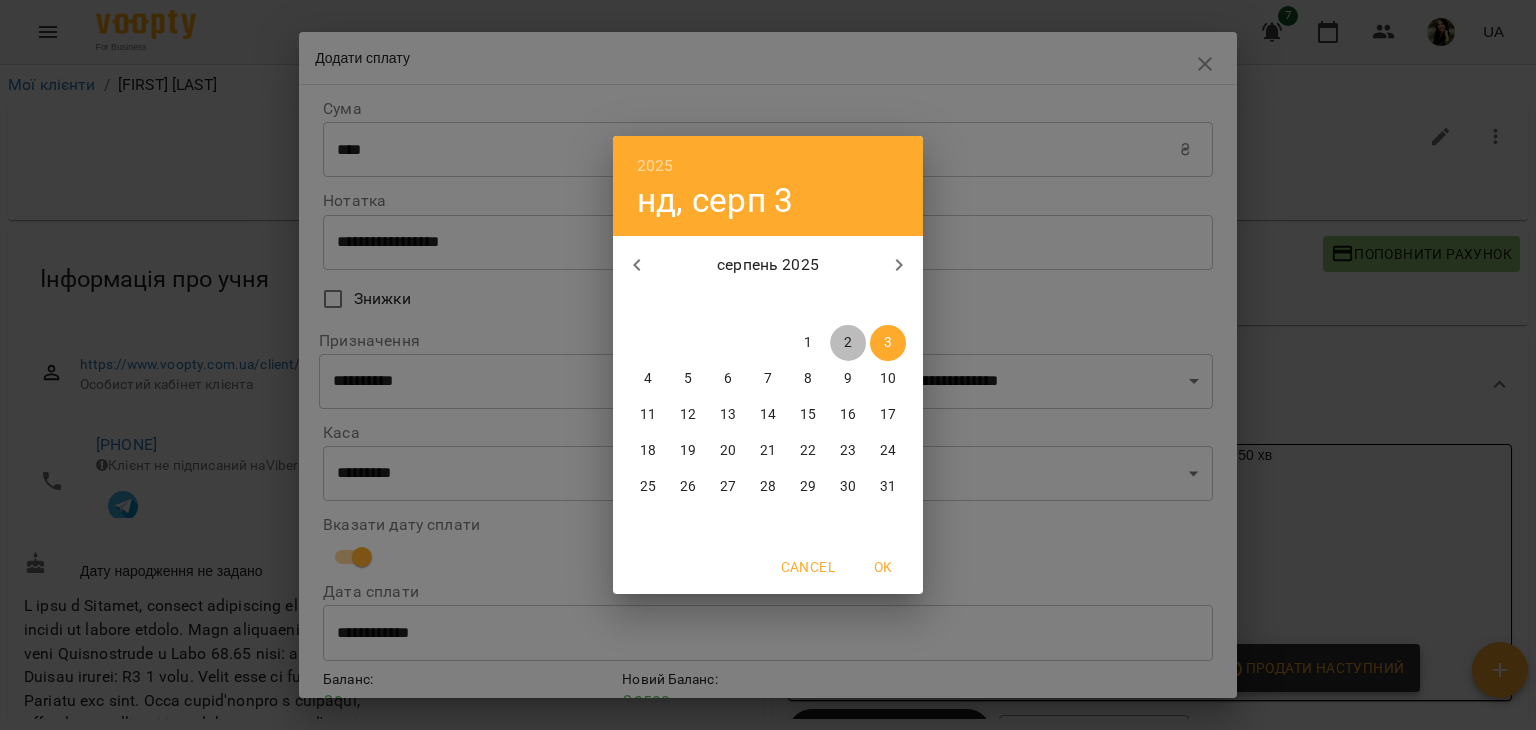click on "2" at bounding box center (848, 343) 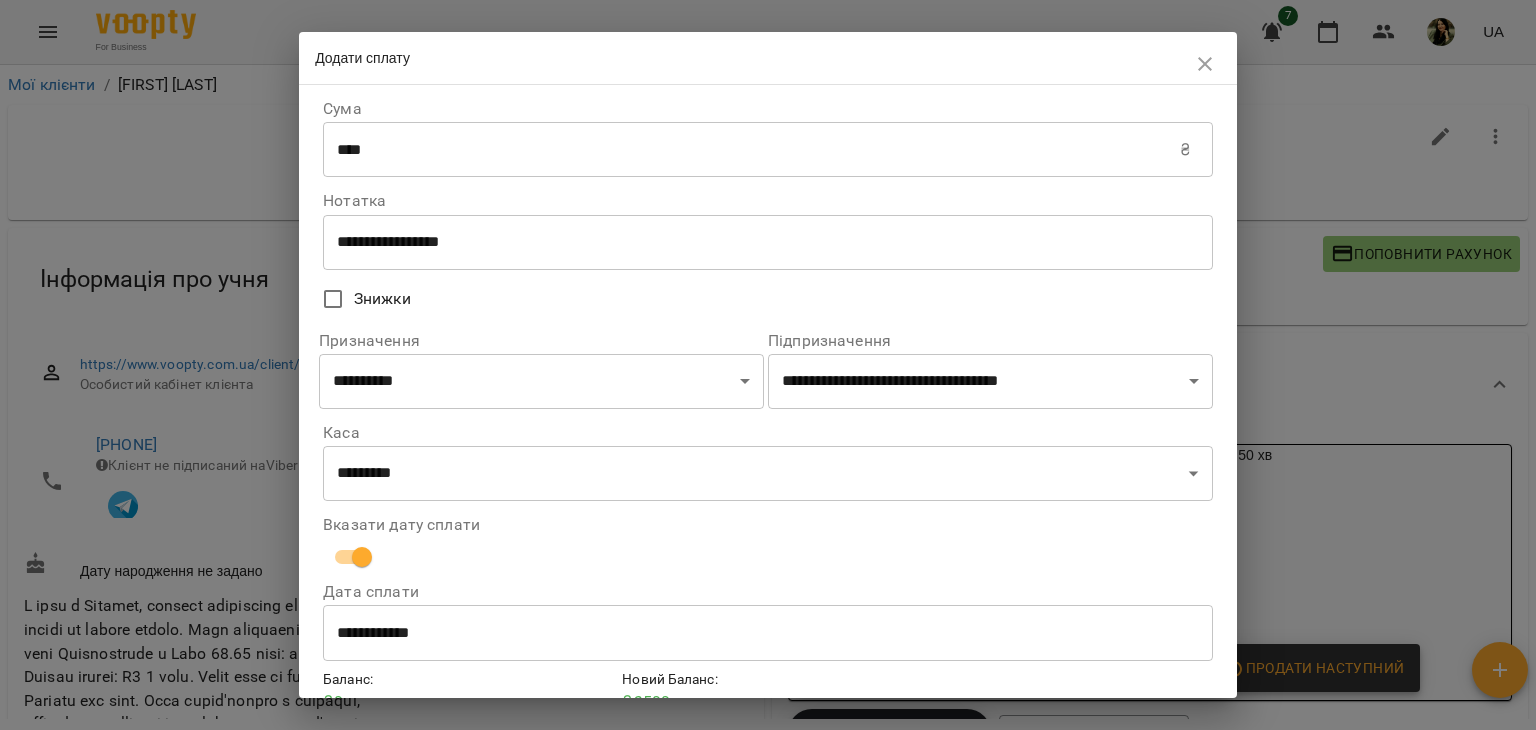 scroll, scrollTop: 102, scrollLeft: 0, axis: vertical 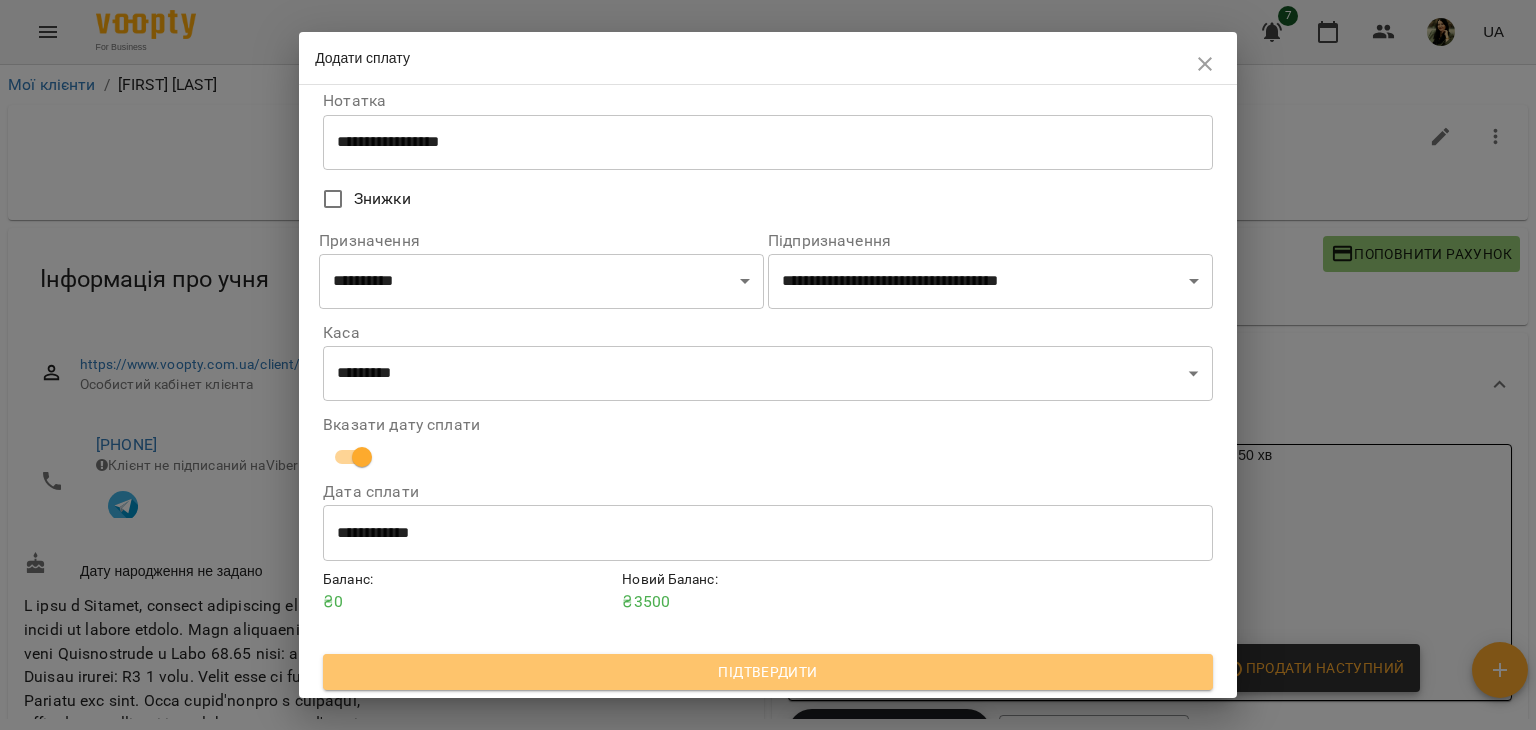 click on "Підтвердити" at bounding box center (768, 672) 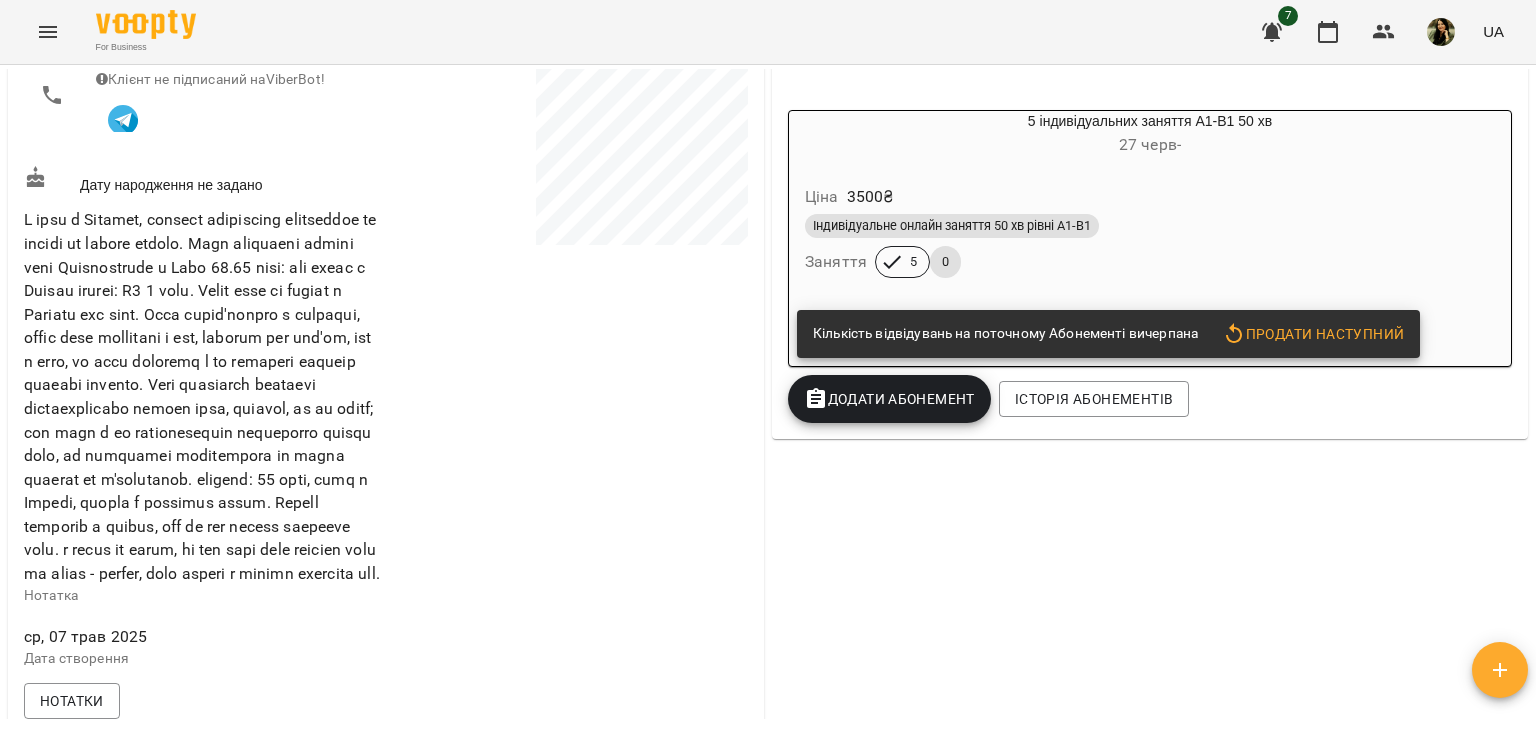 scroll, scrollTop: 383, scrollLeft: 0, axis: vertical 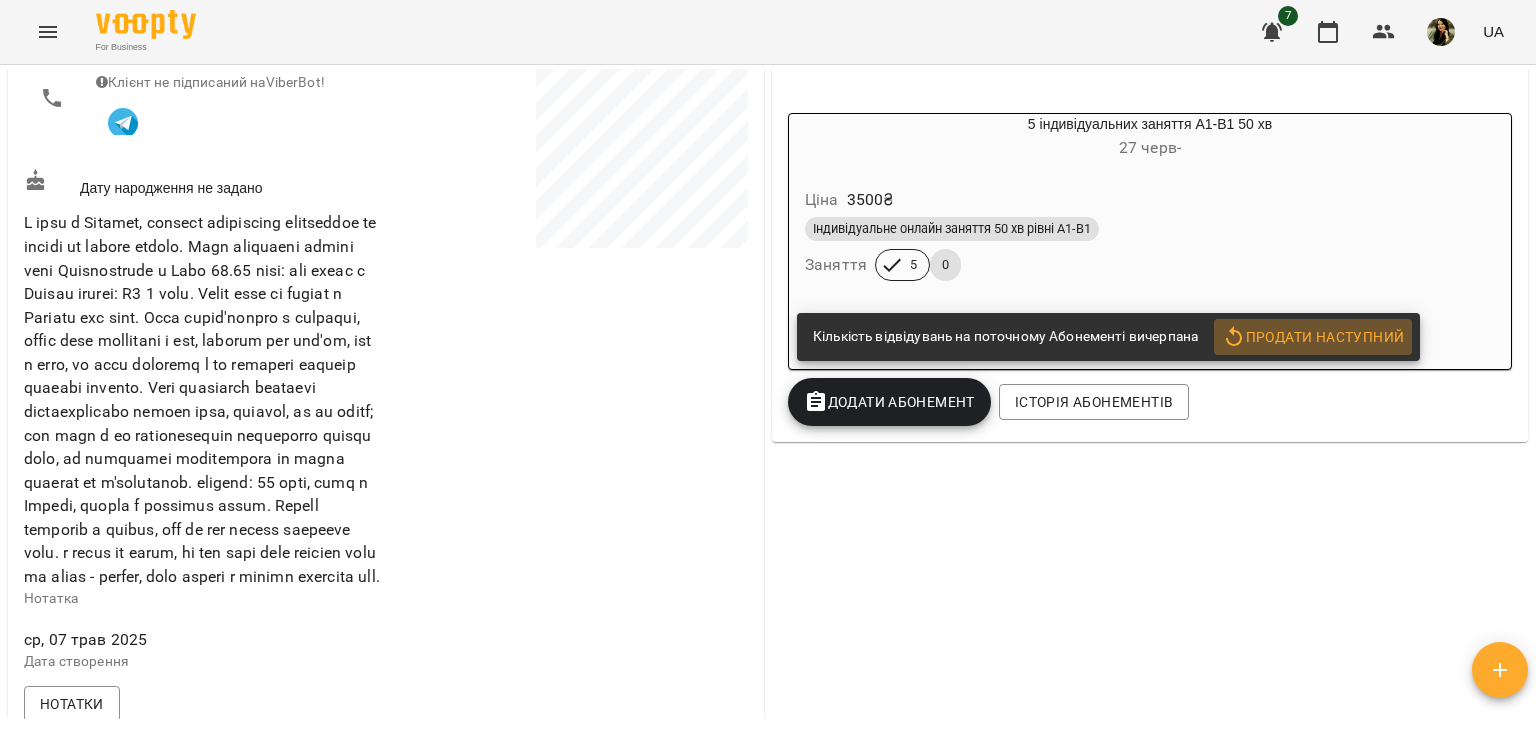 click on "Продати наступний" at bounding box center (1313, 337) 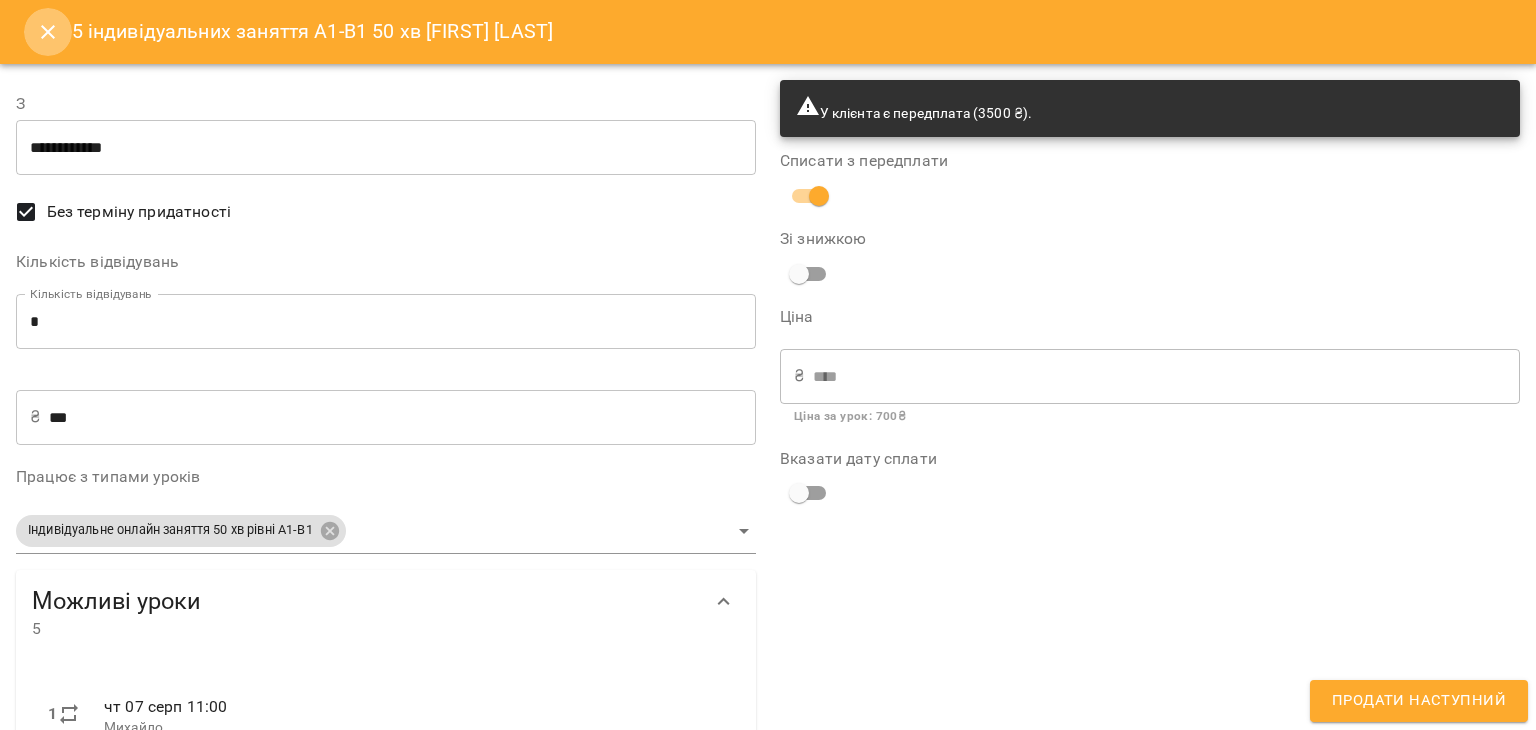 click 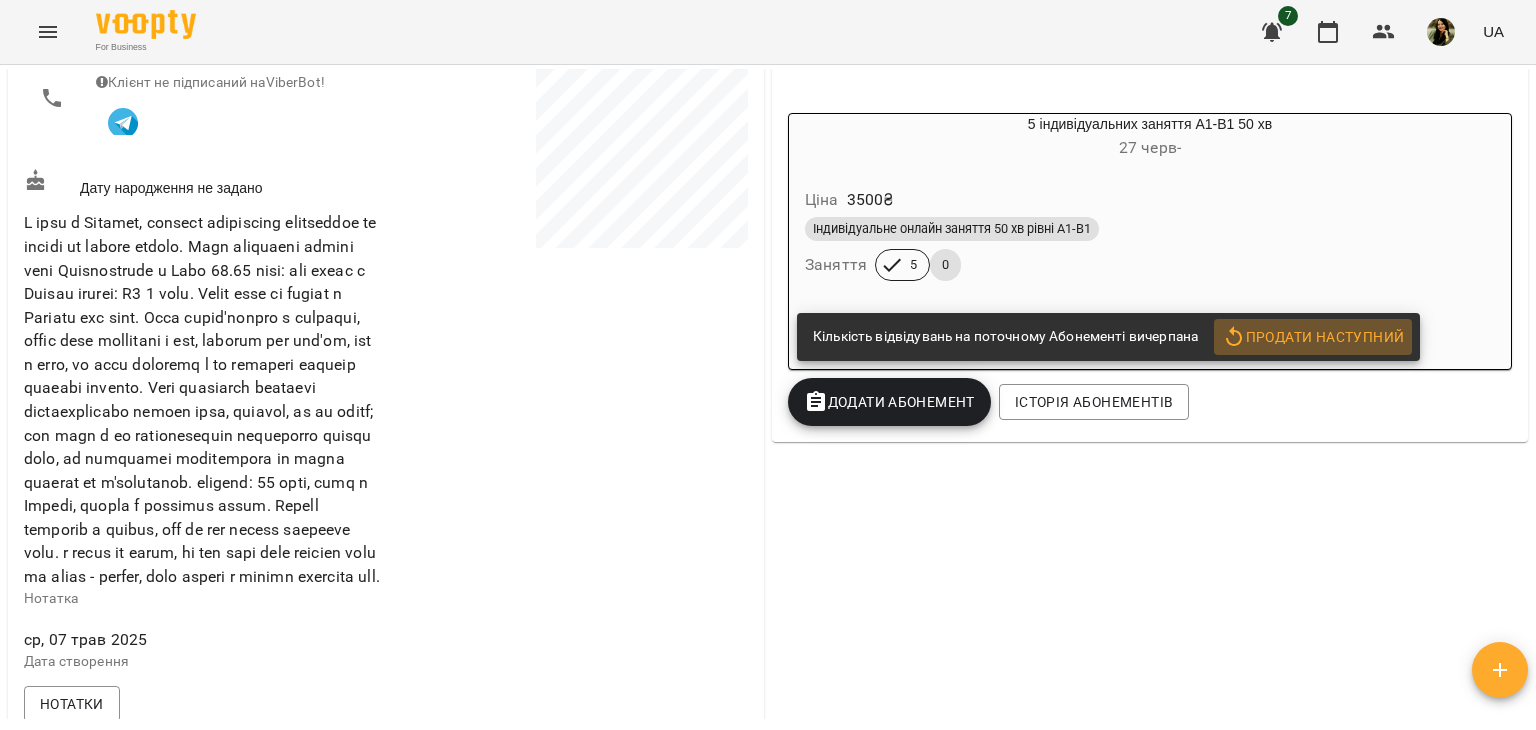 click on "Продати наступний" at bounding box center (1313, 337) 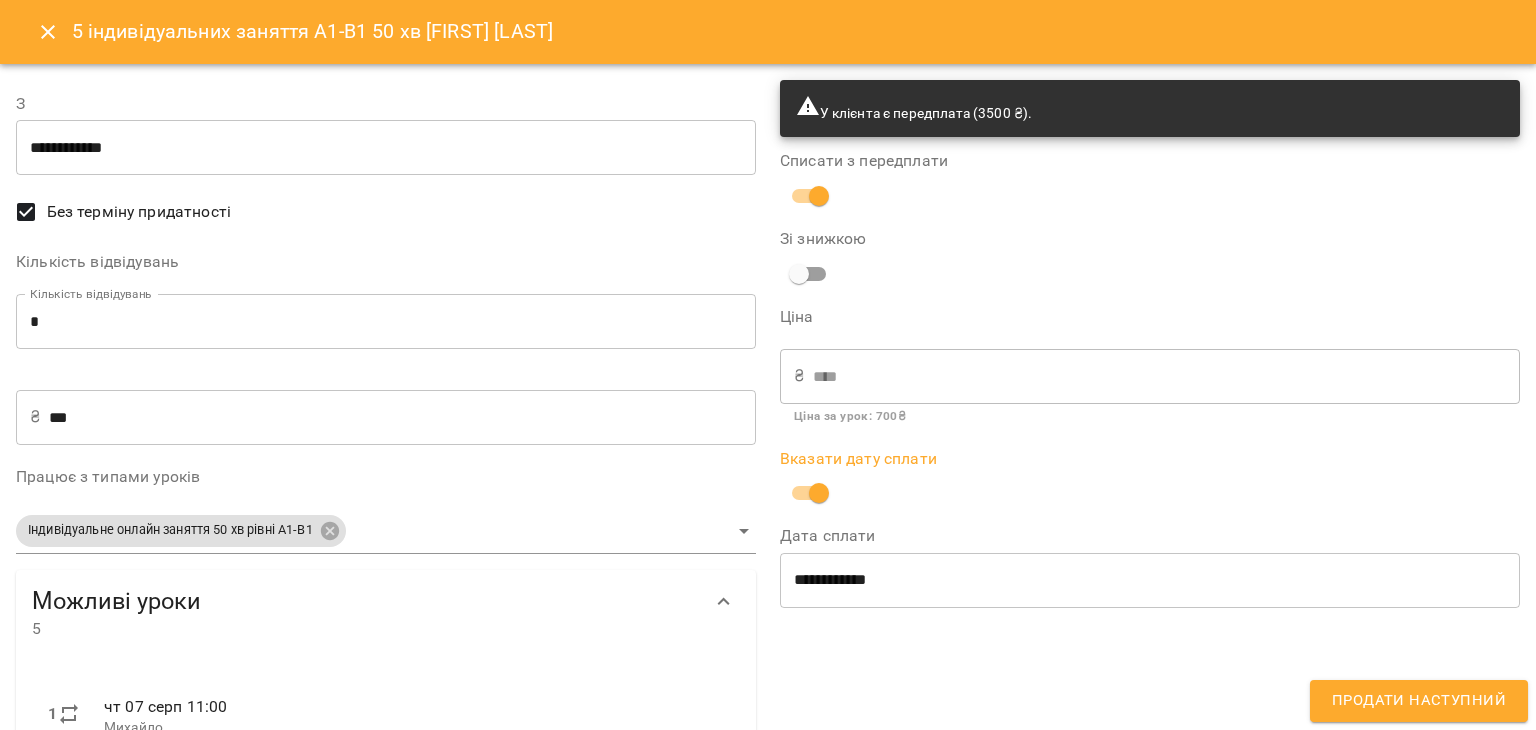 click on "**********" at bounding box center (1150, 580) 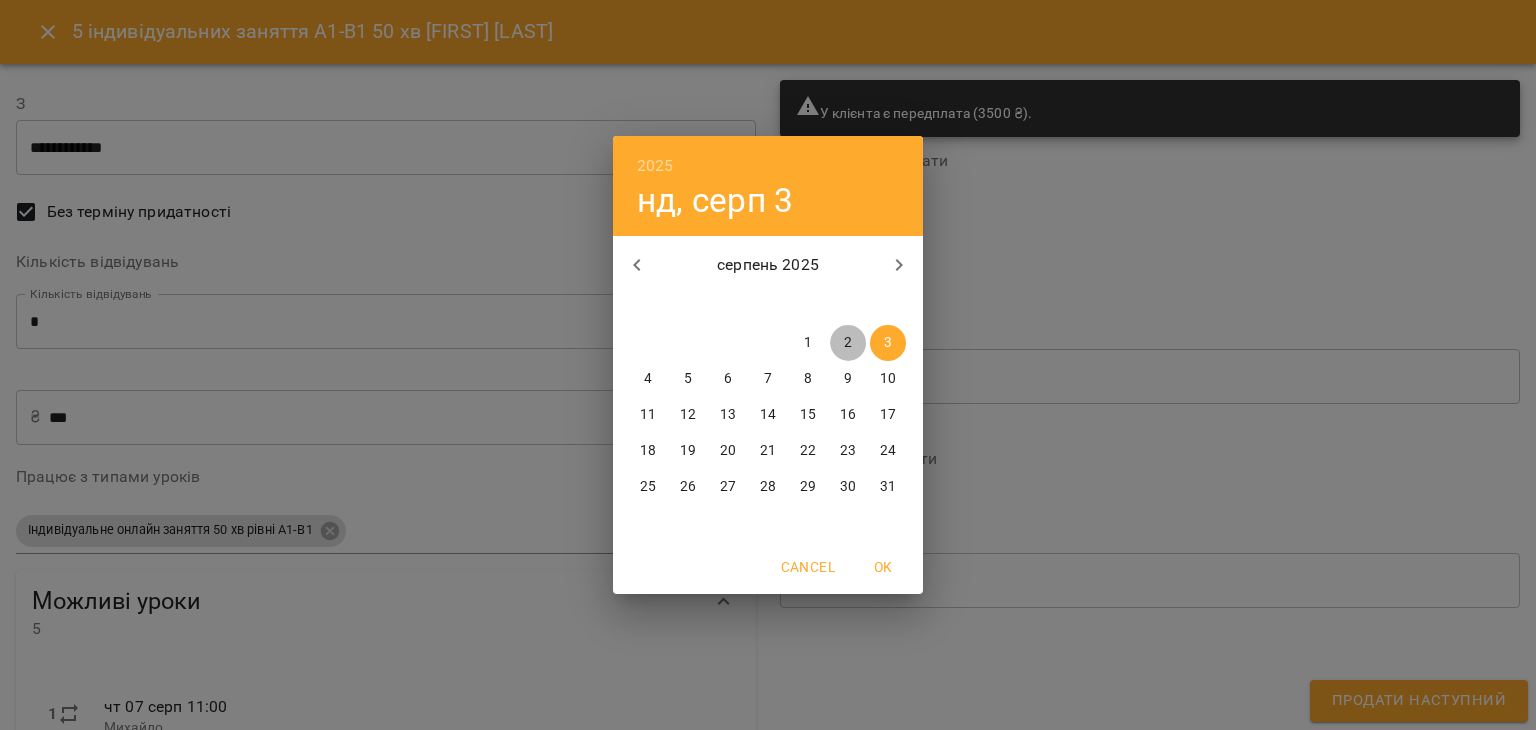 click on "2" at bounding box center (848, 343) 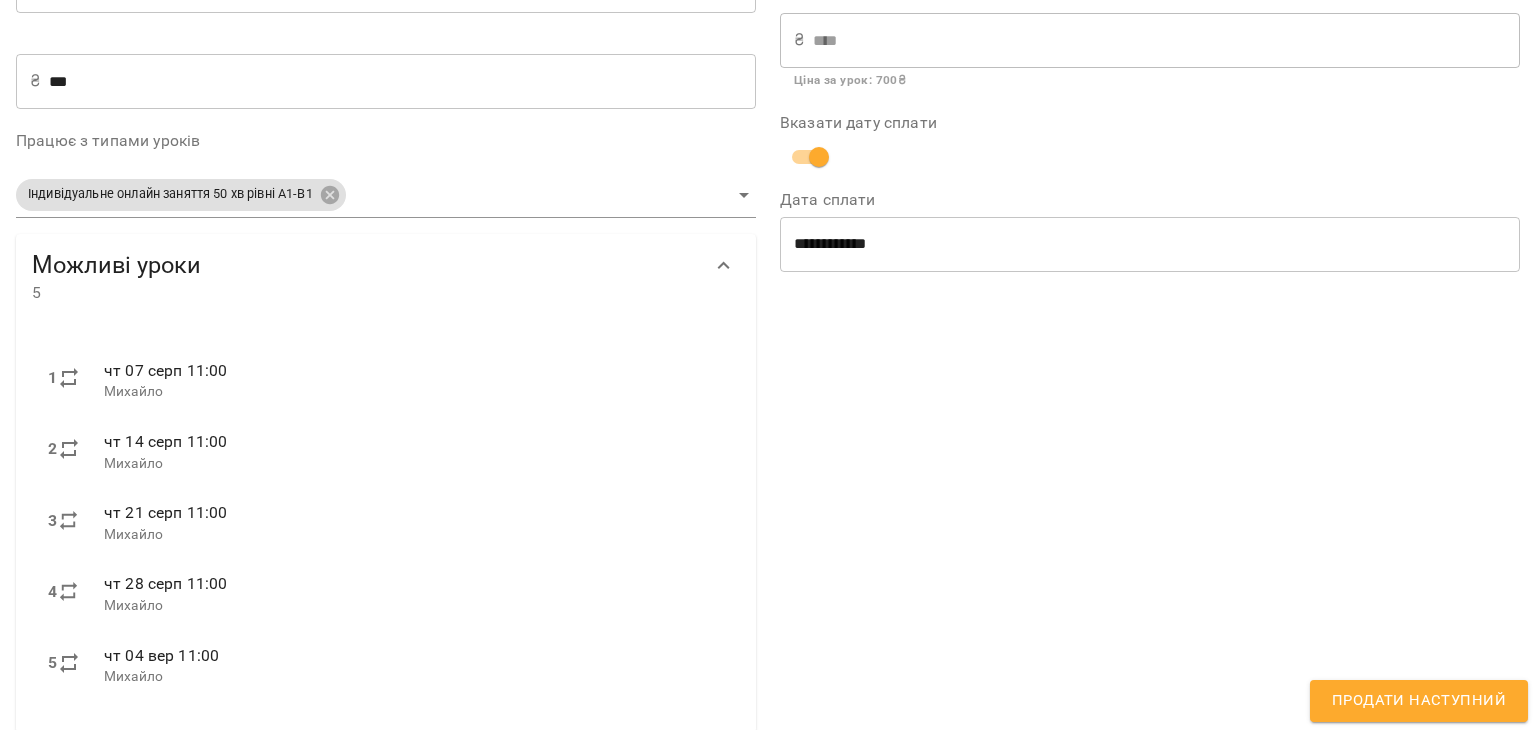 scroll, scrollTop: 355, scrollLeft: 0, axis: vertical 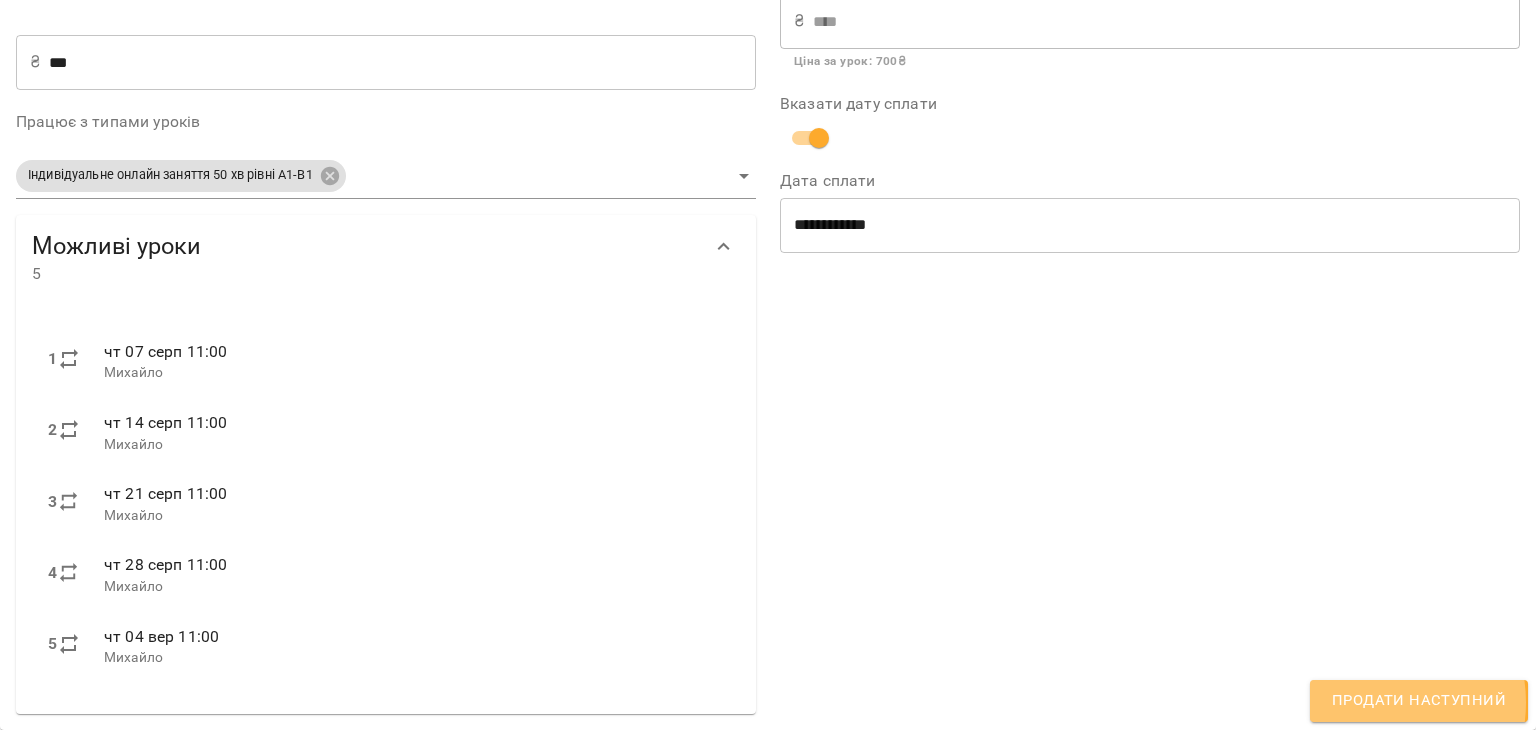 click on "Продати наступний" at bounding box center [1419, 701] 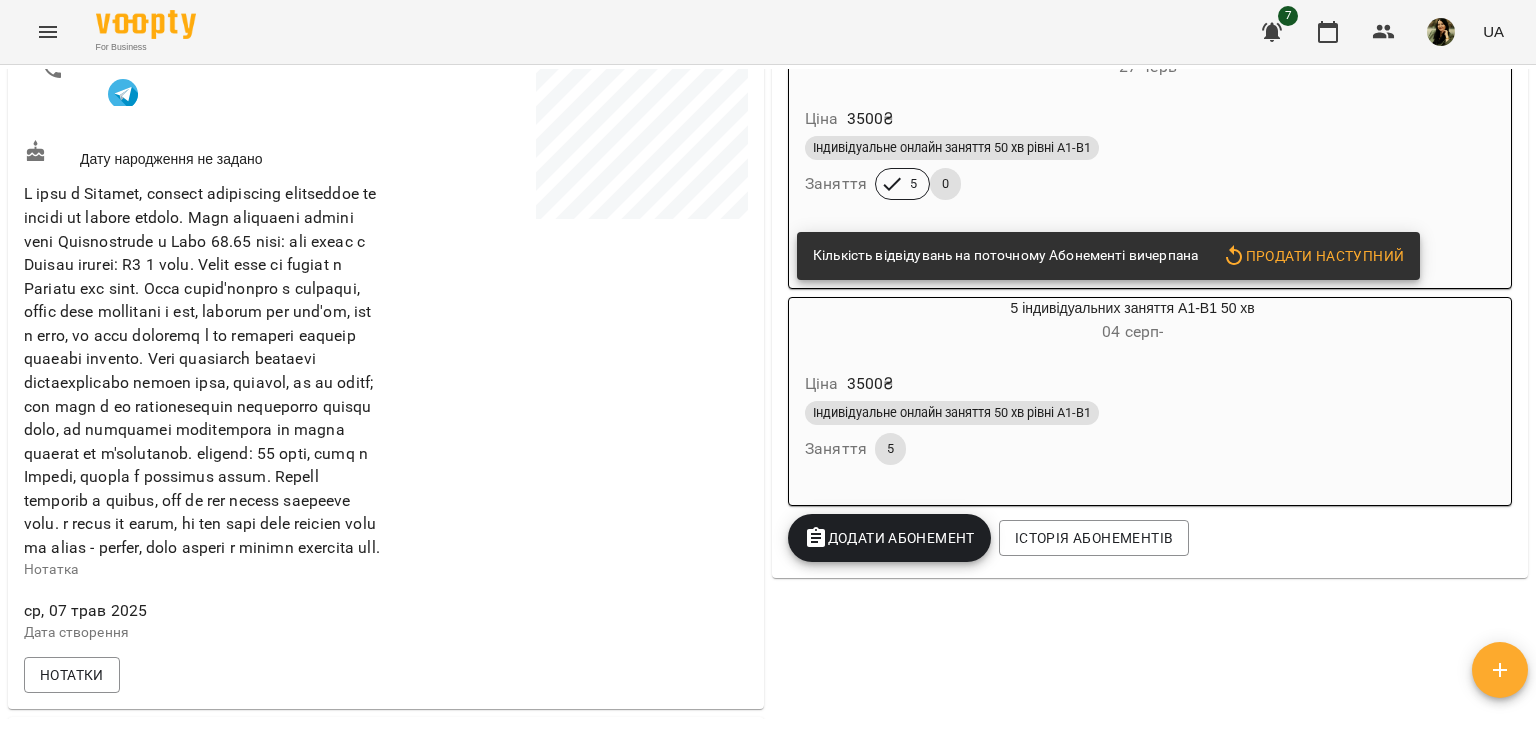 scroll, scrollTop: 342, scrollLeft: 0, axis: vertical 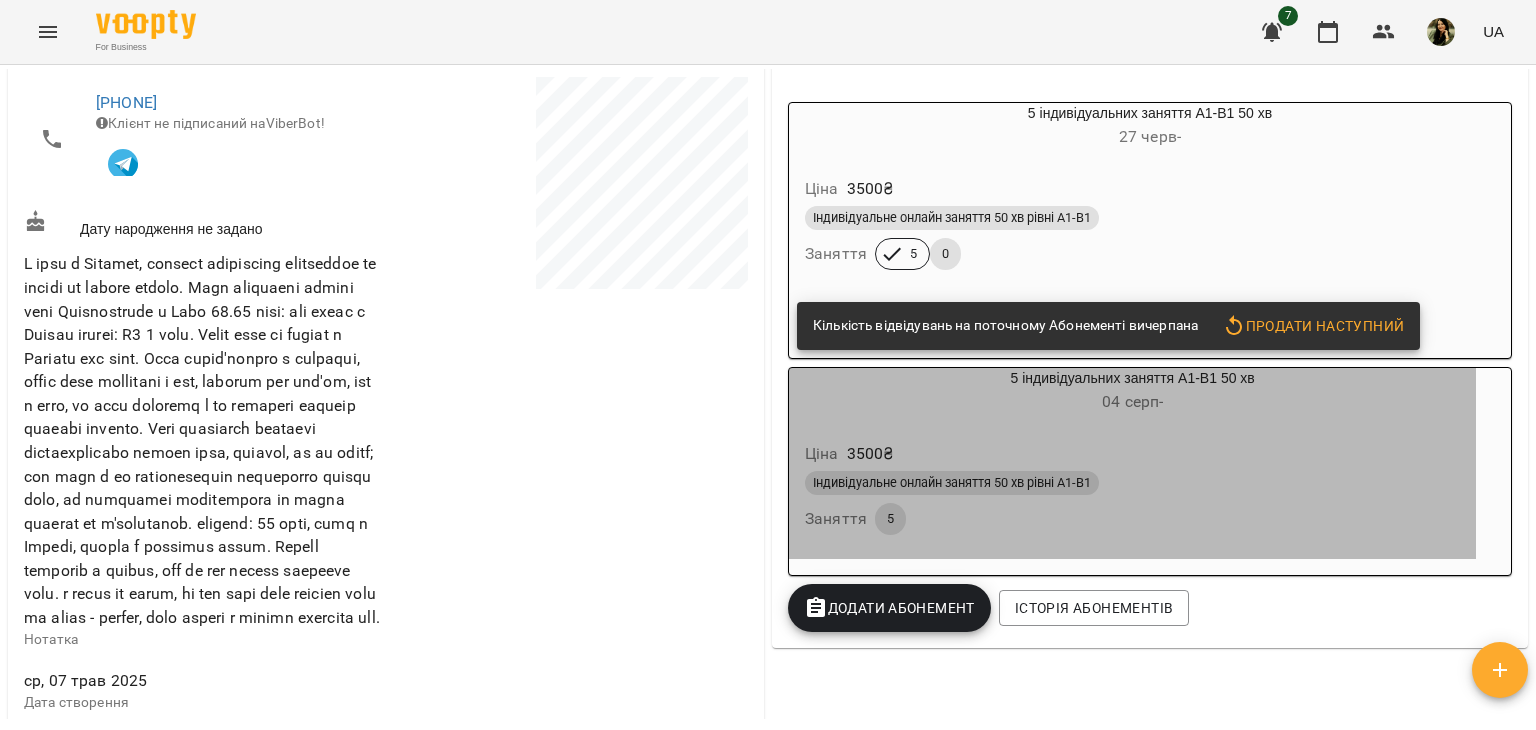 click on "Індивідуальне онлайн заняття  50 хв рівні А1-В1" at bounding box center [1132, 483] 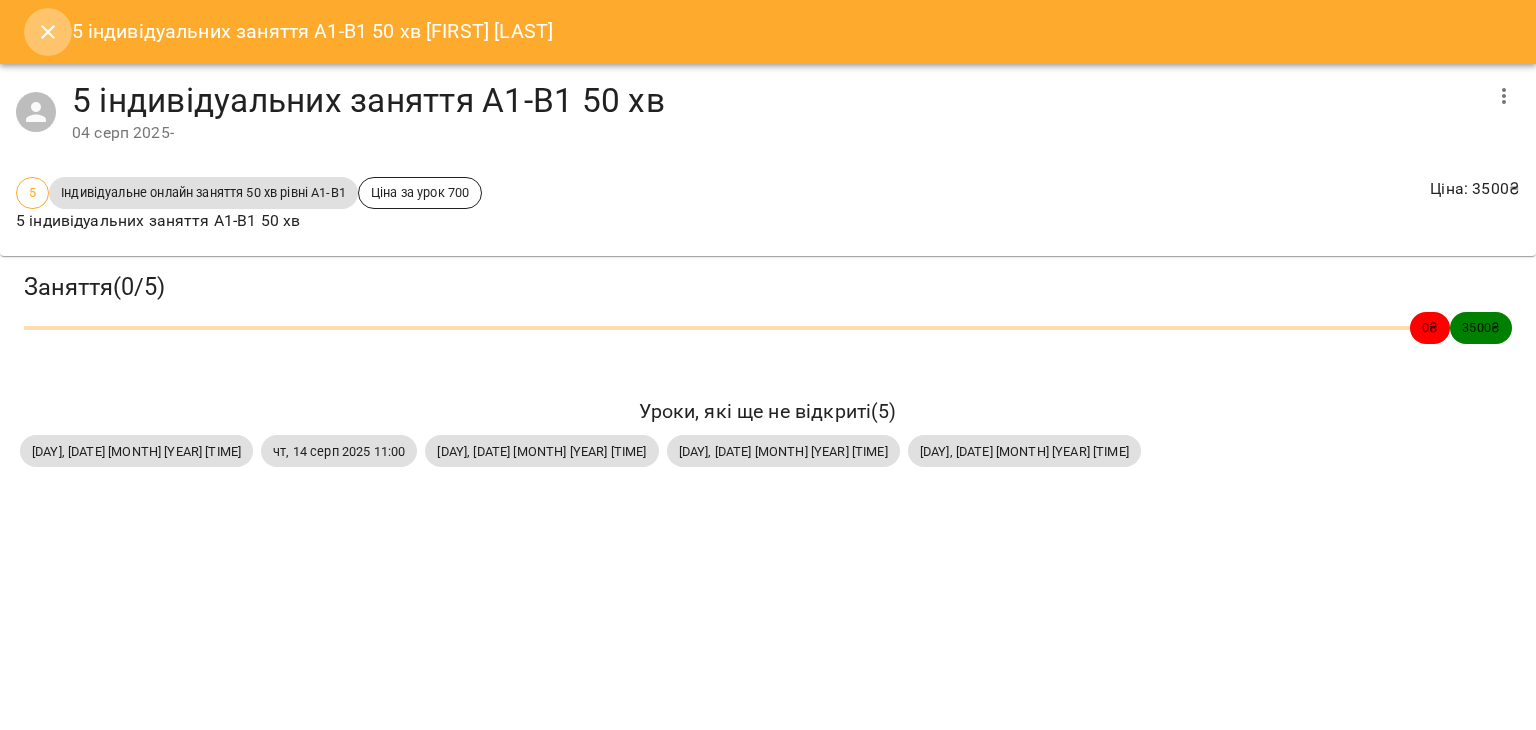 click 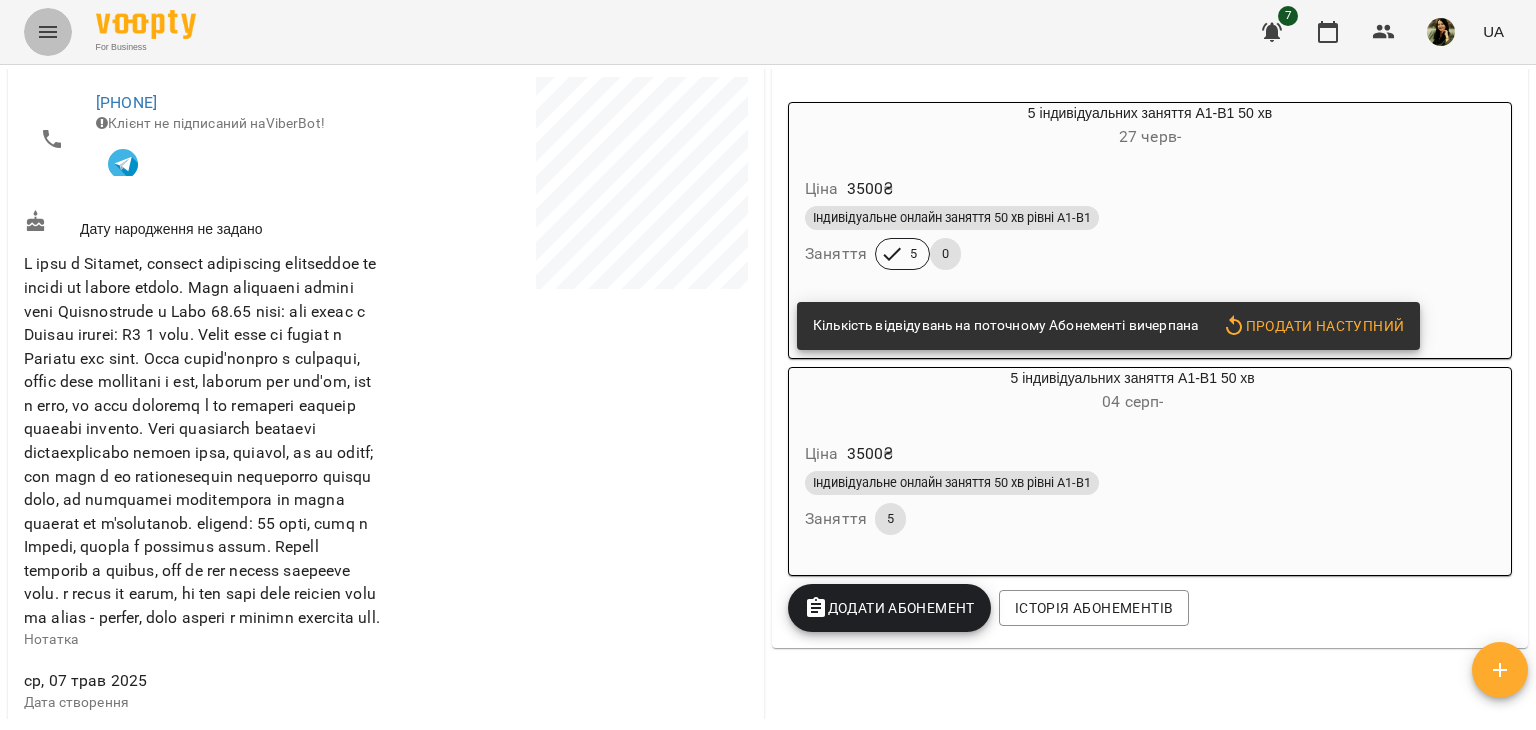 click 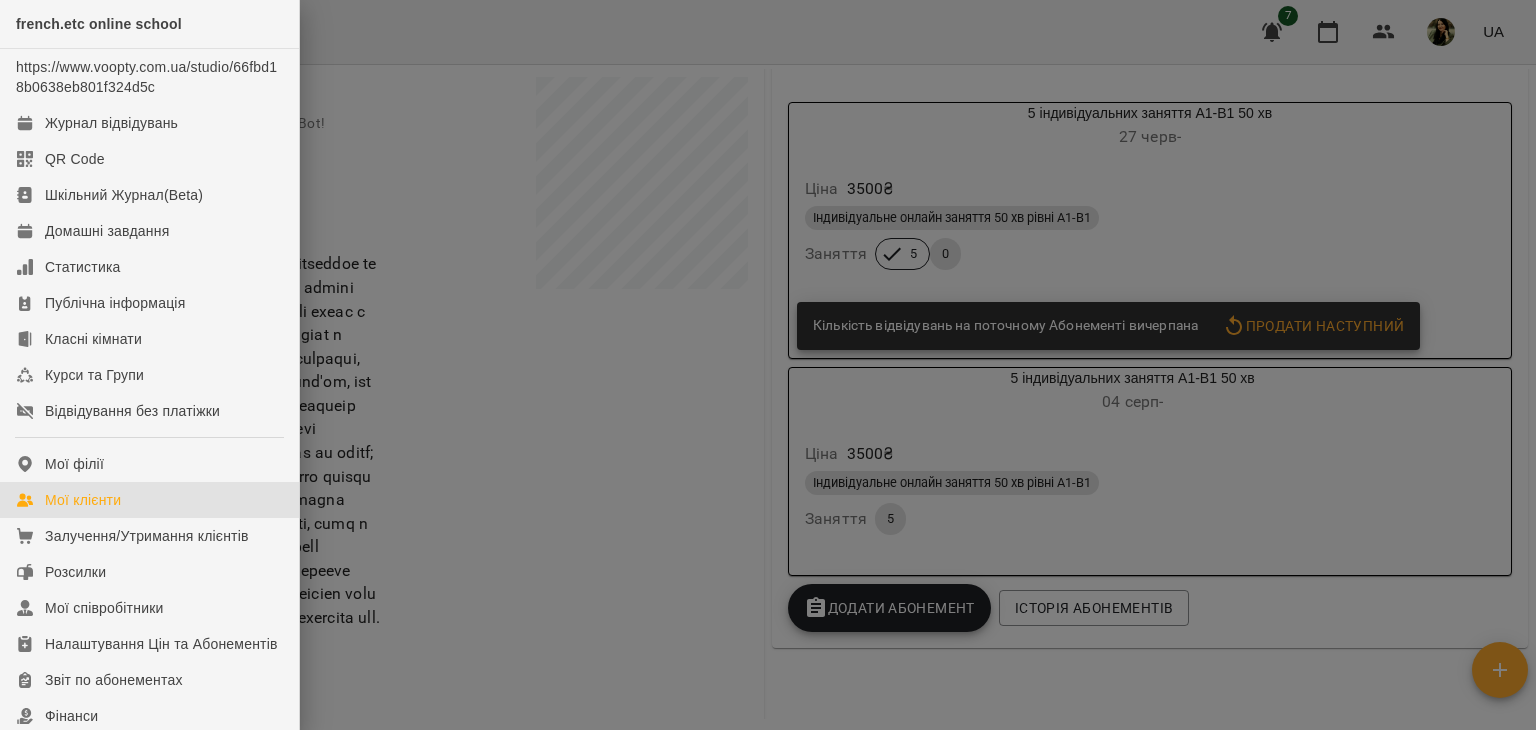 click on "Мої клієнти" at bounding box center (149, 500) 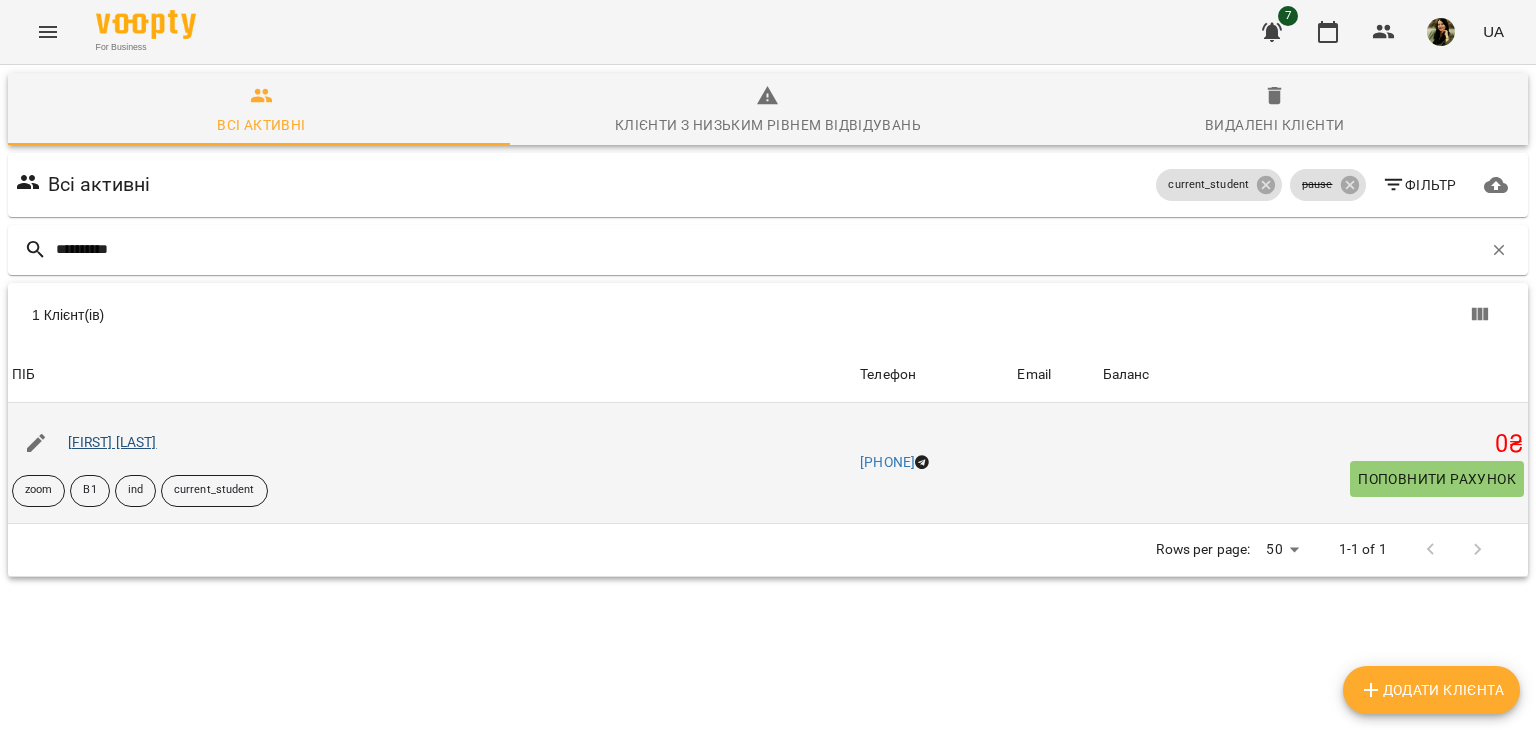 type on "*********" 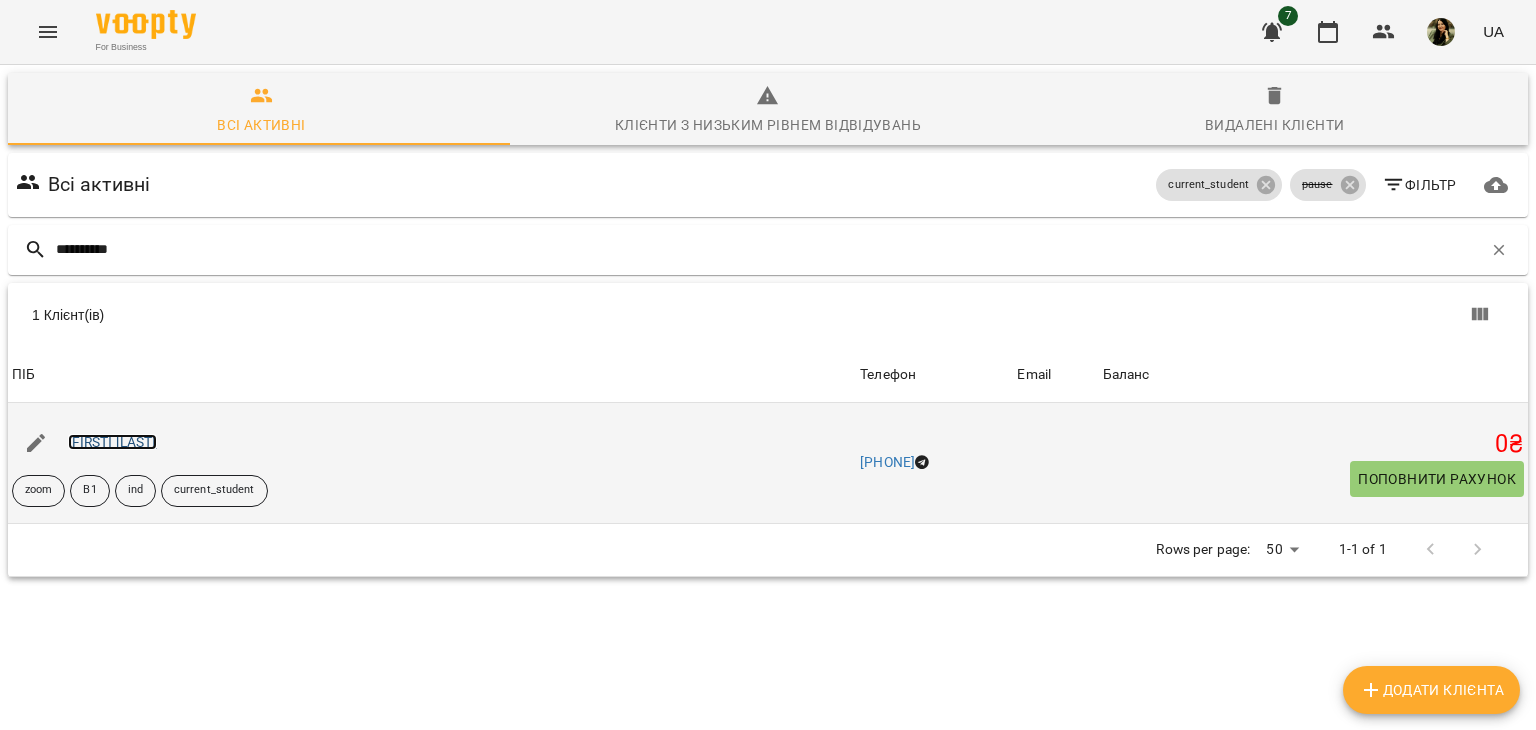 click on "Стефан Гальченко" at bounding box center (112, 442) 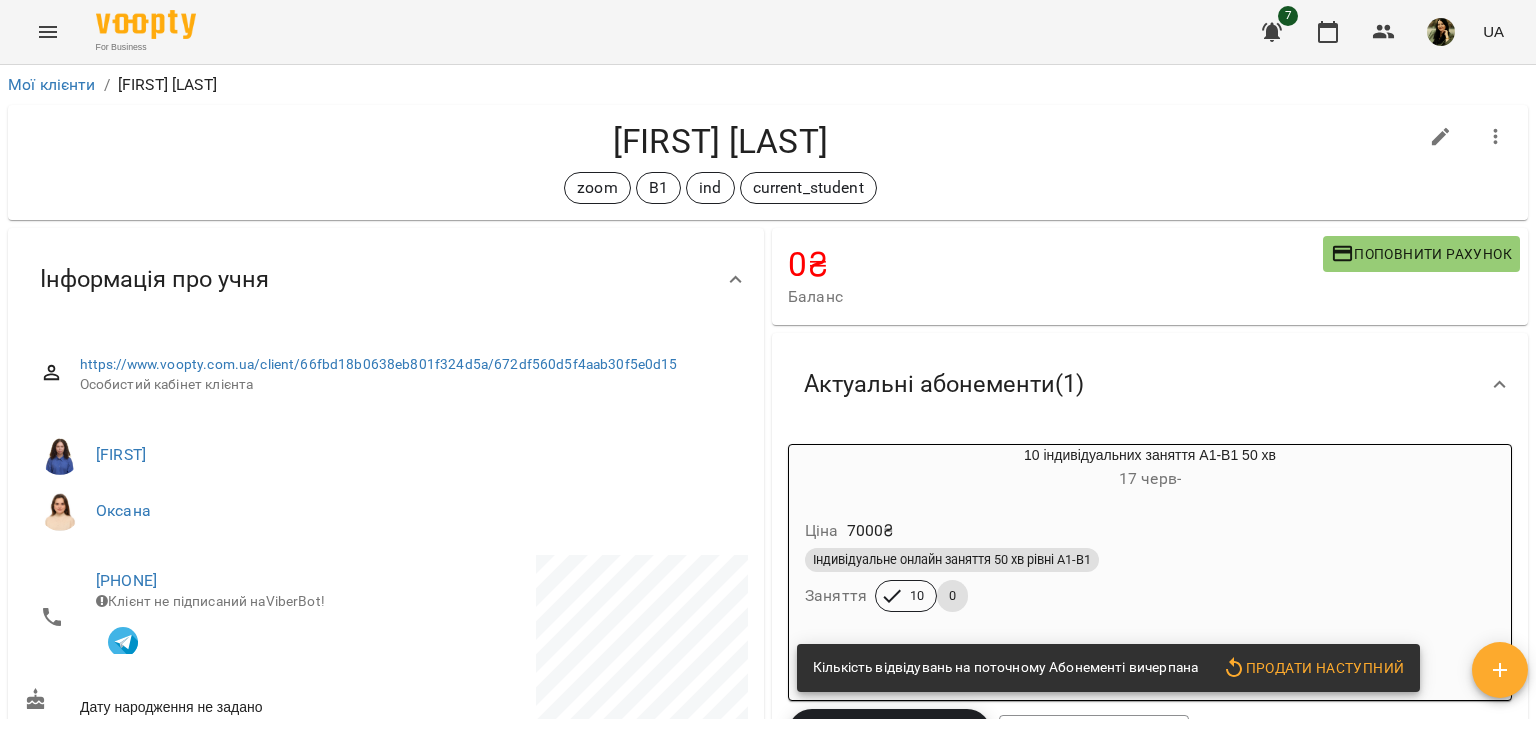 click on "Мої клієнти / Стефан Гальченко Стефан Гальченко zoom В1 ind current_student 0 ₴ Баланс Поповнити рахунок Актуальні абонементи ( 1 ) 10 індивідуальних заняття А1-В1 50 хв  17 черв  -   Ціна 7000 ₴ Індивідуальне онлайн заняття  50 хв рівні А1-В1 Заняття 10 0 Кількість відвідувань на поточному Абонементі вичерпана Продати наступний Додати Абонемент Історія абонементів Інформація про учня https://www.voopty.com.ua/client/66fbd18b0638eb801f324d5a/672df560d5f4aab30f5e0d15 Особистий кабінет клієнта Даніела Оксана +380733554330 Клієнт не підписаний на  ViberBot! Дату народження не задано Нотатка пт, 08 лист 2024 Дата створення Нотатки" at bounding box center [768, 430] 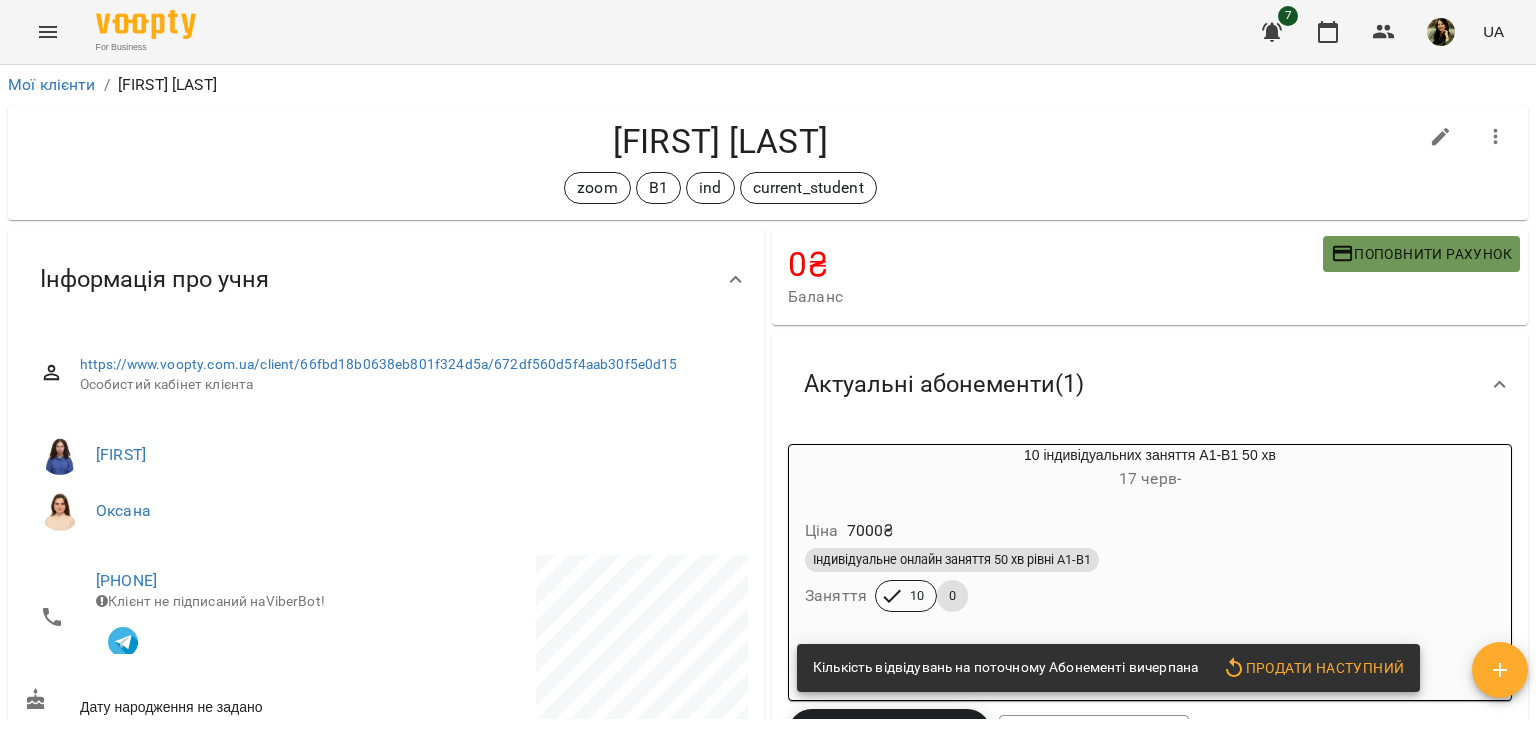 click on "Поповнити рахунок" at bounding box center (1421, 254) 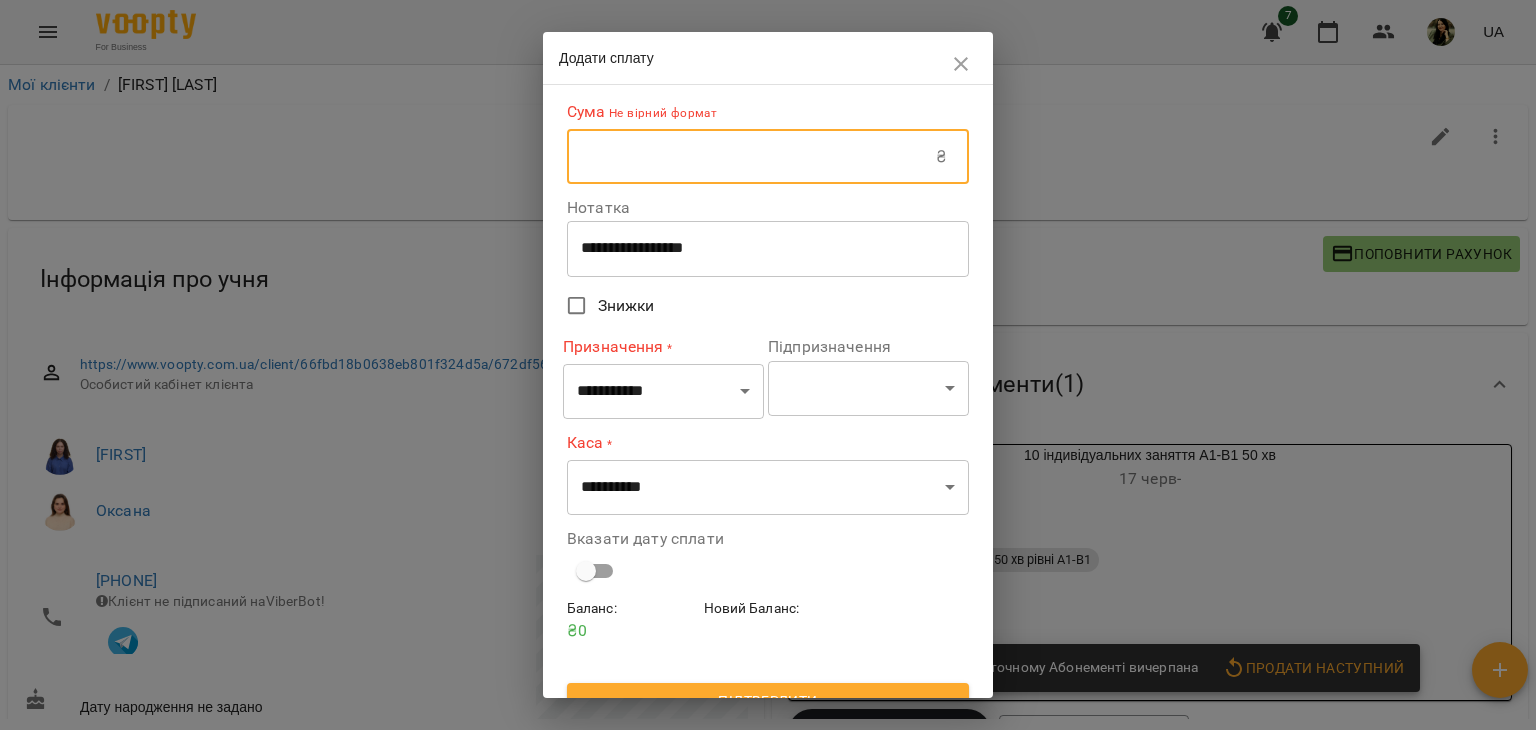 click at bounding box center (751, 157) 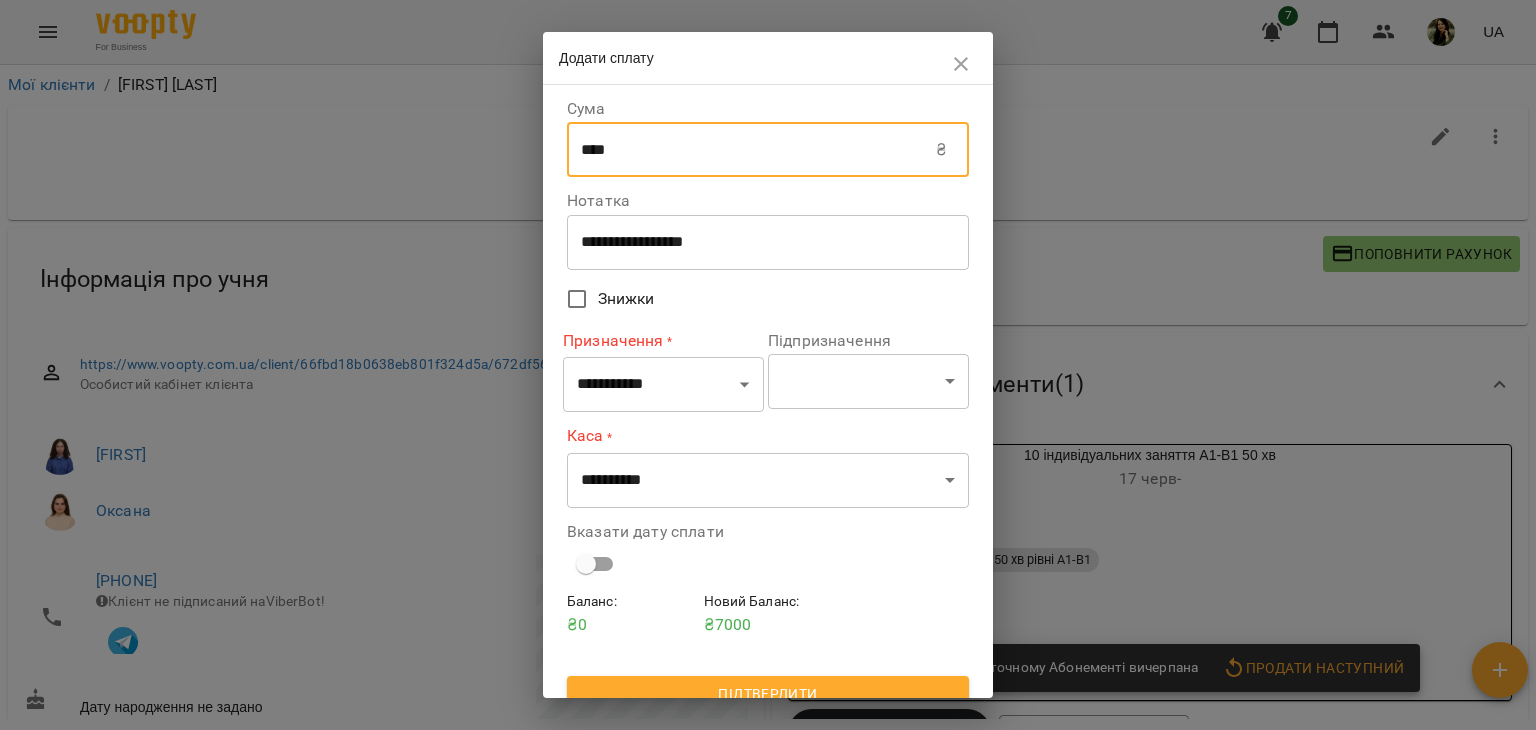type on "****" 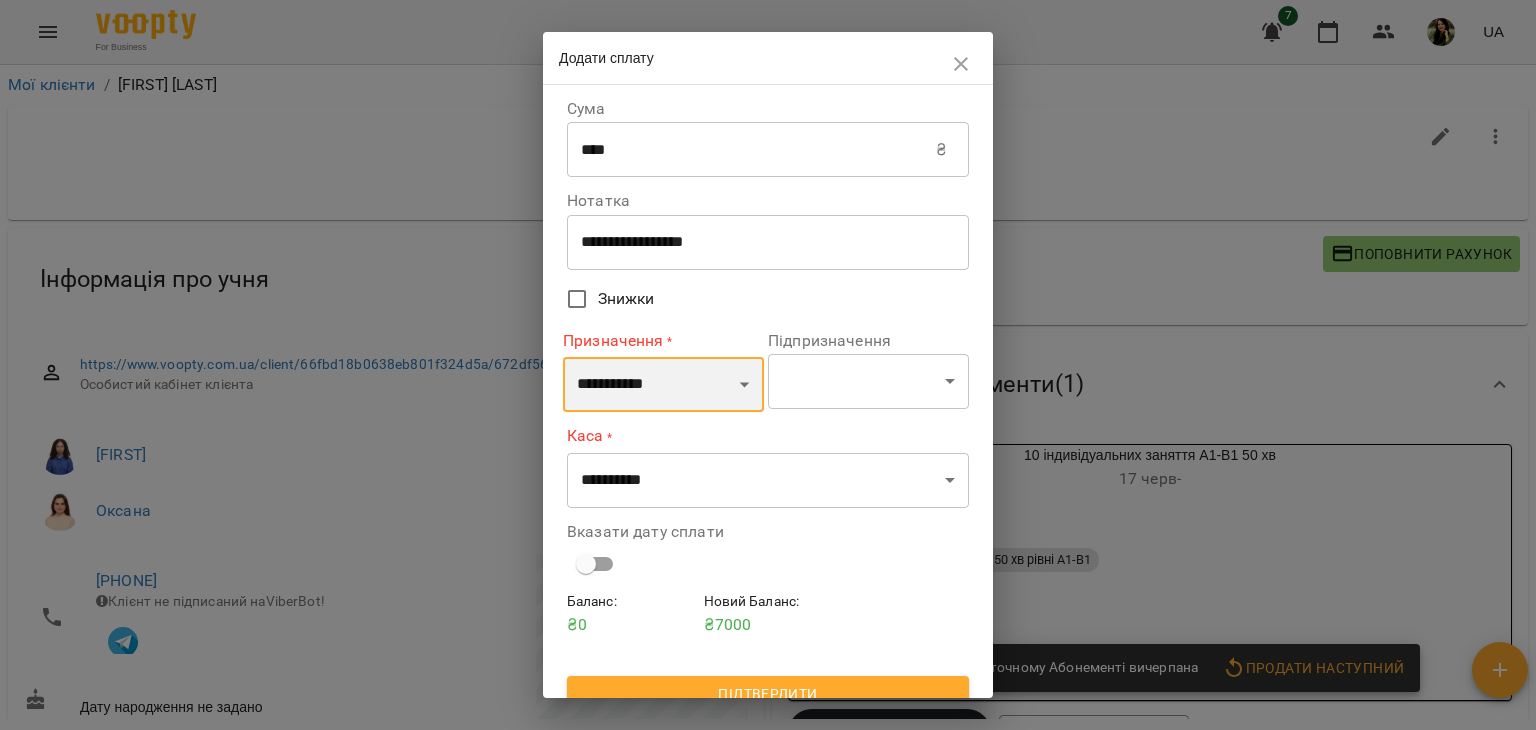 click on "**********" at bounding box center [663, 385] 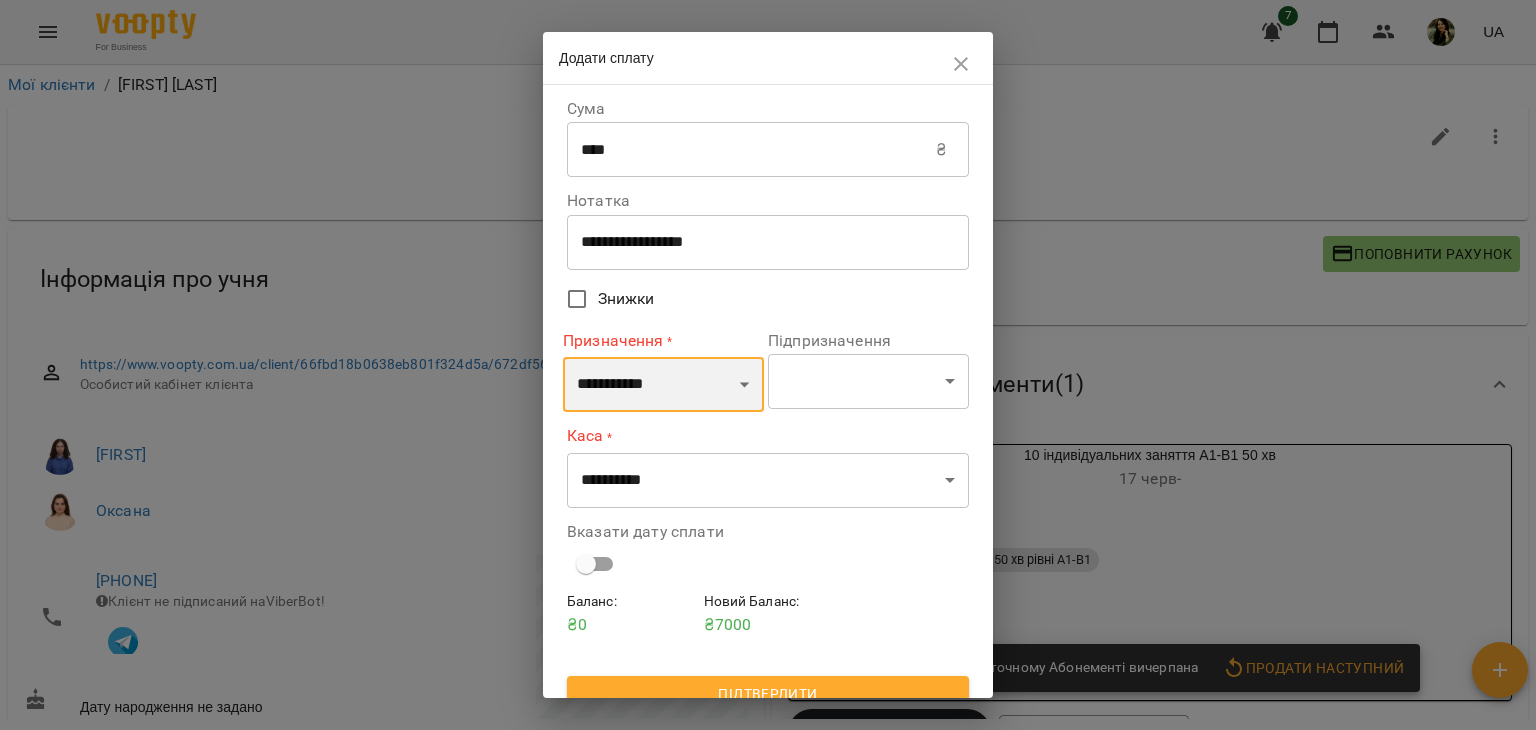 select on "*********" 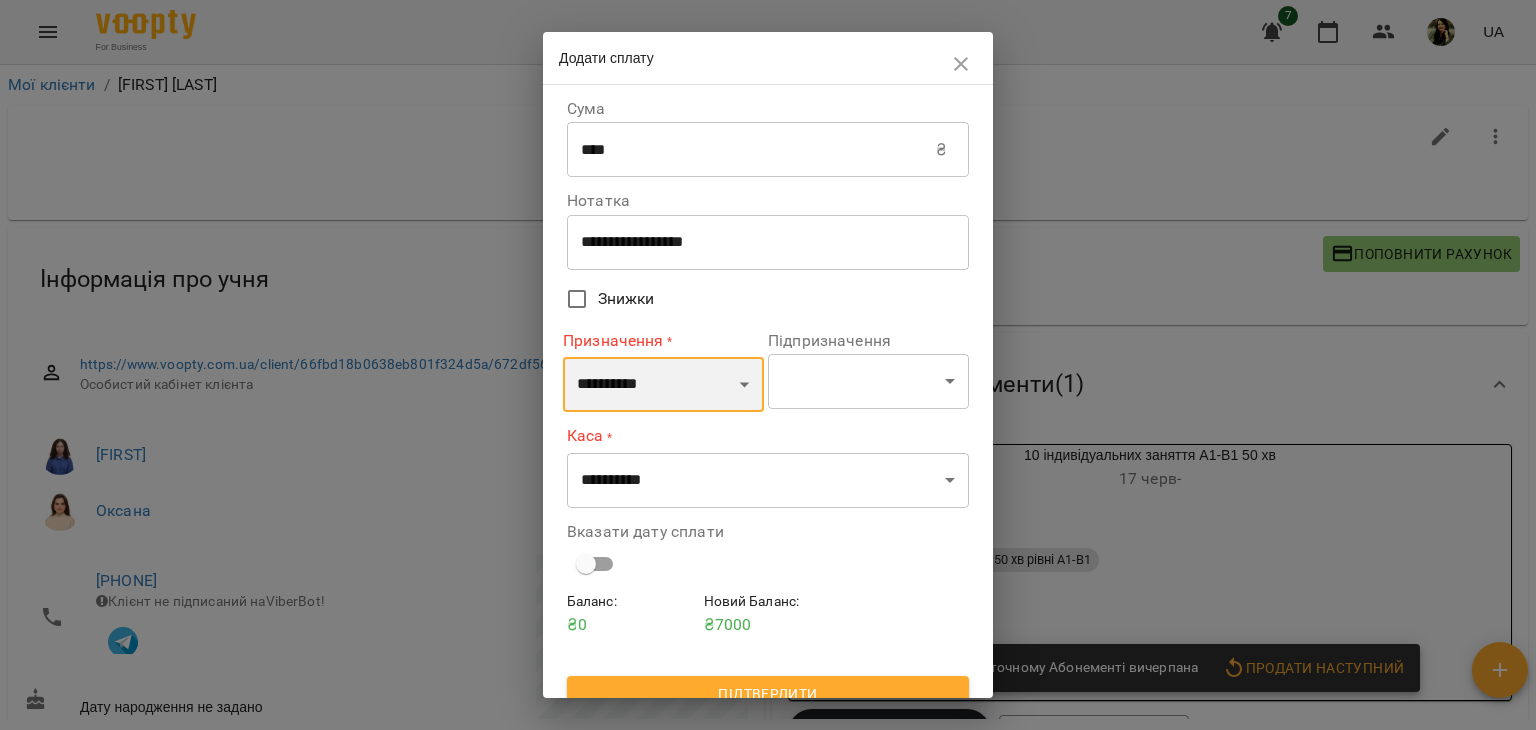click on "**********" at bounding box center [663, 385] 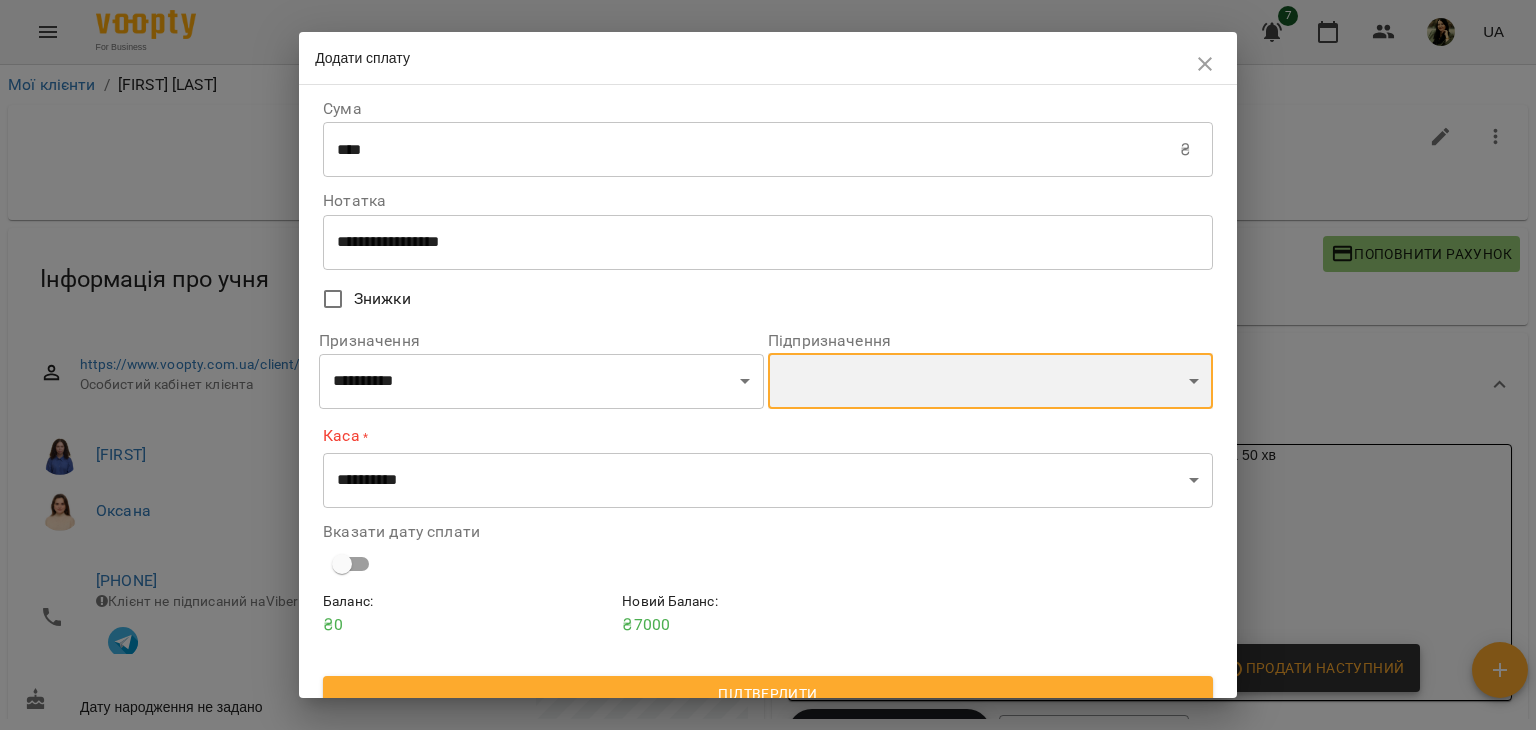 click on "**********" at bounding box center [990, 381] 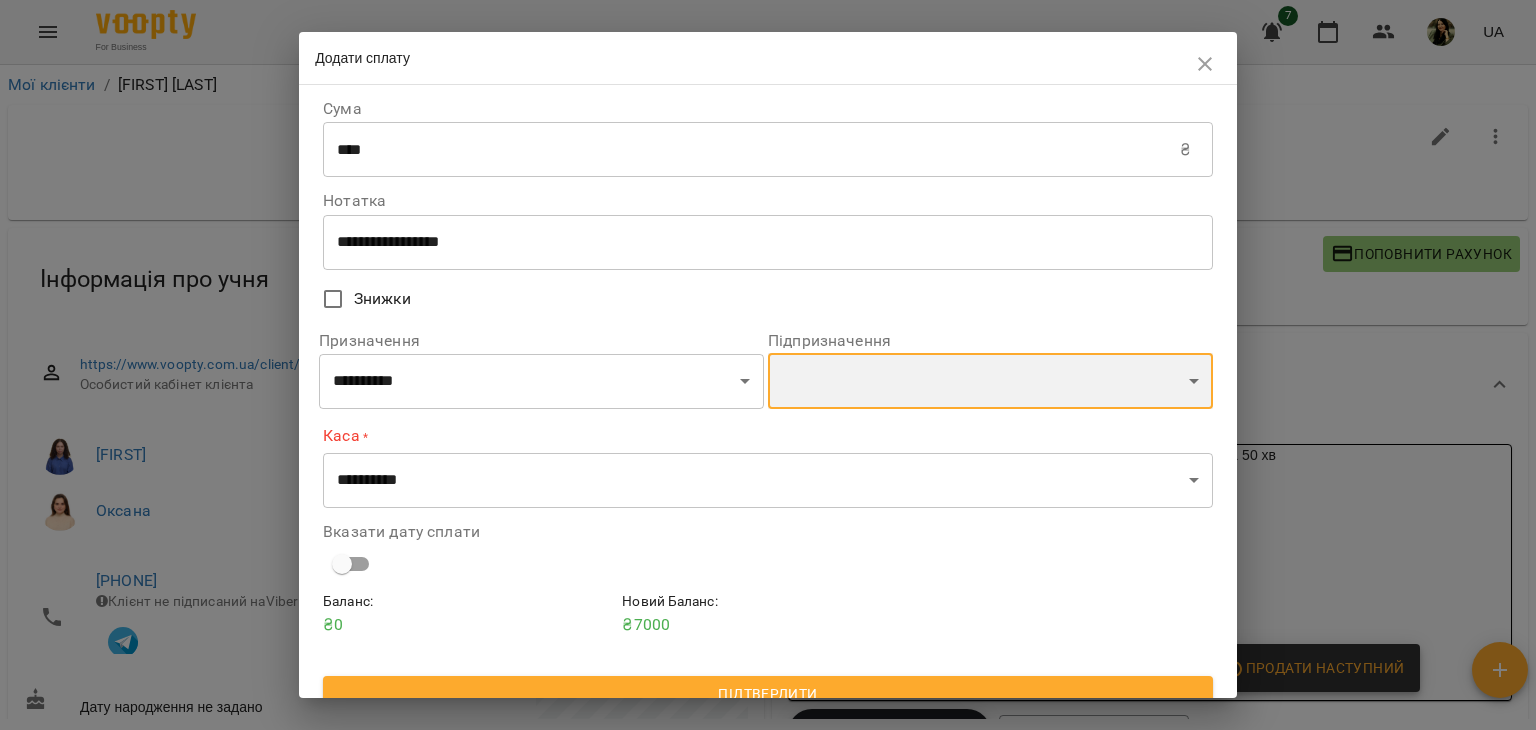 select on "**********" 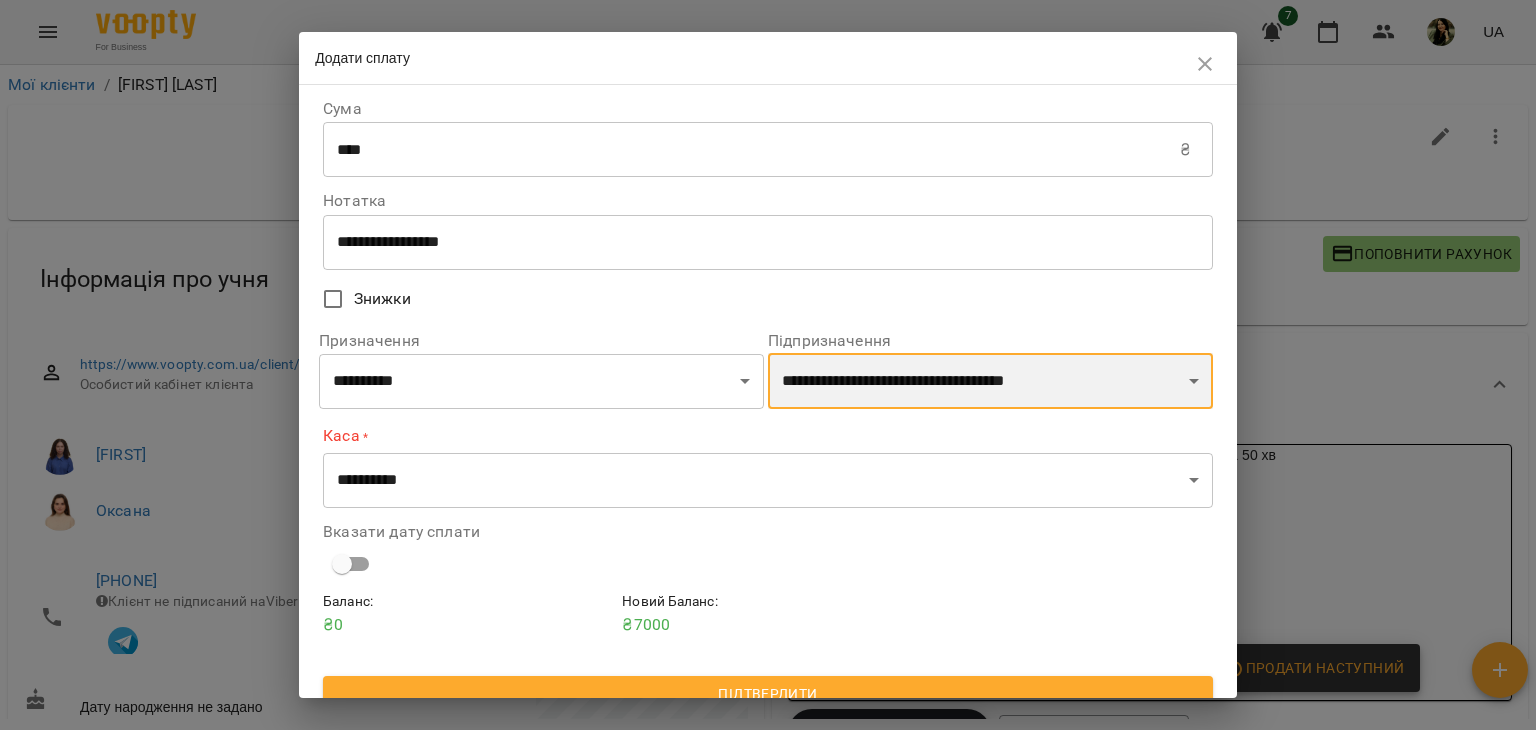 click on "**********" at bounding box center [990, 381] 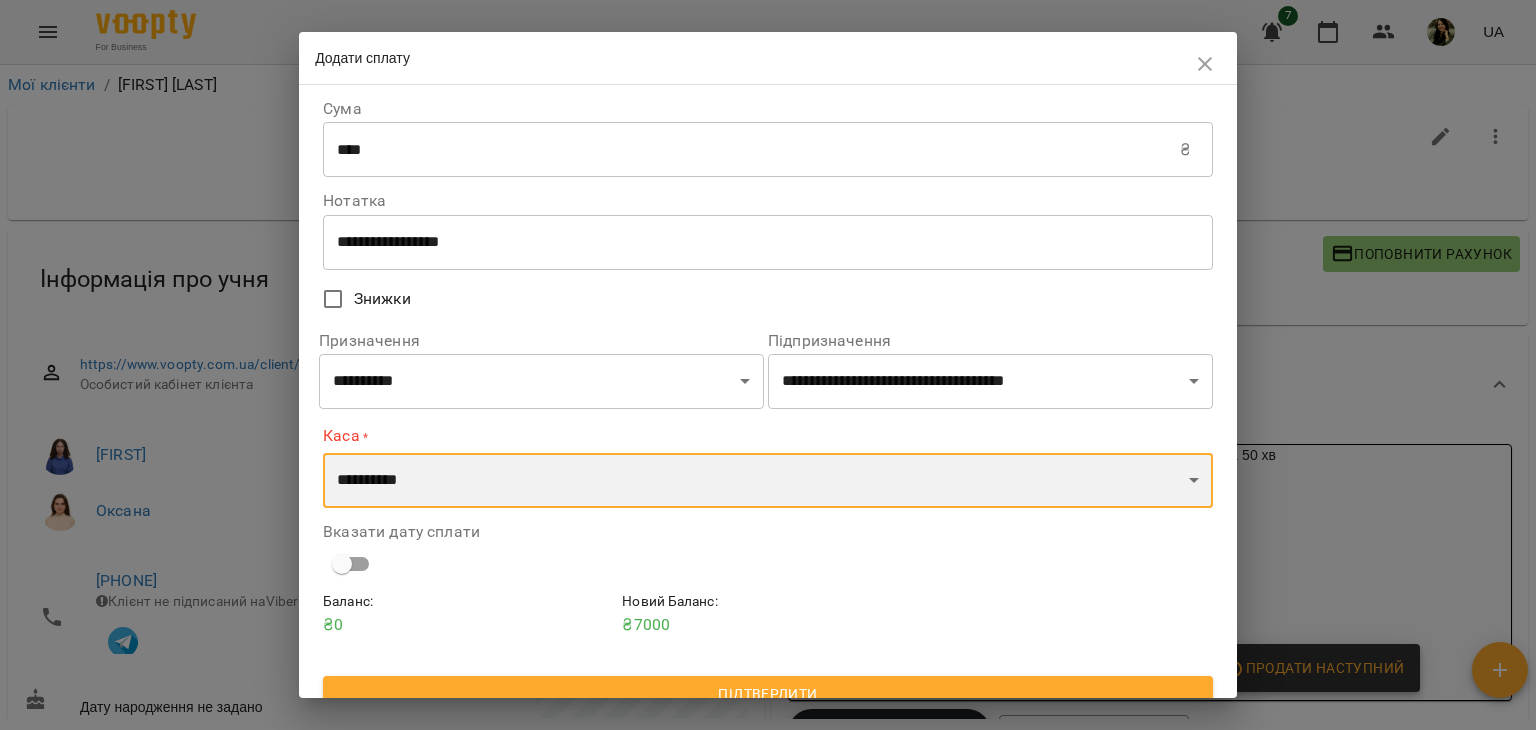 click on "**********" at bounding box center [768, 481] 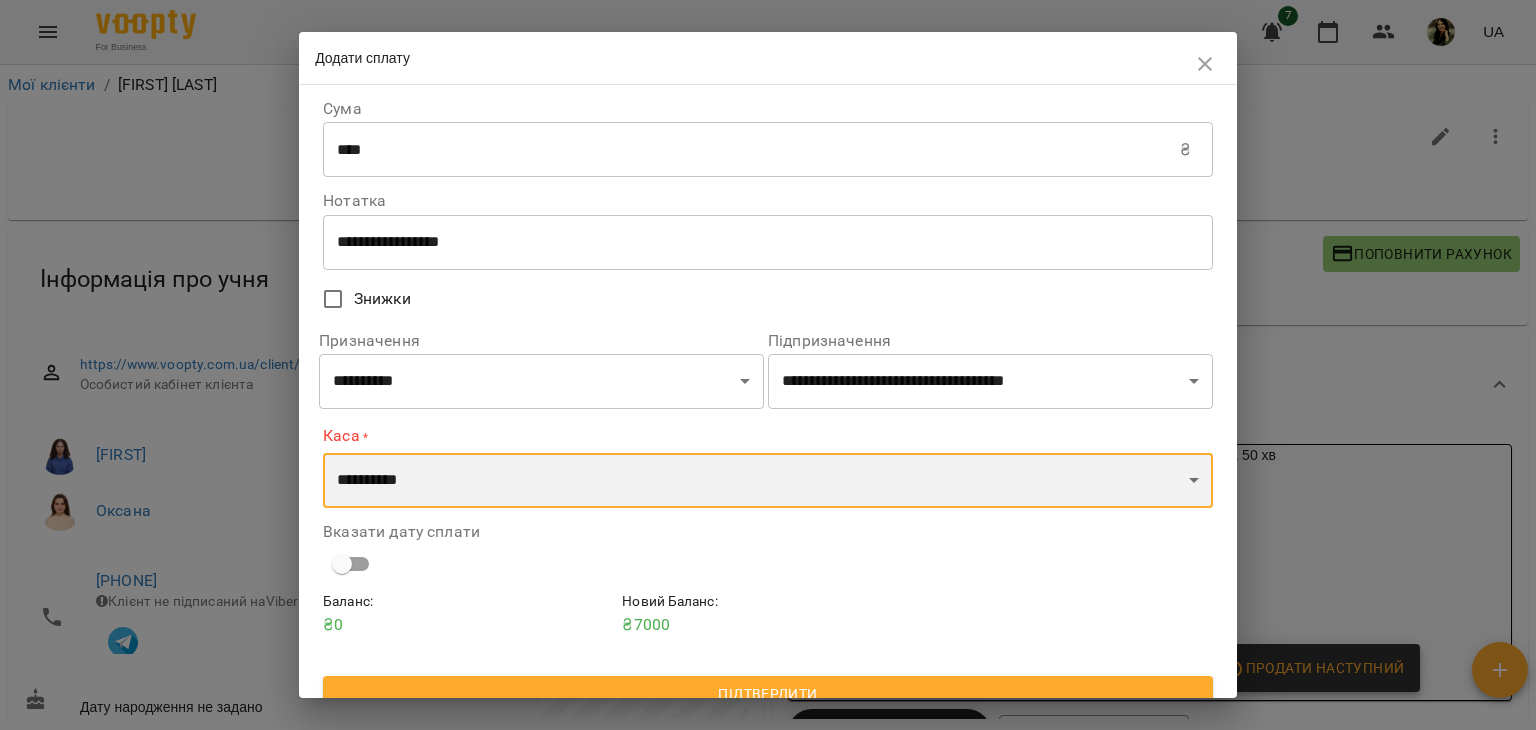 select on "****" 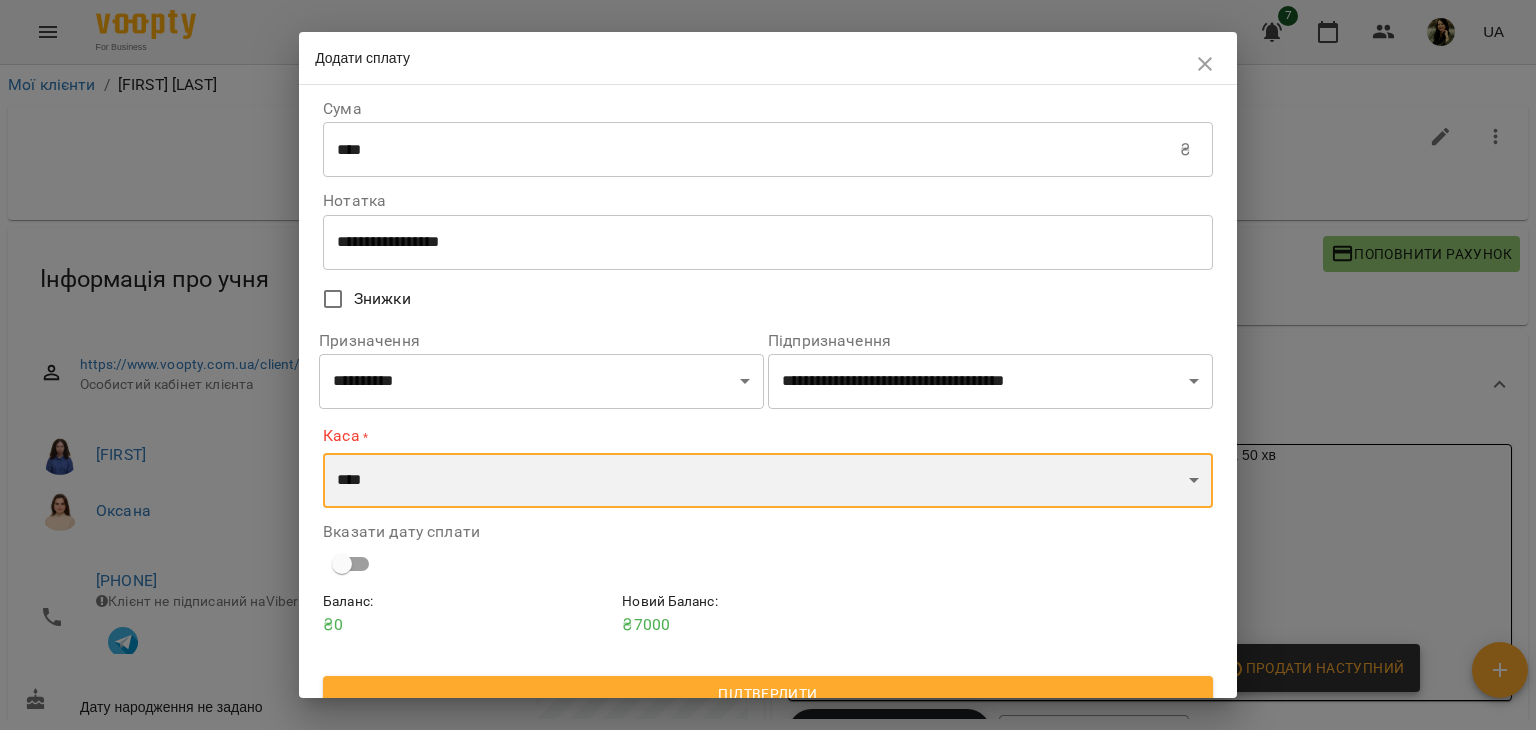 click on "**********" at bounding box center [768, 481] 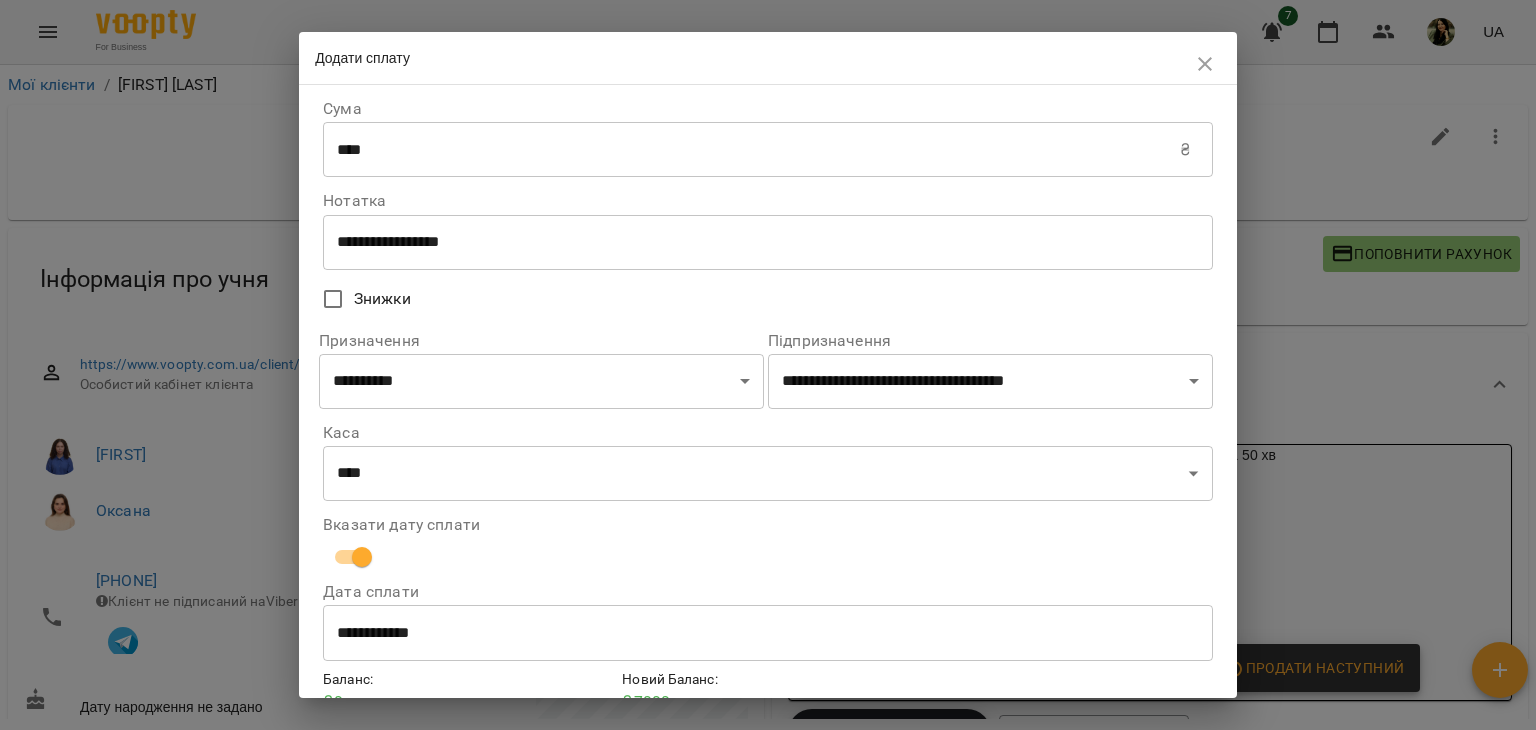 scroll, scrollTop: 102, scrollLeft: 0, axis: vertical 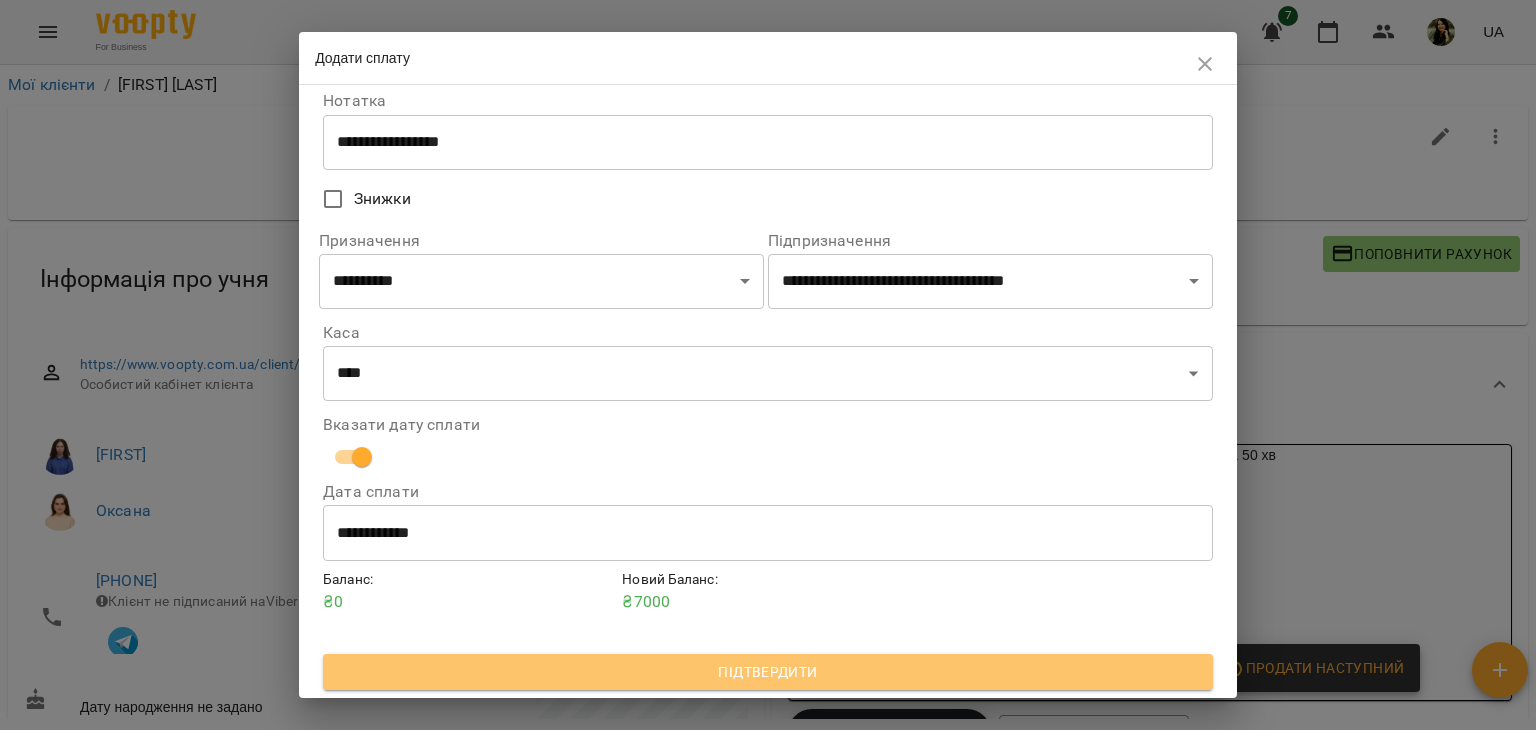 click on "Підтвердити" at bounding box center (768, 672) 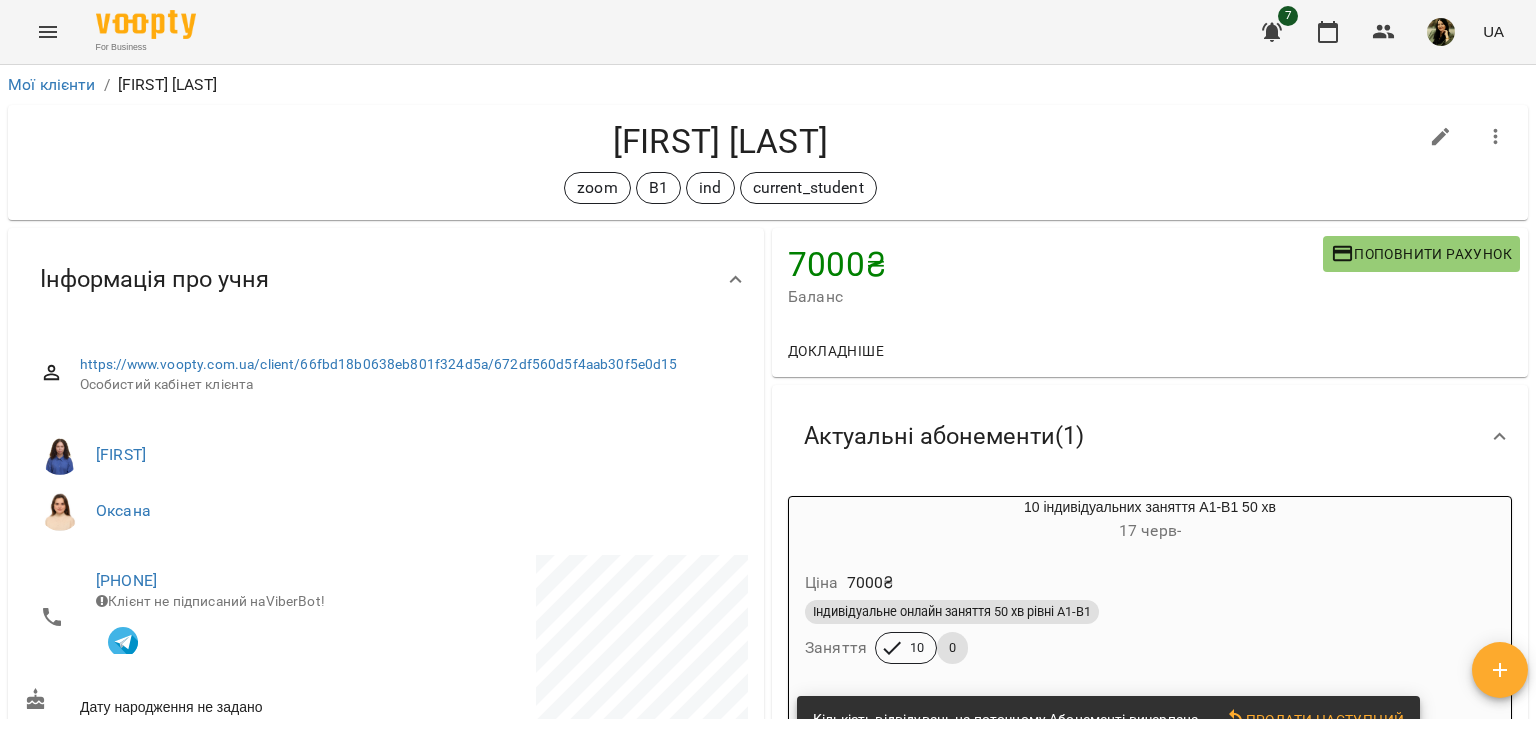 drag, startPoint x: 1535, startPoint y: 164, endPoint x: 1524, endPoint y: 161, distance: 11.401754 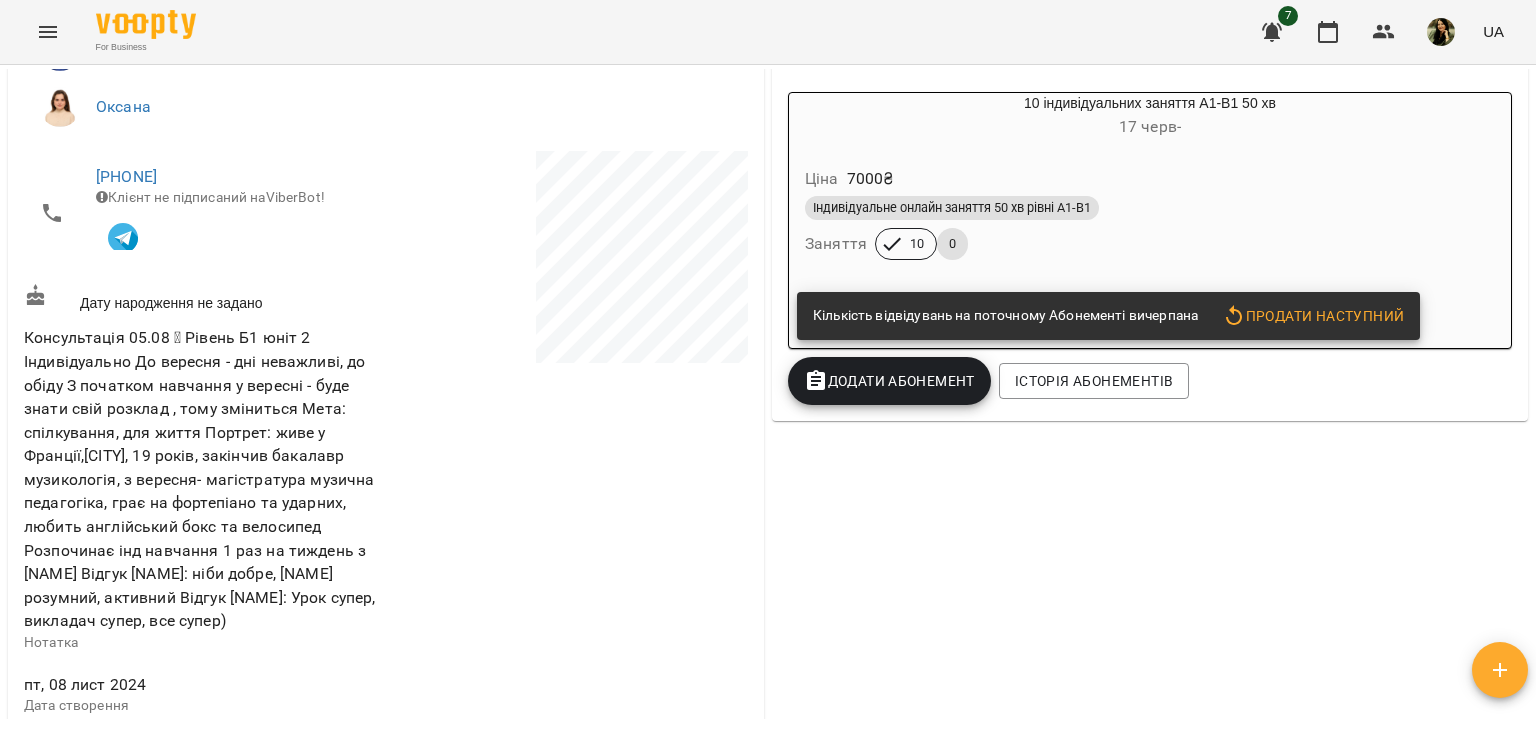 scroll, scrollTop: 463, scrollLeft: 0, axis: vertical 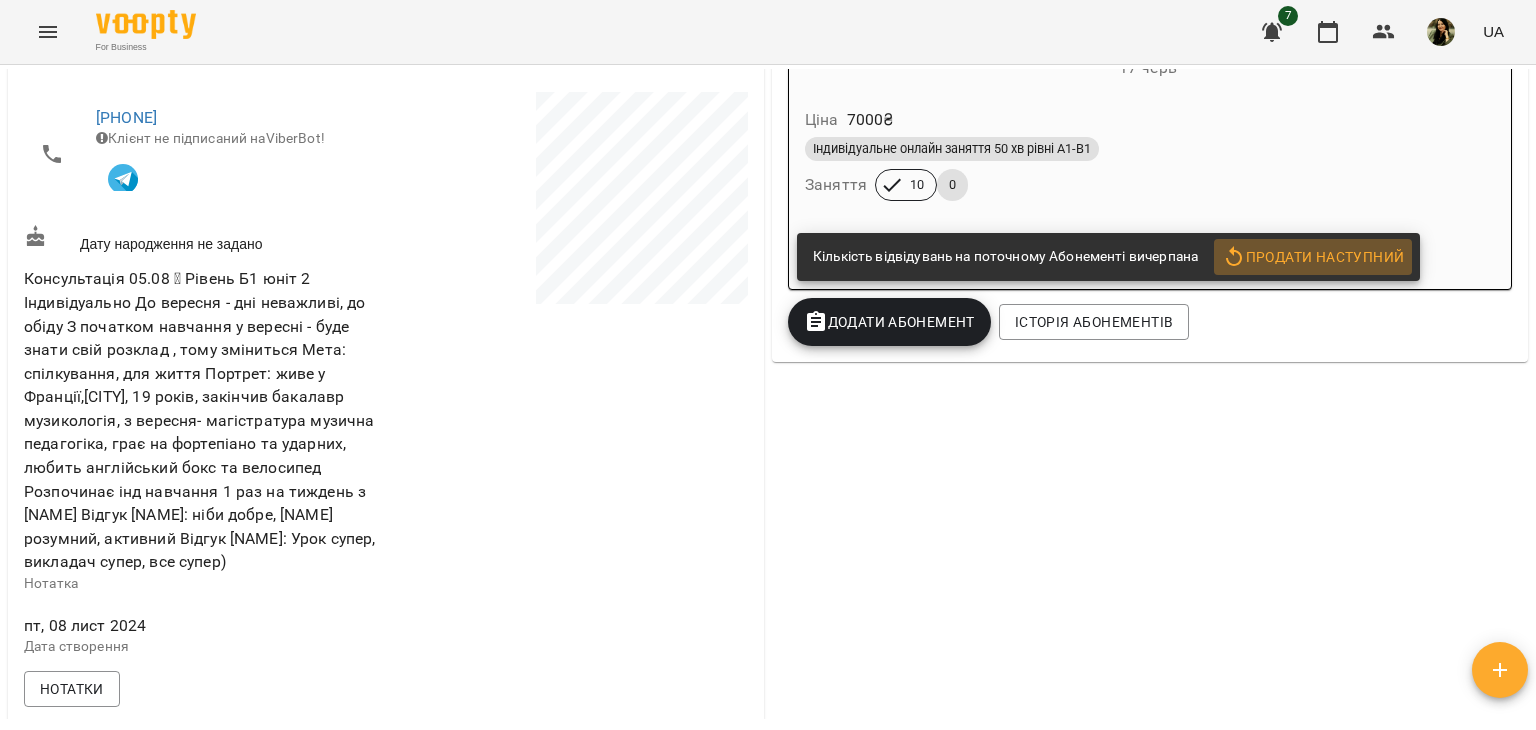 click on "Продати наступний" at bounding box center (1313, 257) 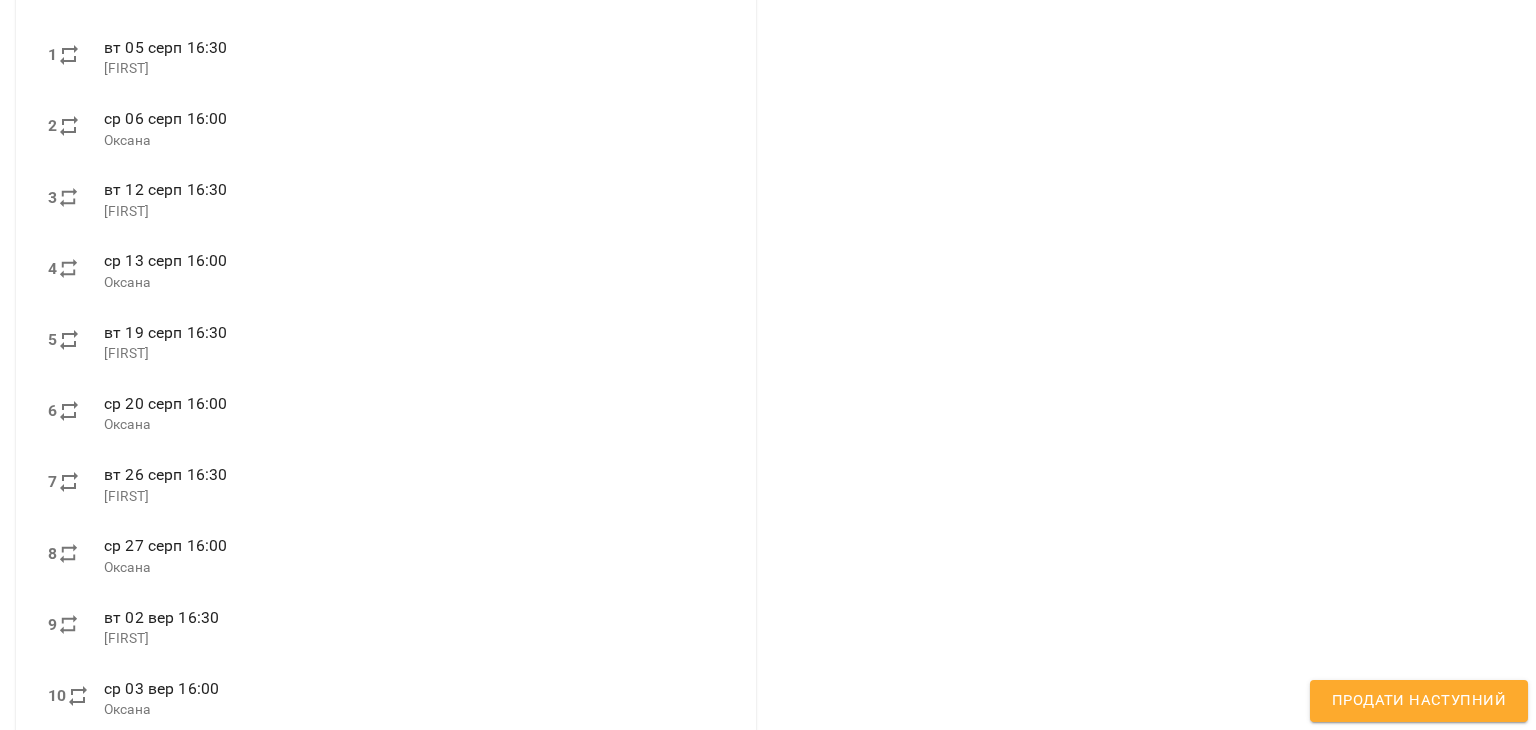 scroll, scrollTop: 711, scrollLeft: 0, axis: vertical 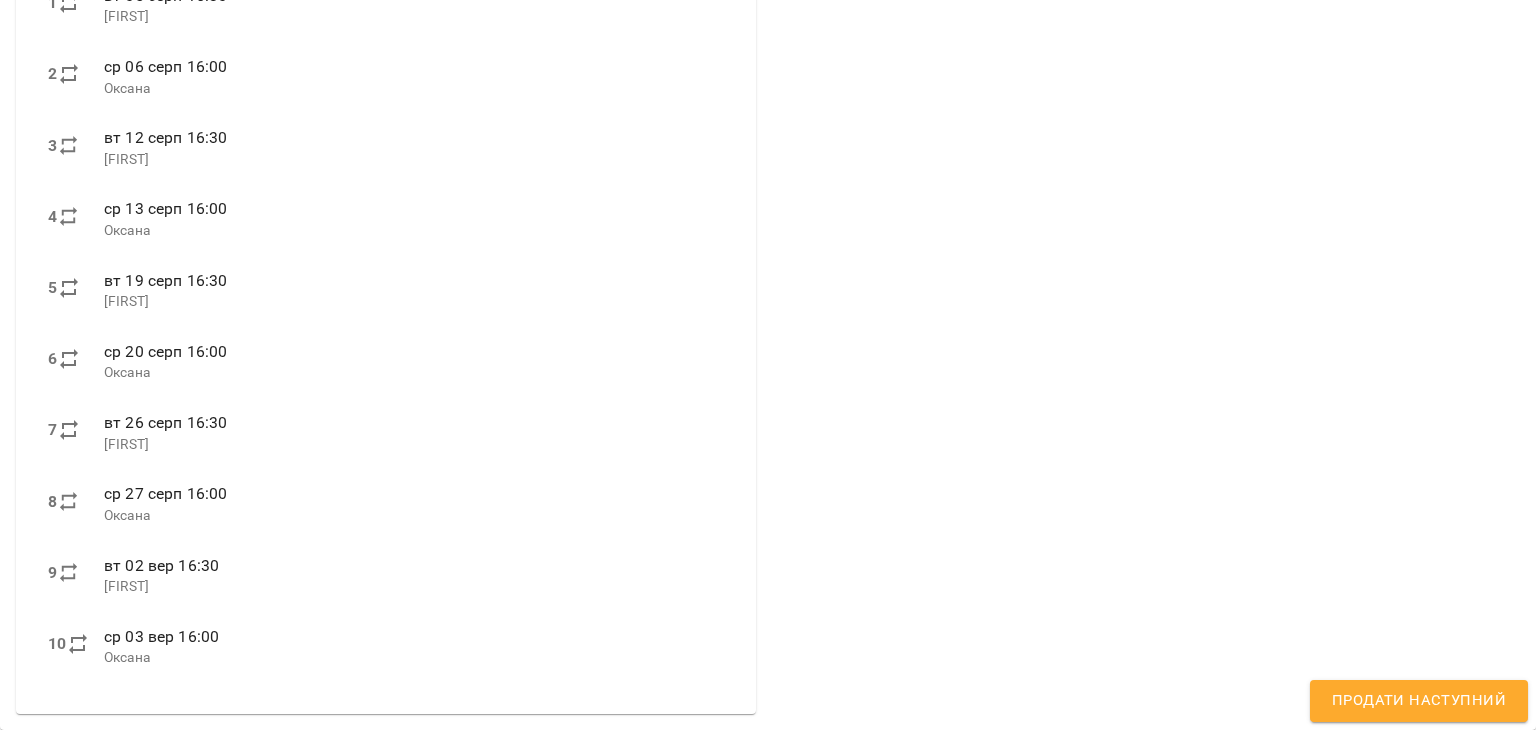 click on "Продати наступний" at bounding box center [1419, 701] 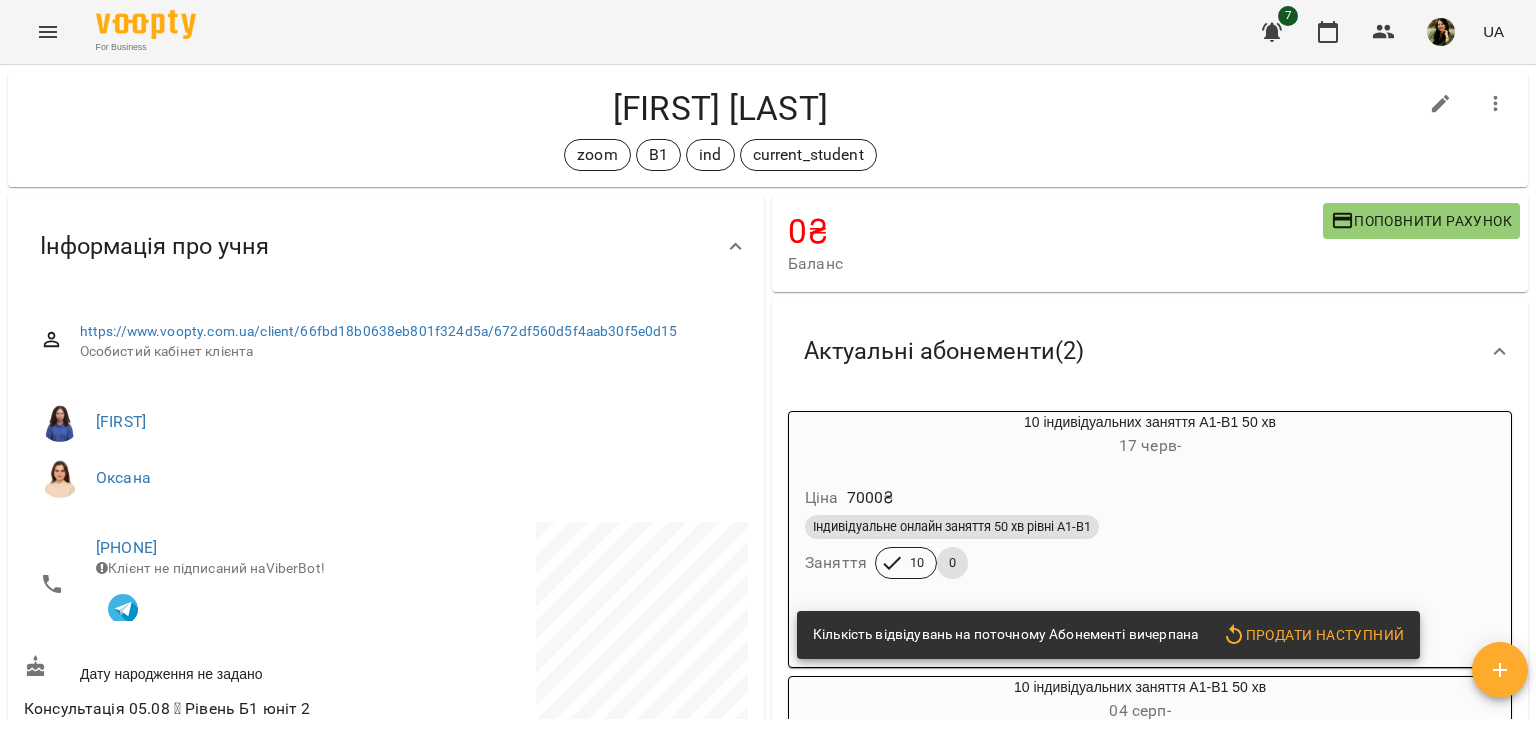 scroll, scrollTop: 12, scrollLeft: 0, axis: vertical 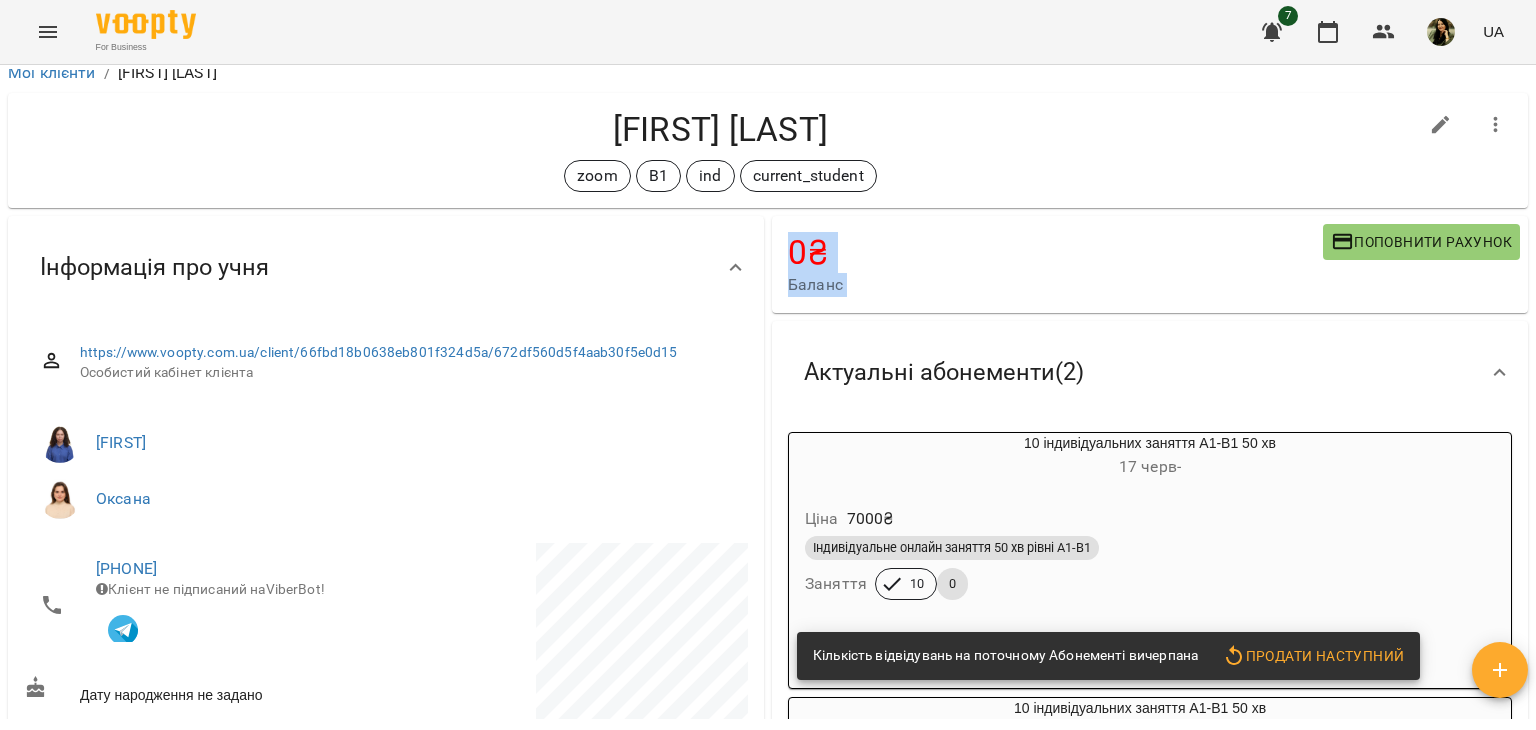 drag, startPoint x: 1535, startPoint y: 167, endPoint x: 1535, endPoint y: 333, distance: 166 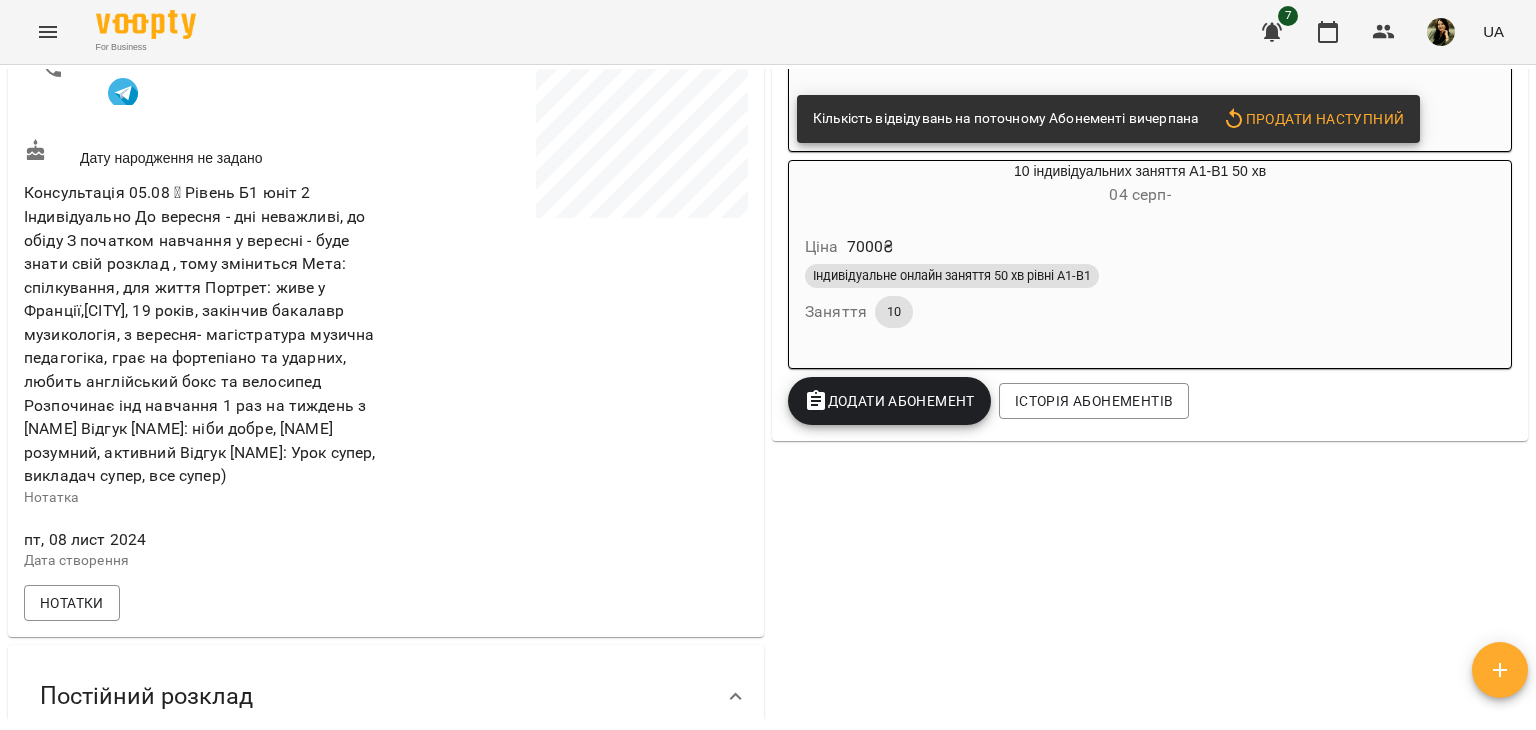 scroll, scrollTop: 553, scrollLeft: 0, axis: vertical 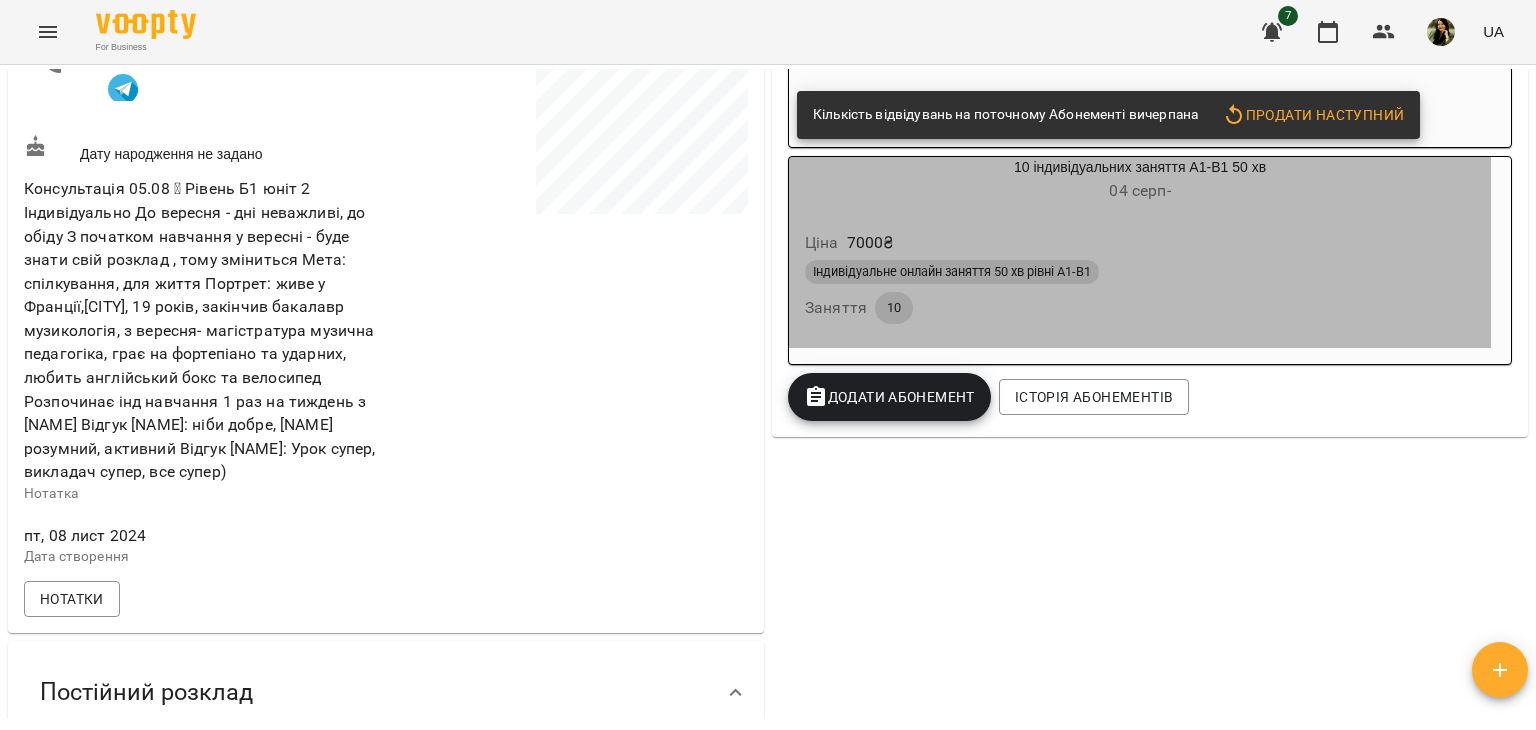 click on "Індивідуальне онлайн заняття  50 хв рівні А1-В1" at bounding box center [1140, 272] 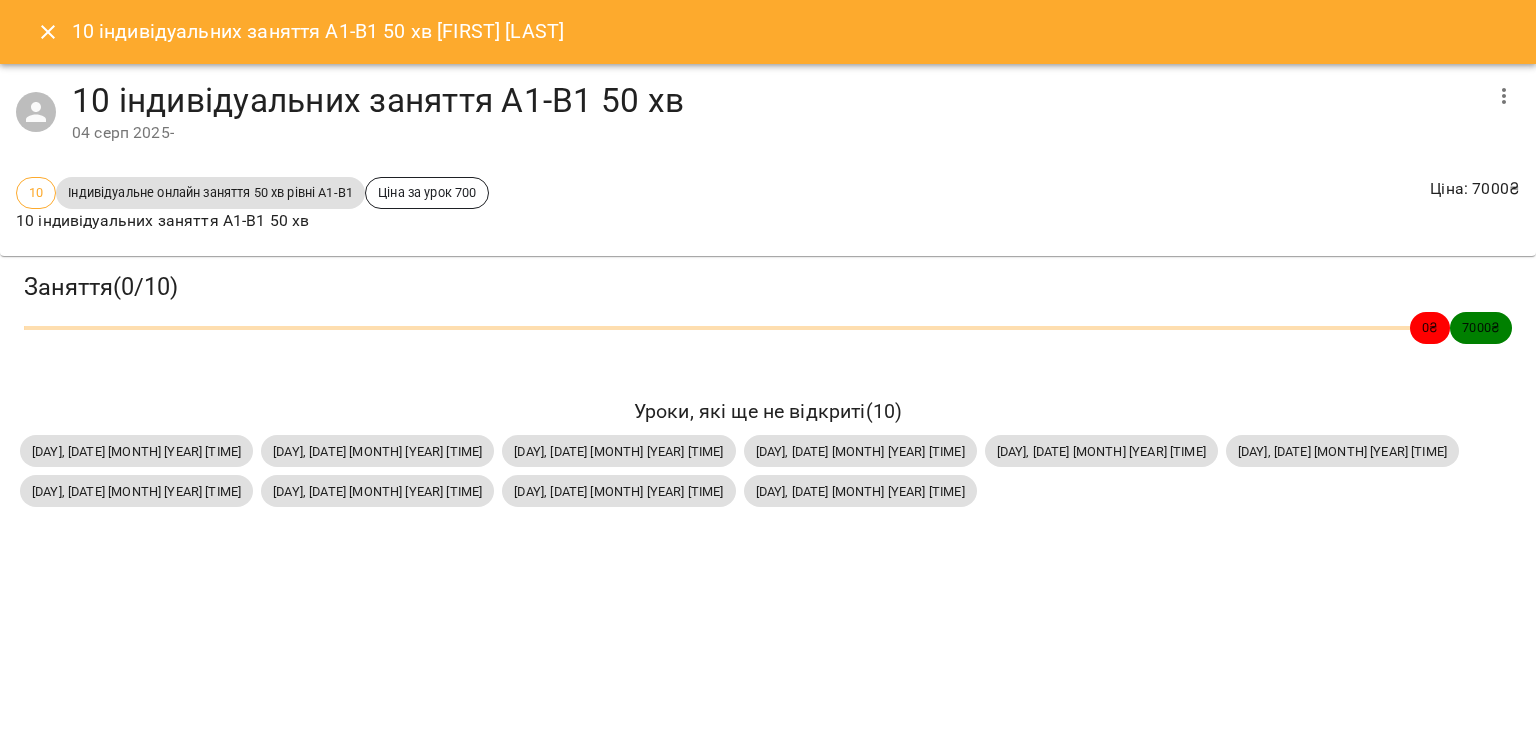 click 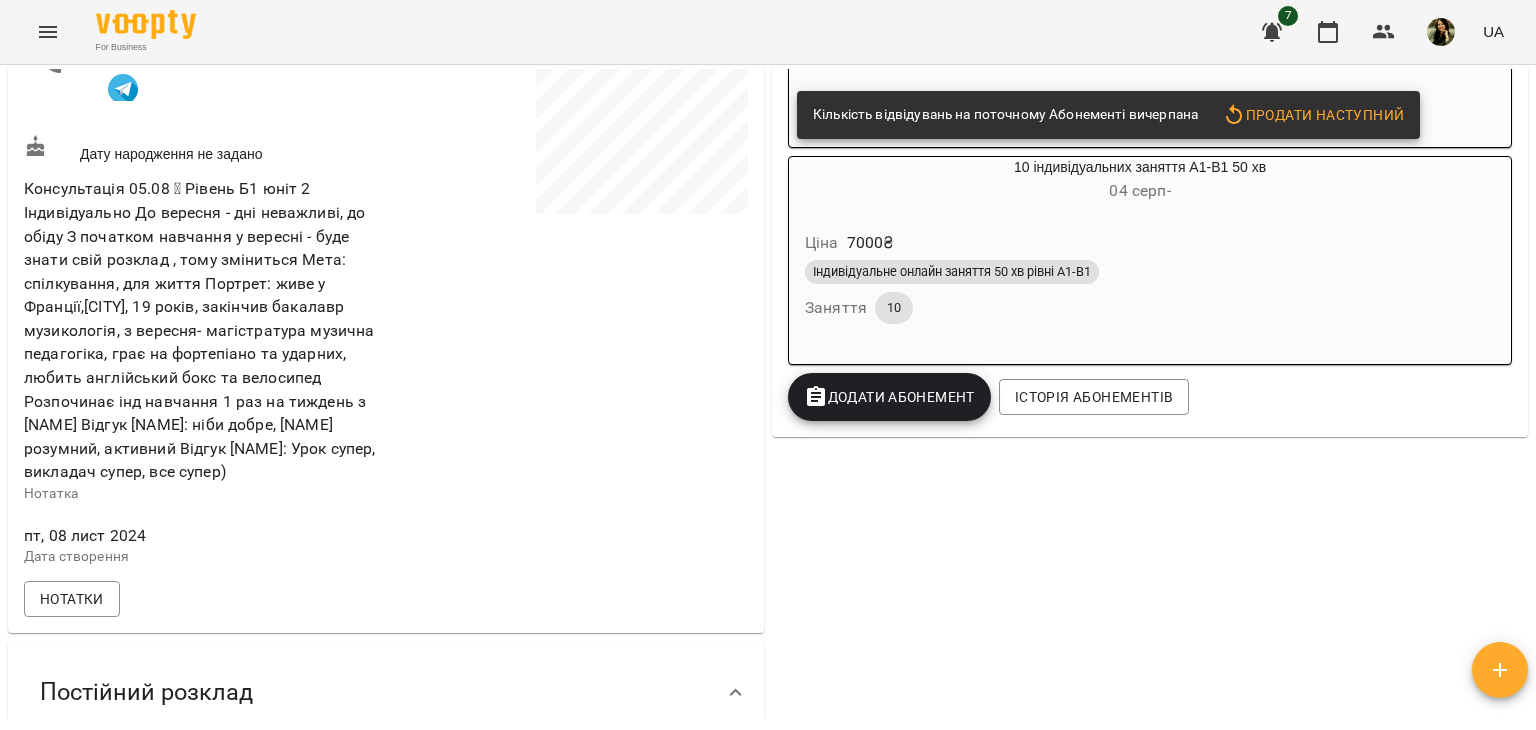 drag, startPoint x: 1535, startPoint y: 288, endPoint x: 1526, endPoint y: 253, distance: 36.138622 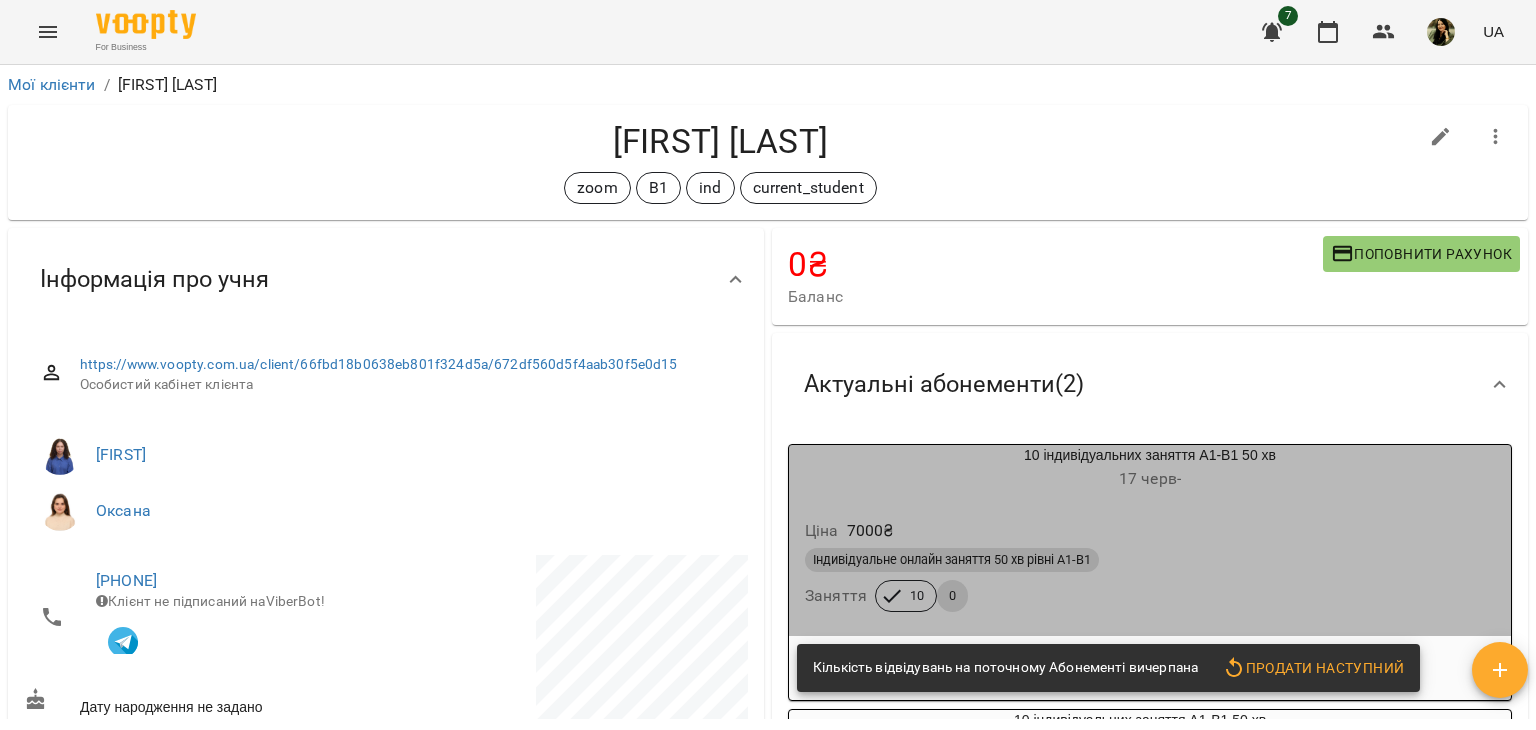 click on "Індивідуальне онлайн заняття  50 хв рівні А1-В1" at bounding box center (1150, 560) 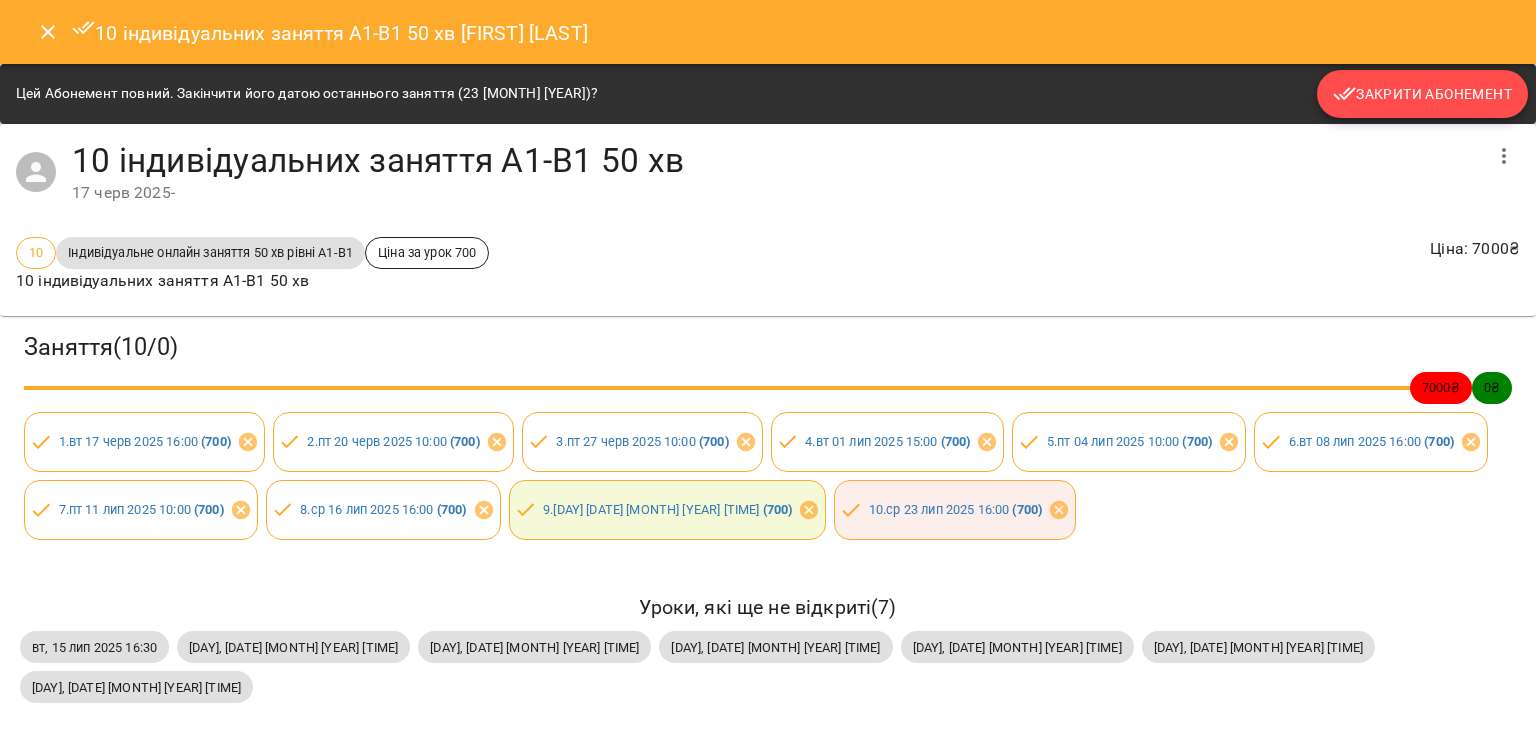 click on "Закрити Абонемент" at bounding box center [1422, 94] 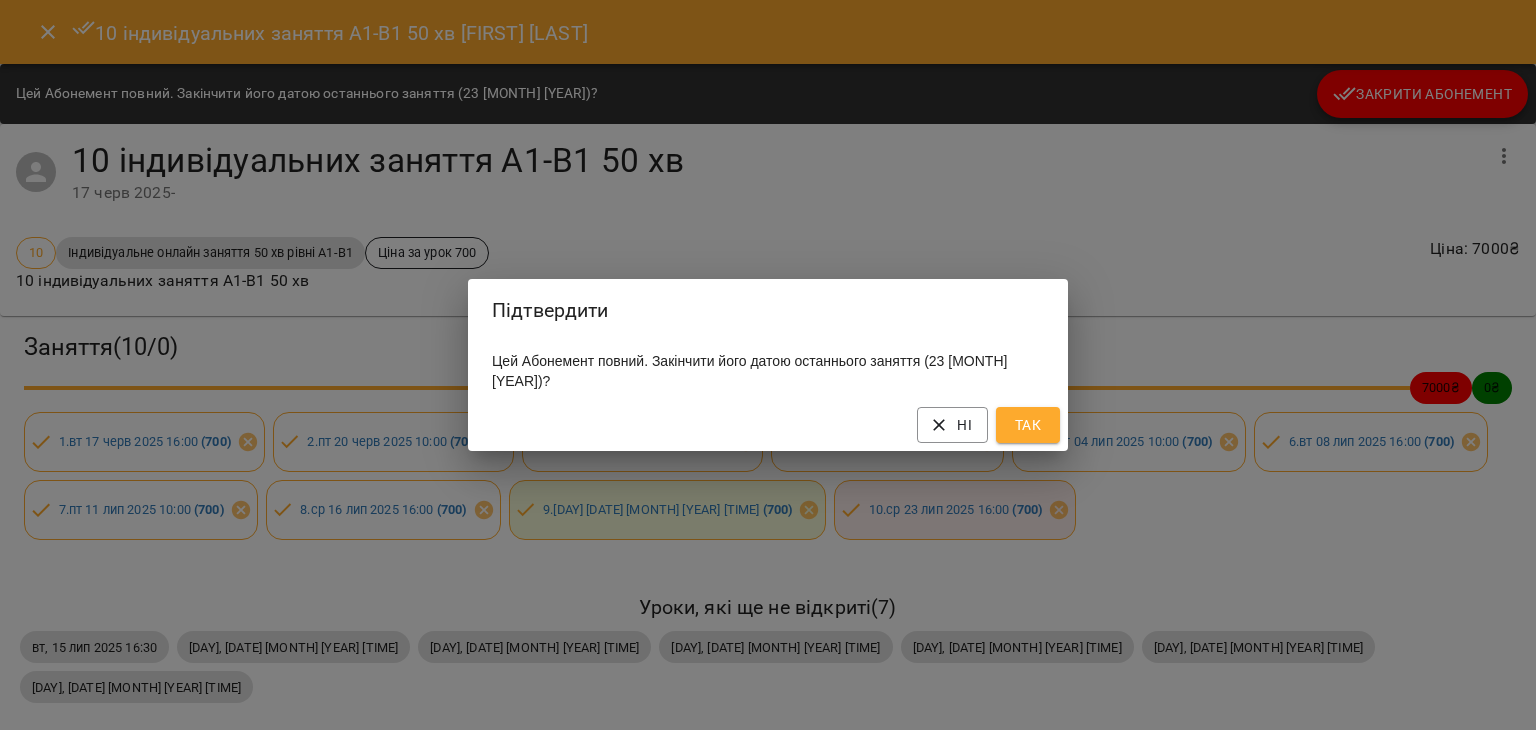 click on "Так" at bounding box center (1028, 425) 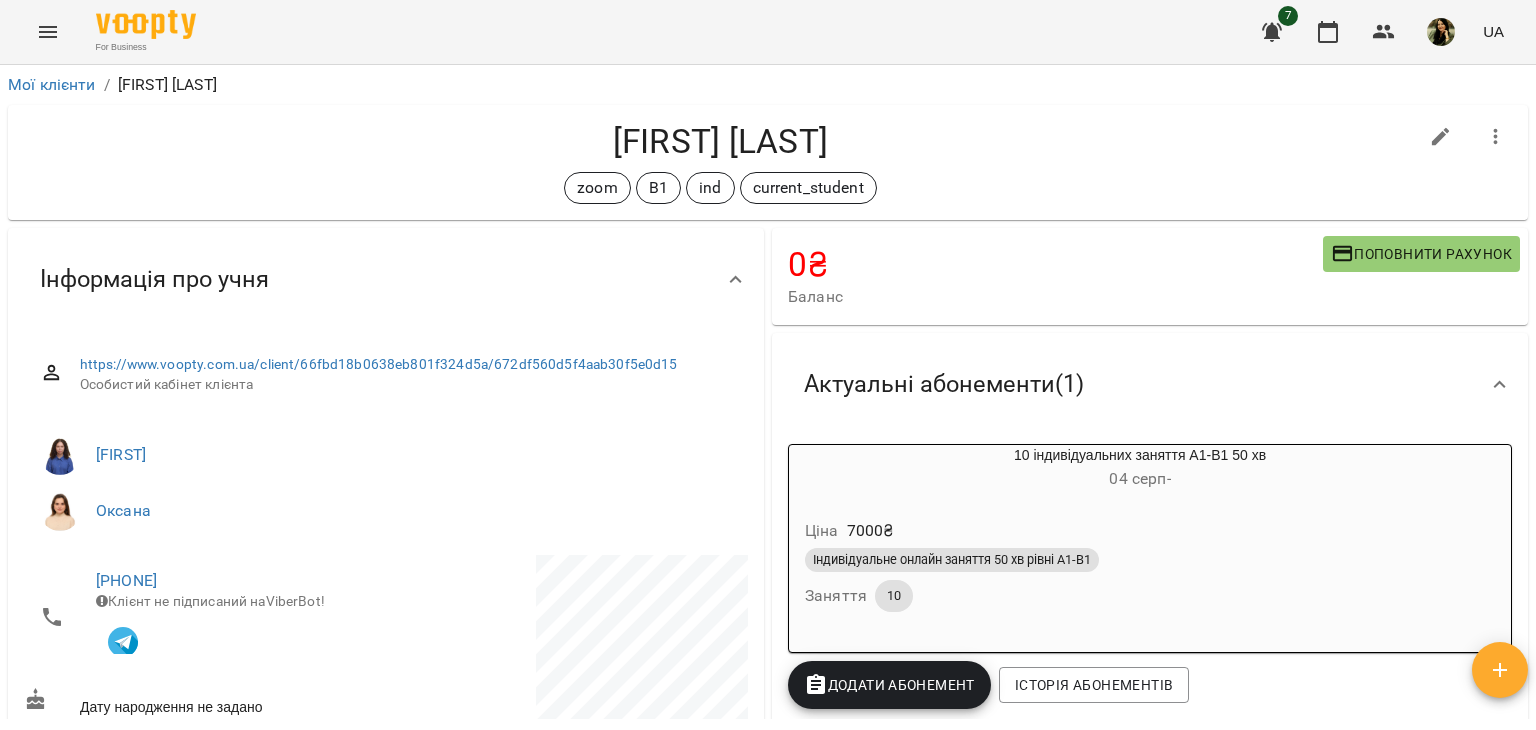 click 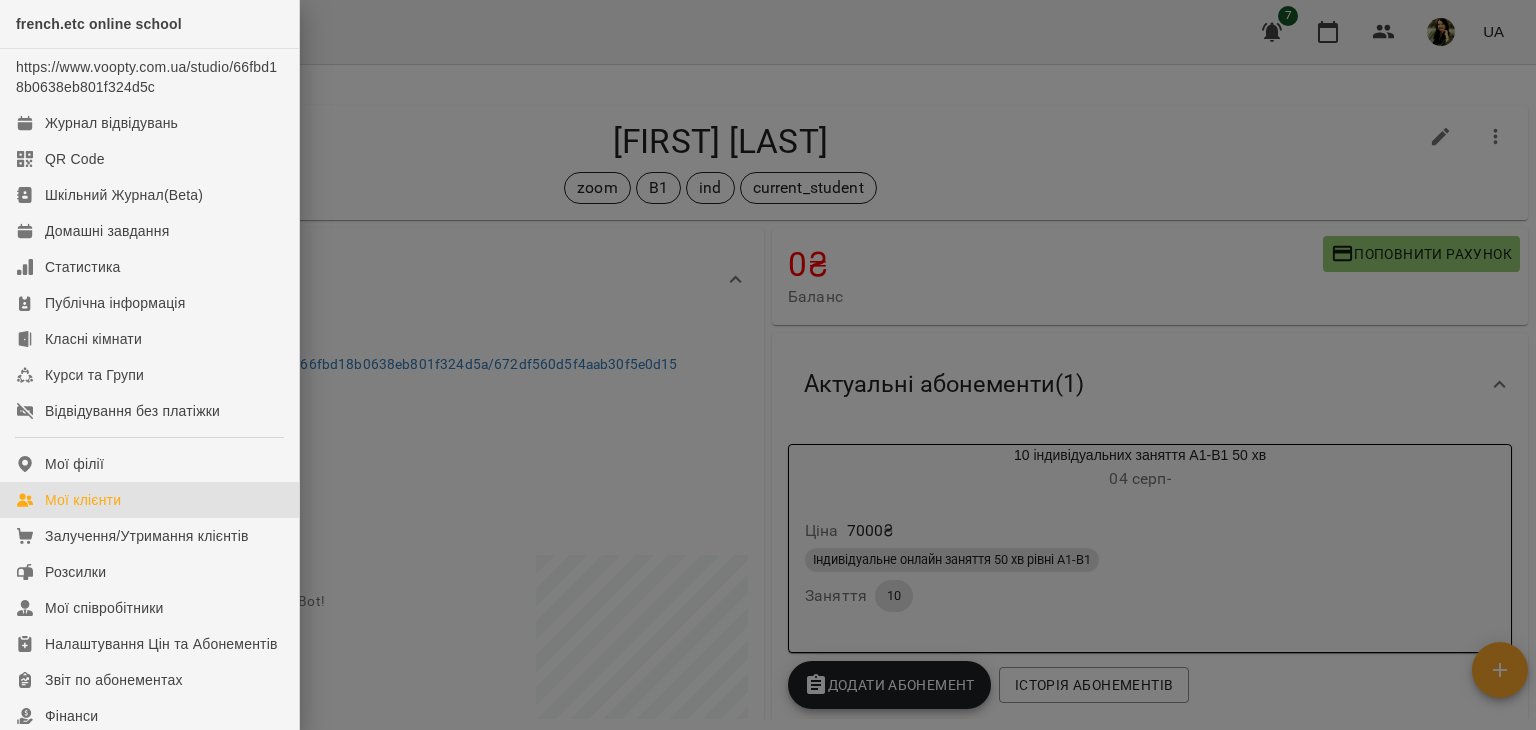 click on "Мої клієнти" at bounding box center (83, 500) 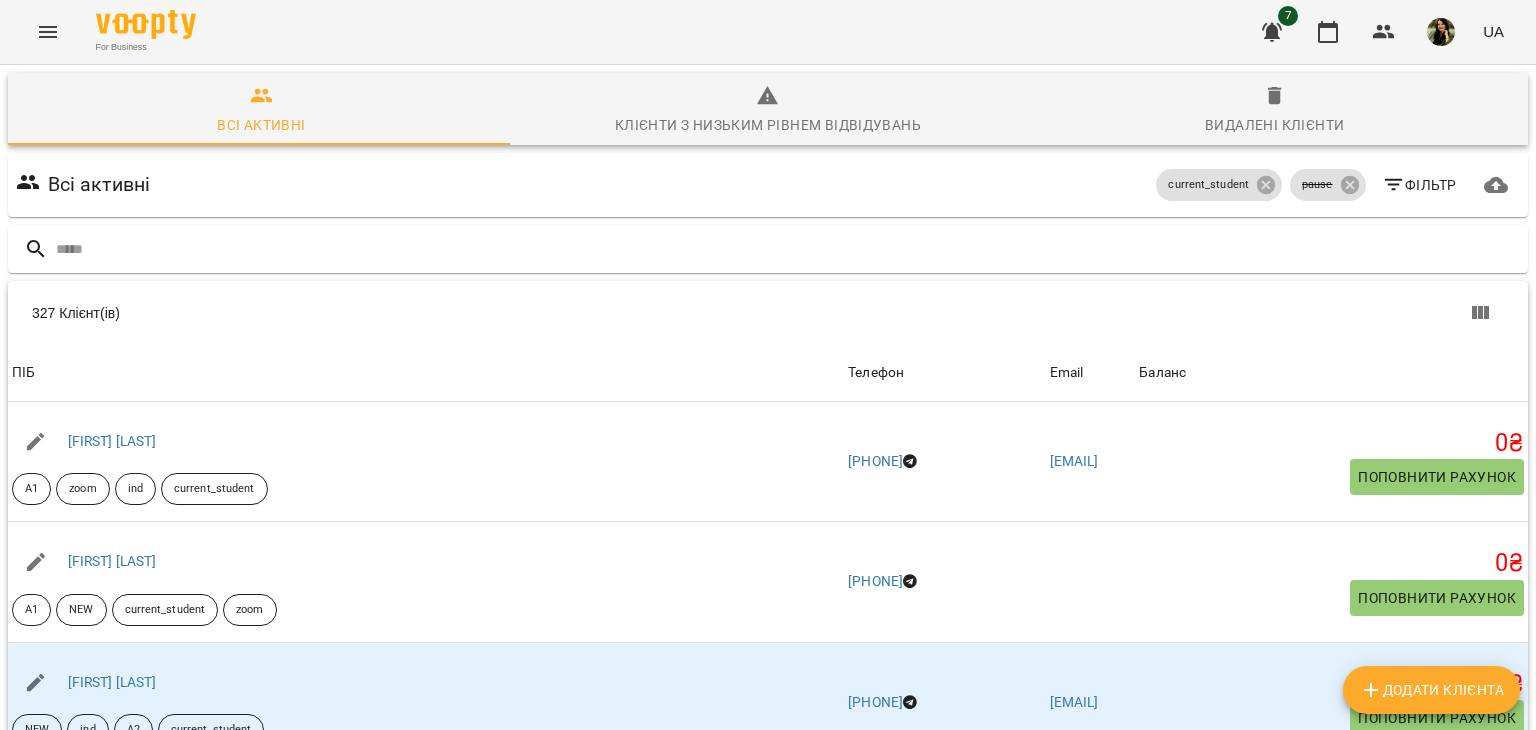type on "*" 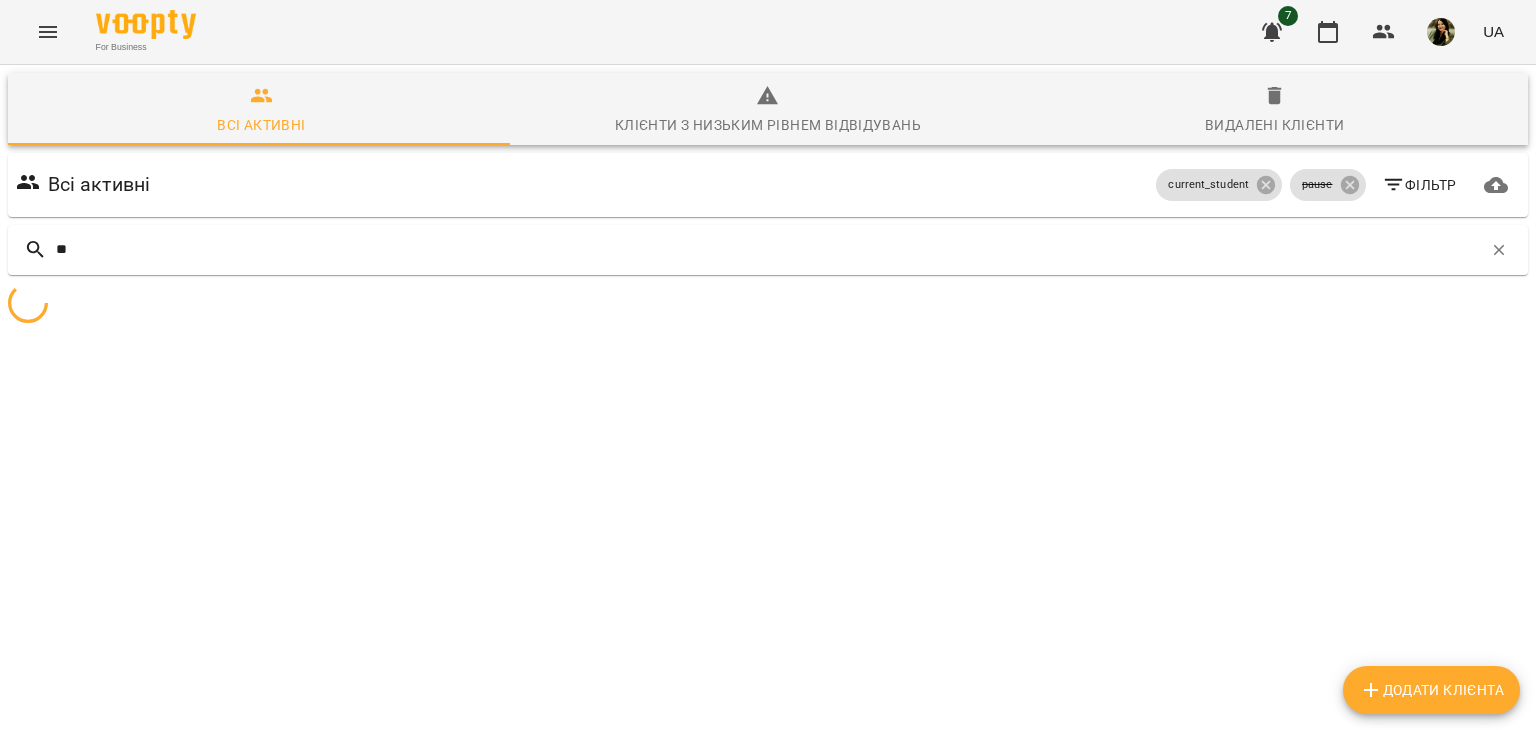 type on "*" 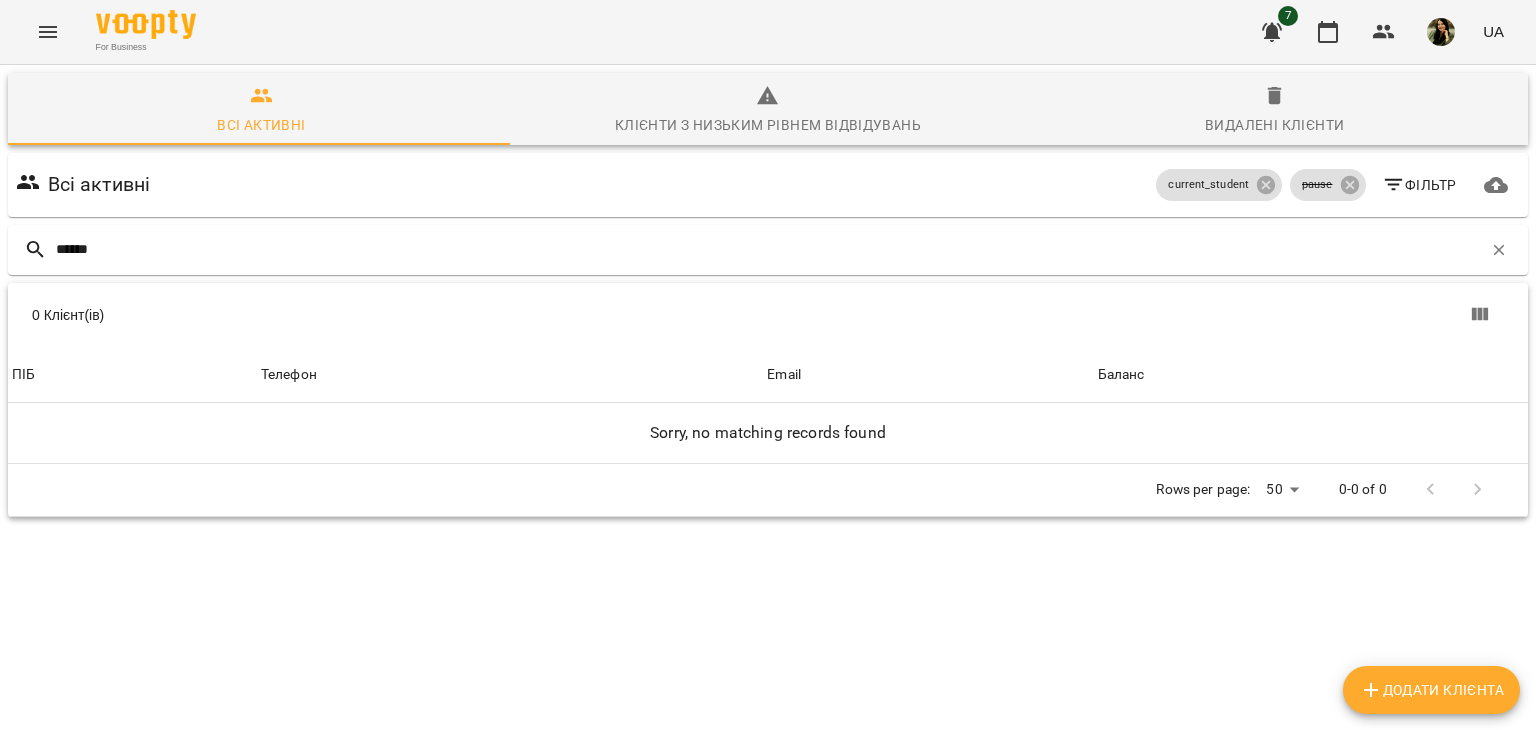 type on "******" 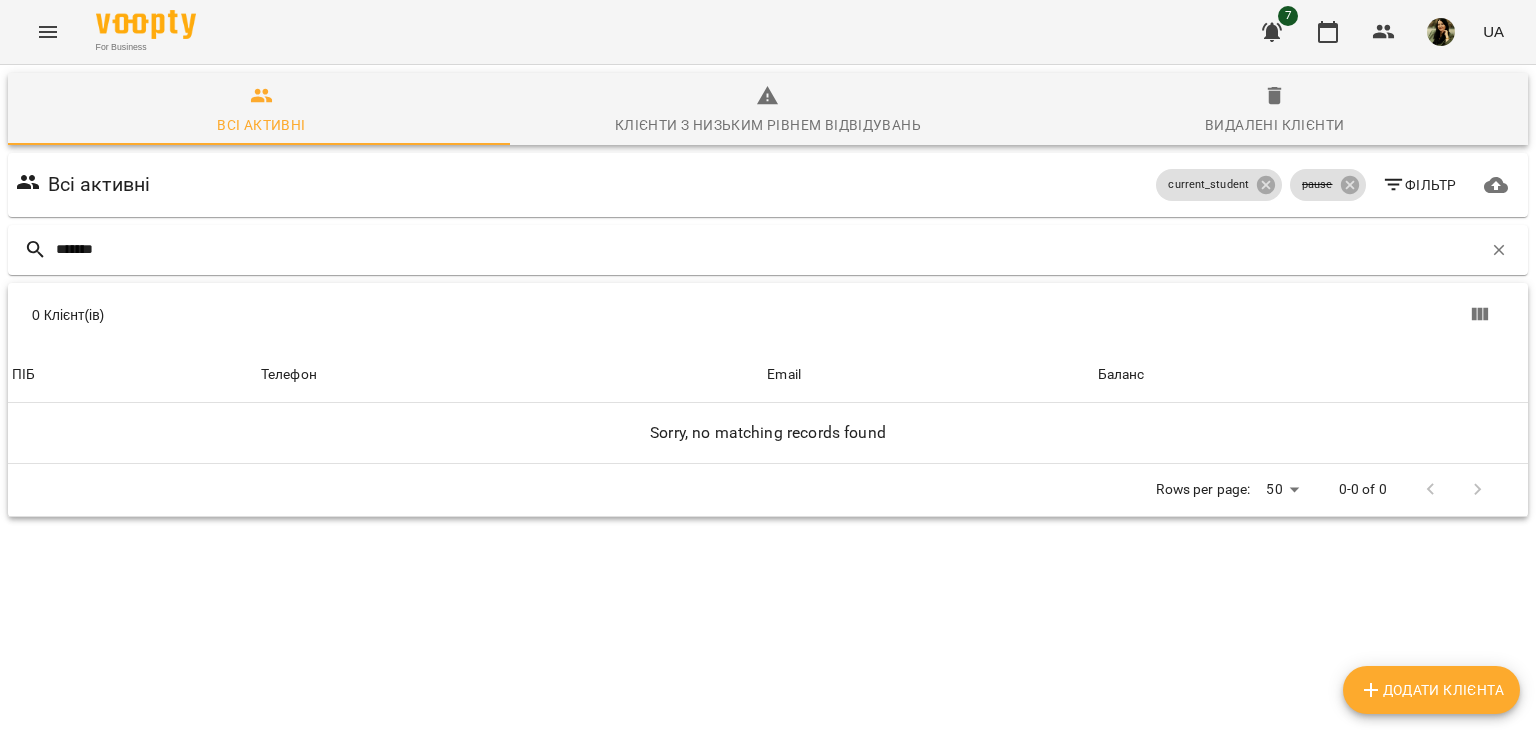 drag, startPoint x: 189, startPoint y: 244, endPoint x: 2, endPoint y: 245, distance: 187.00267 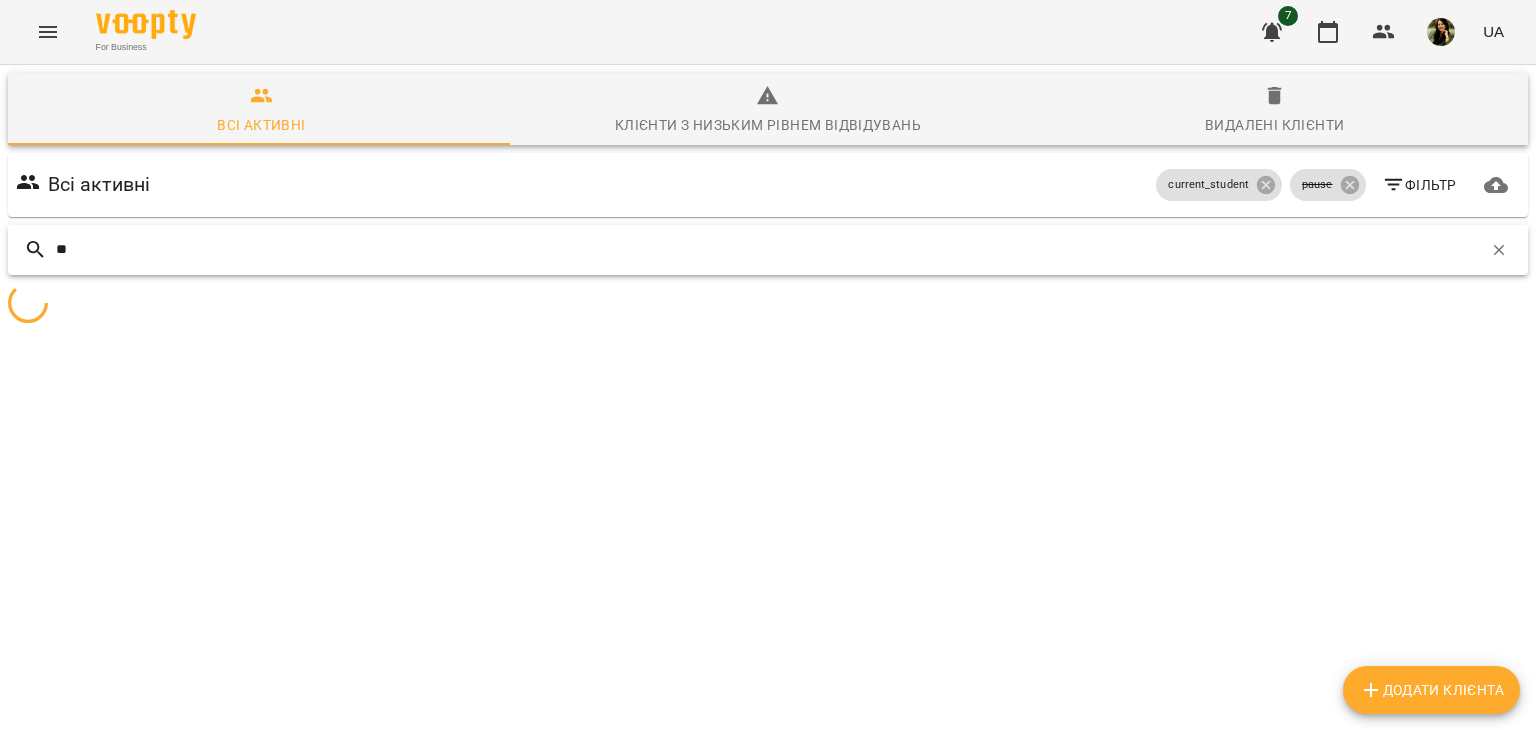type on "*" 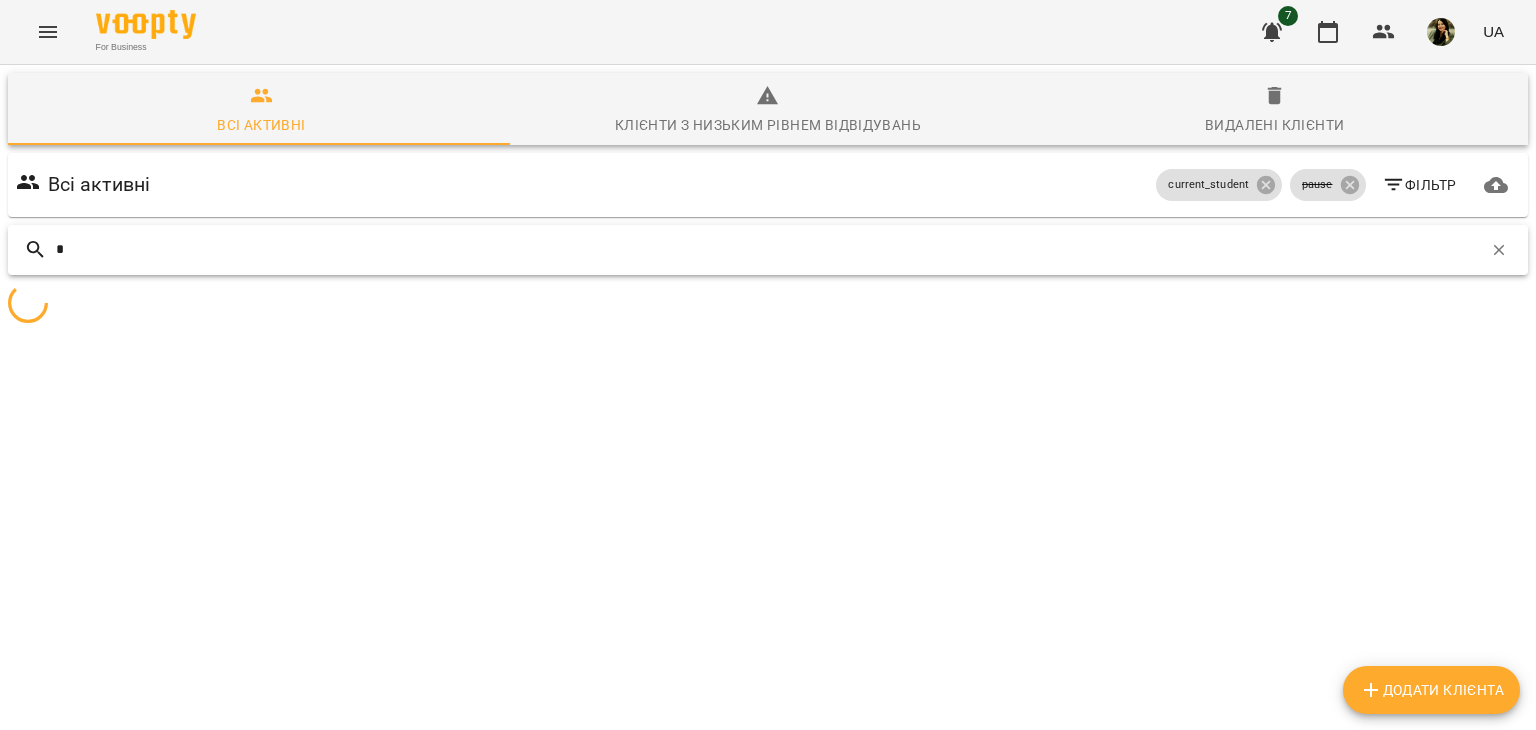 type 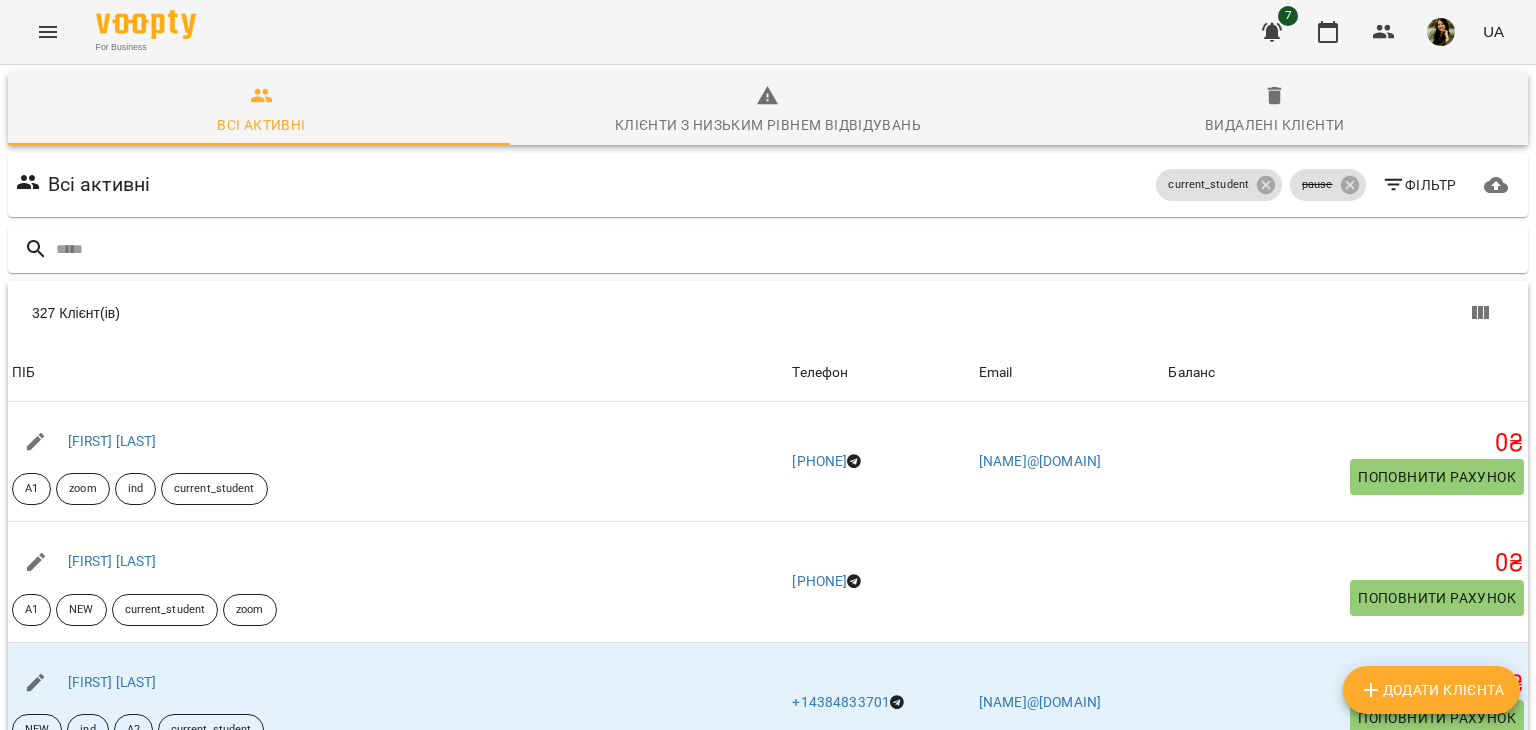 scroll, scrollTop: 0, scrollLeft: 0, axis: both 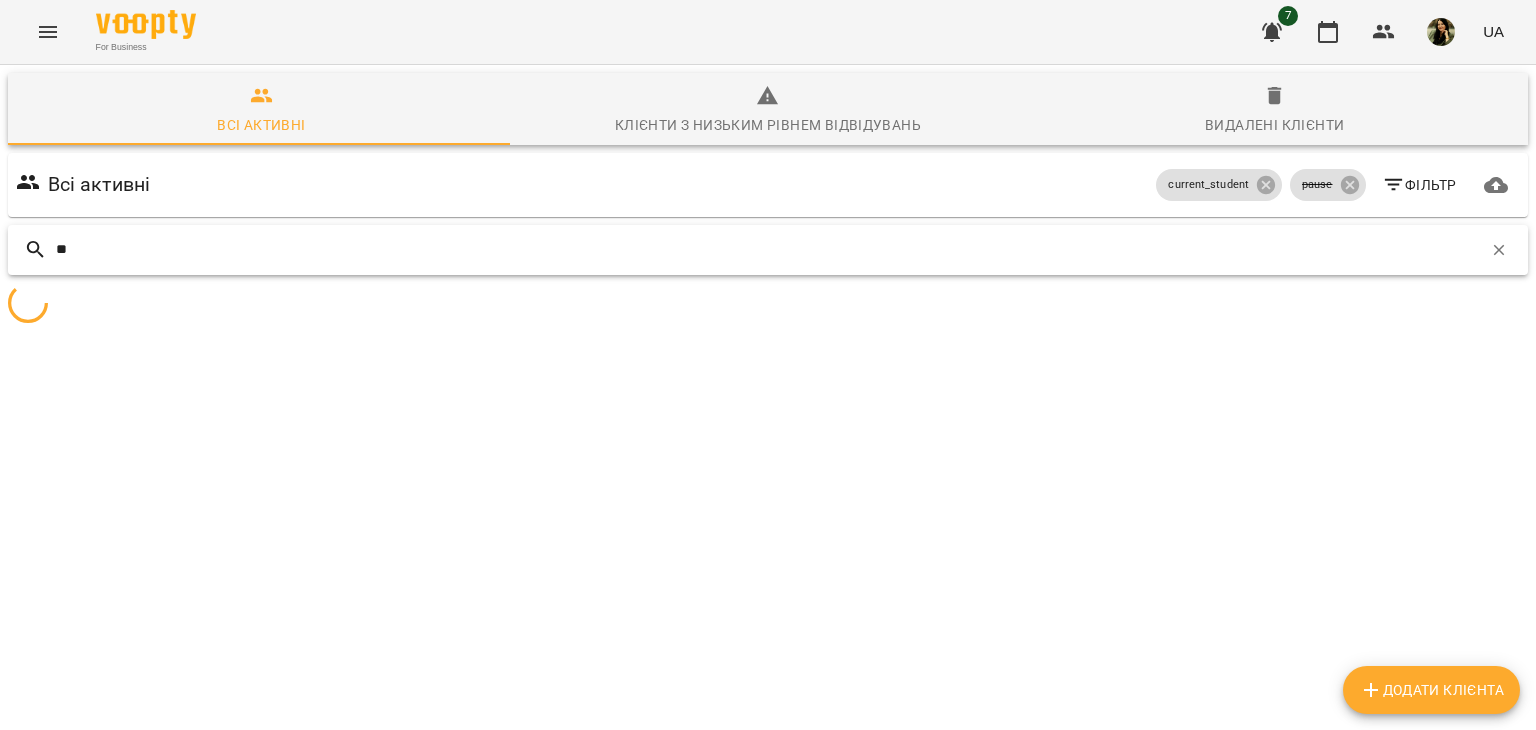 type on "*" 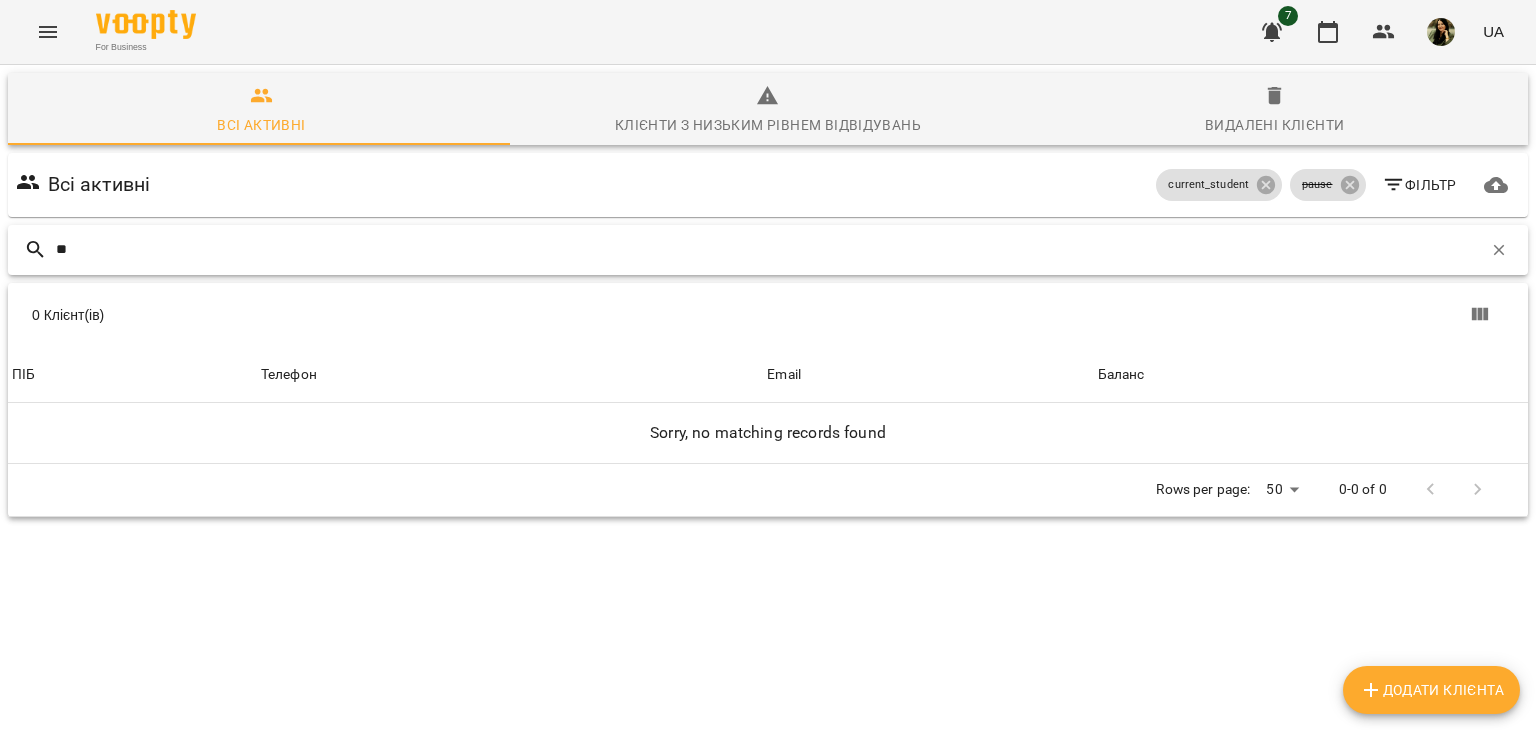 type on "*" 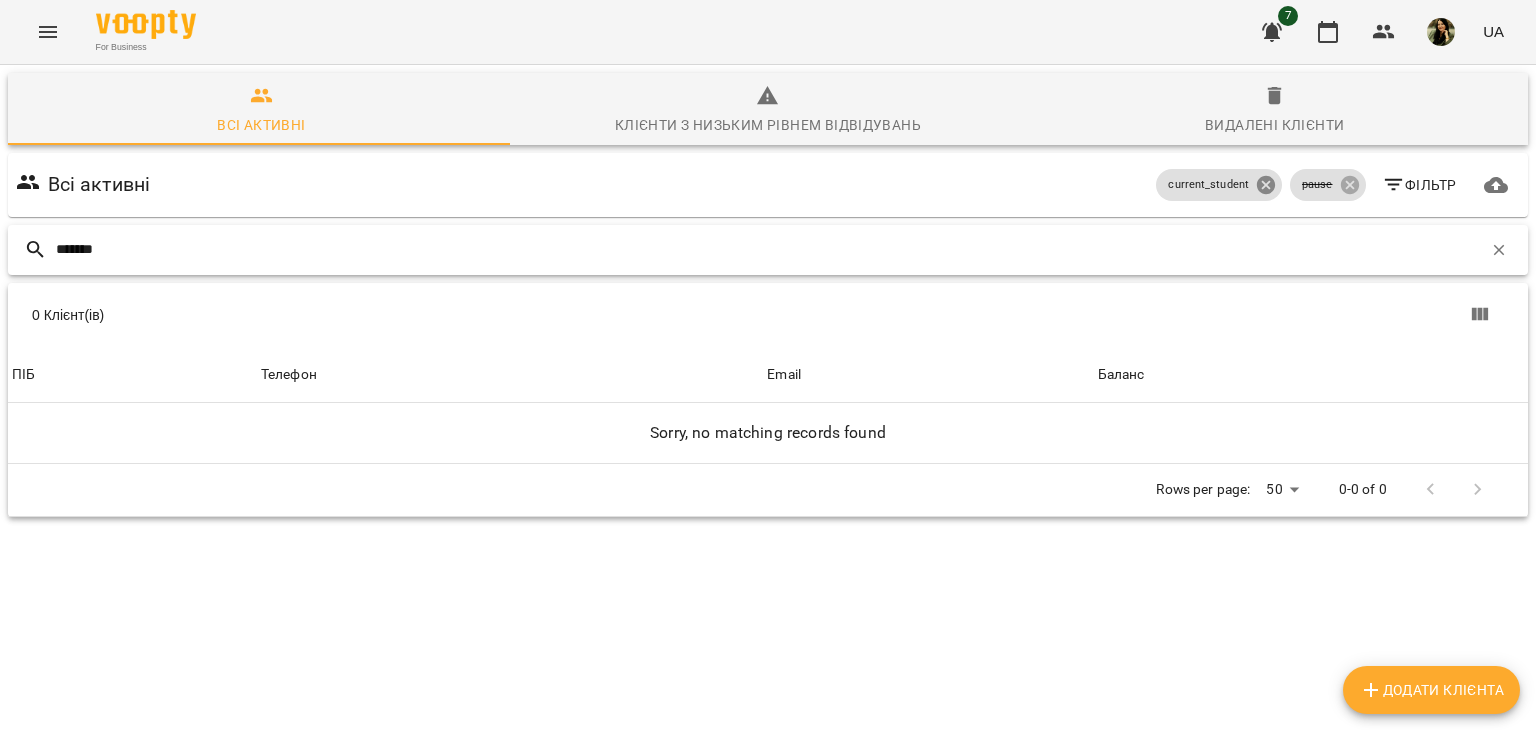 type on "******" 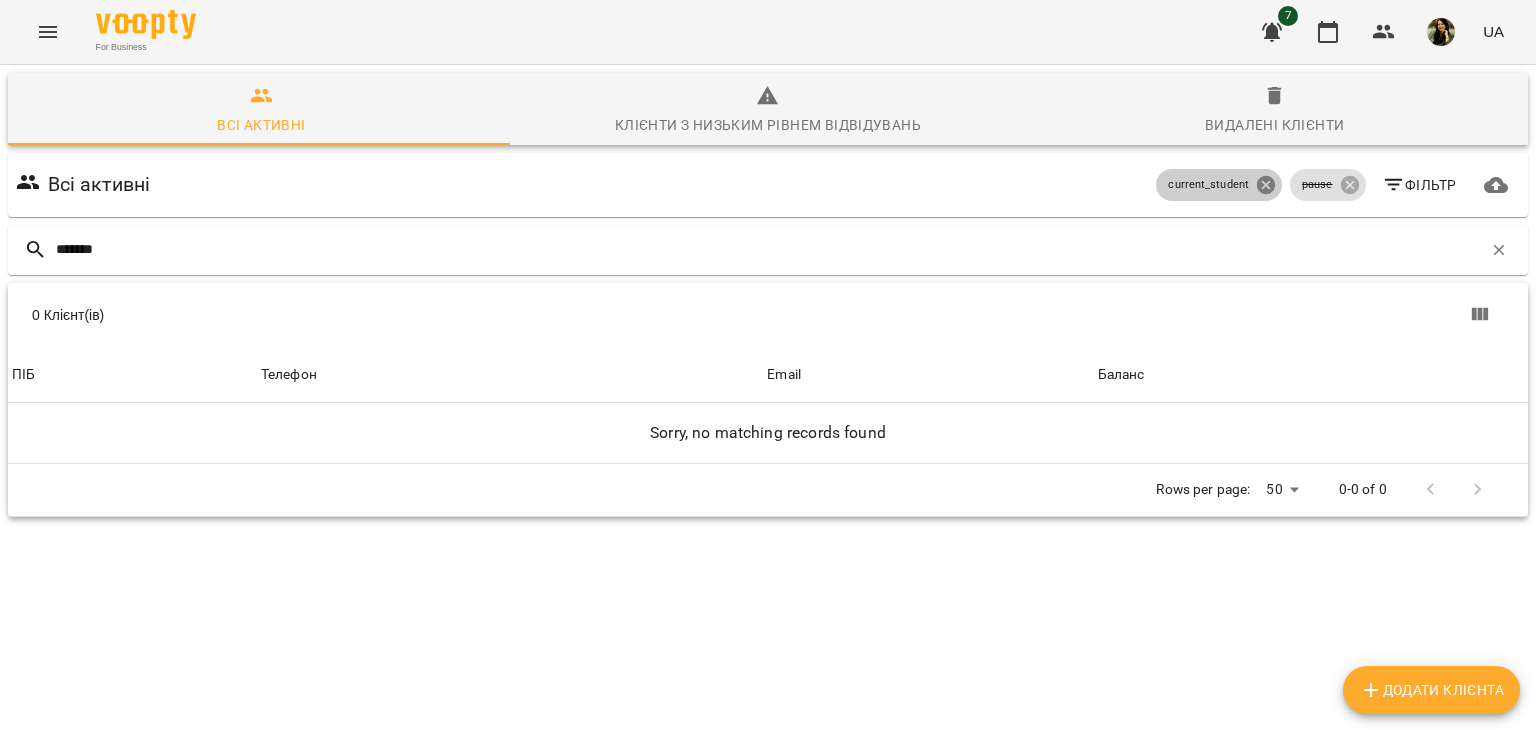 click 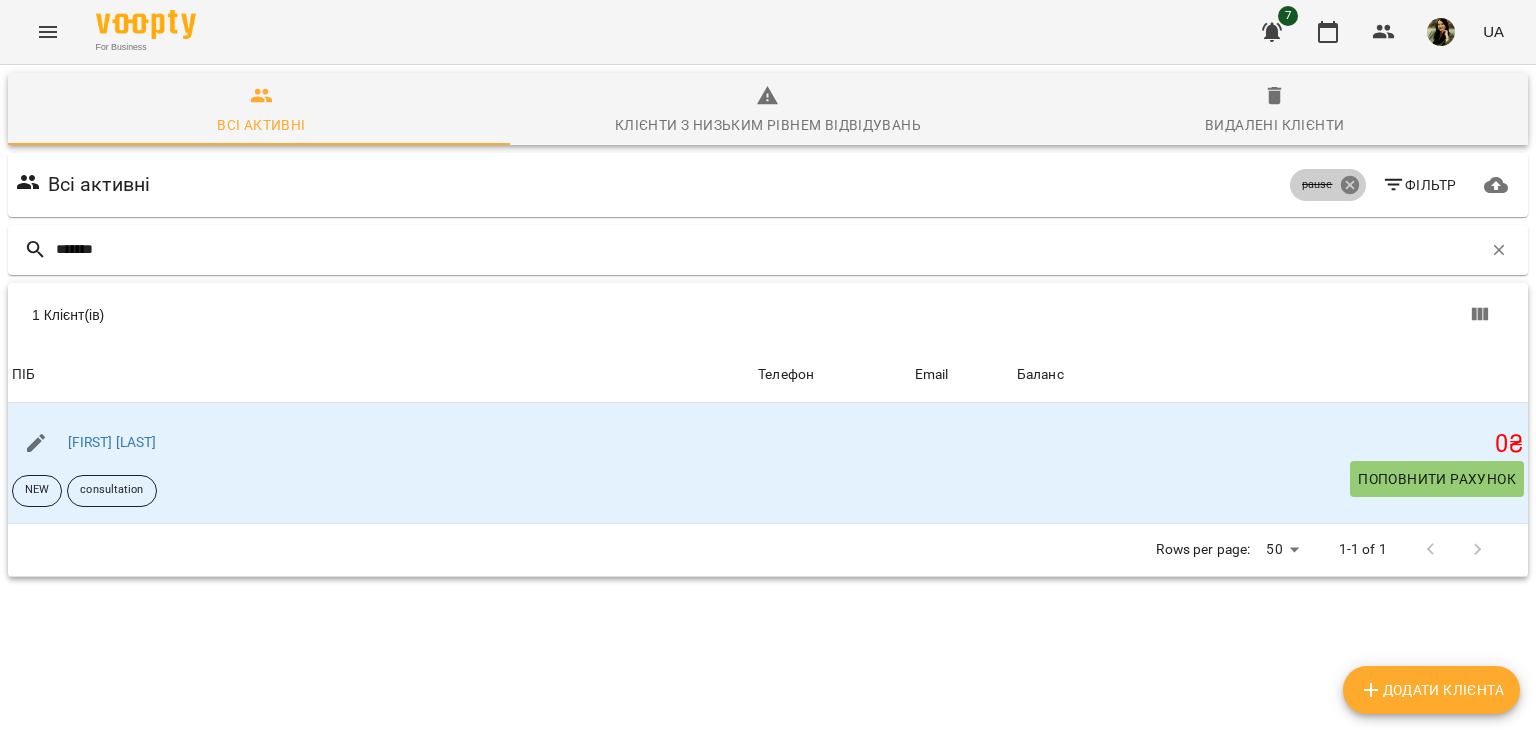 click 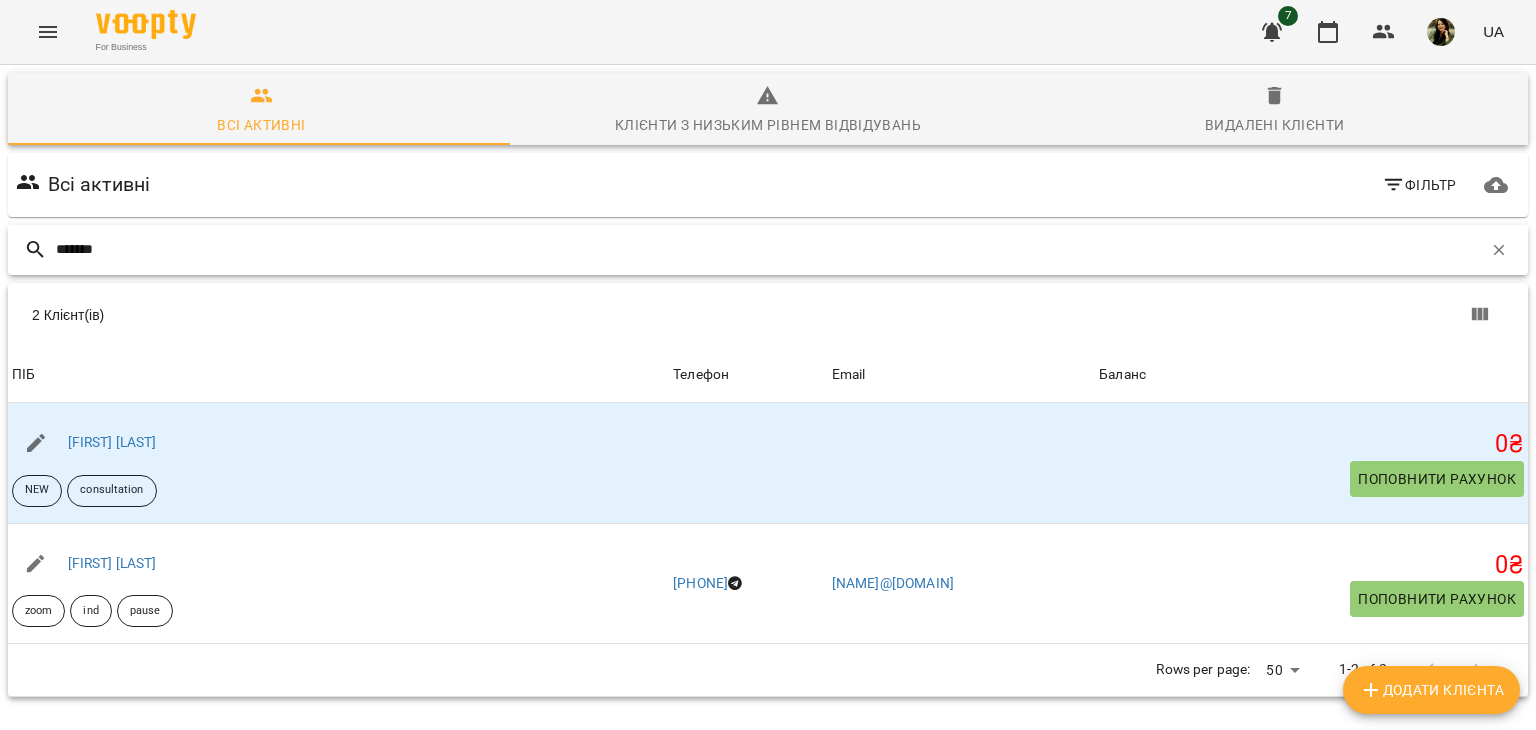 drag, startPoint x: 628, startPoint y: 262, endPoint x: 0, endPoint y: 201, distance: 630.9556 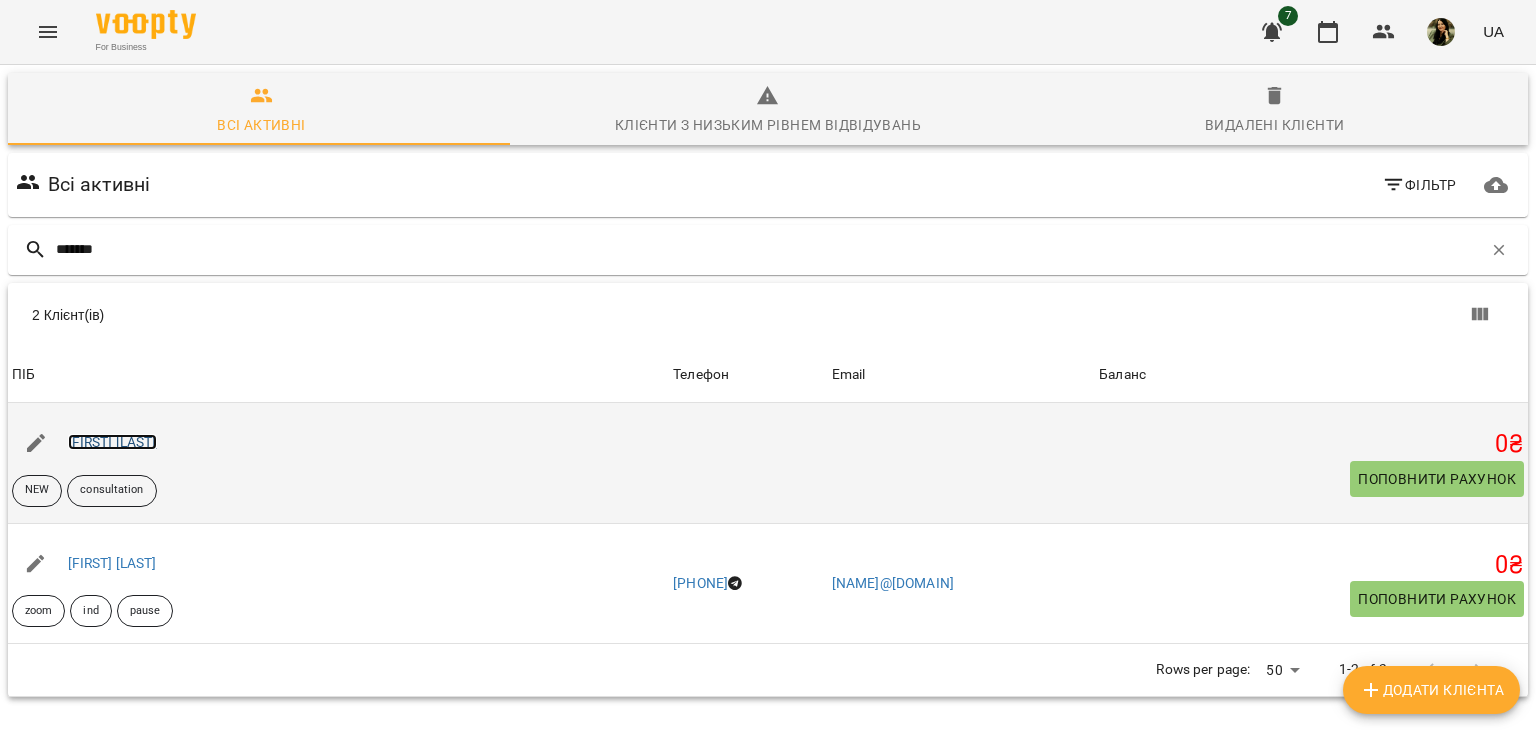 click on "[FIRST] [LAST]" at bounding box center (112, 442) 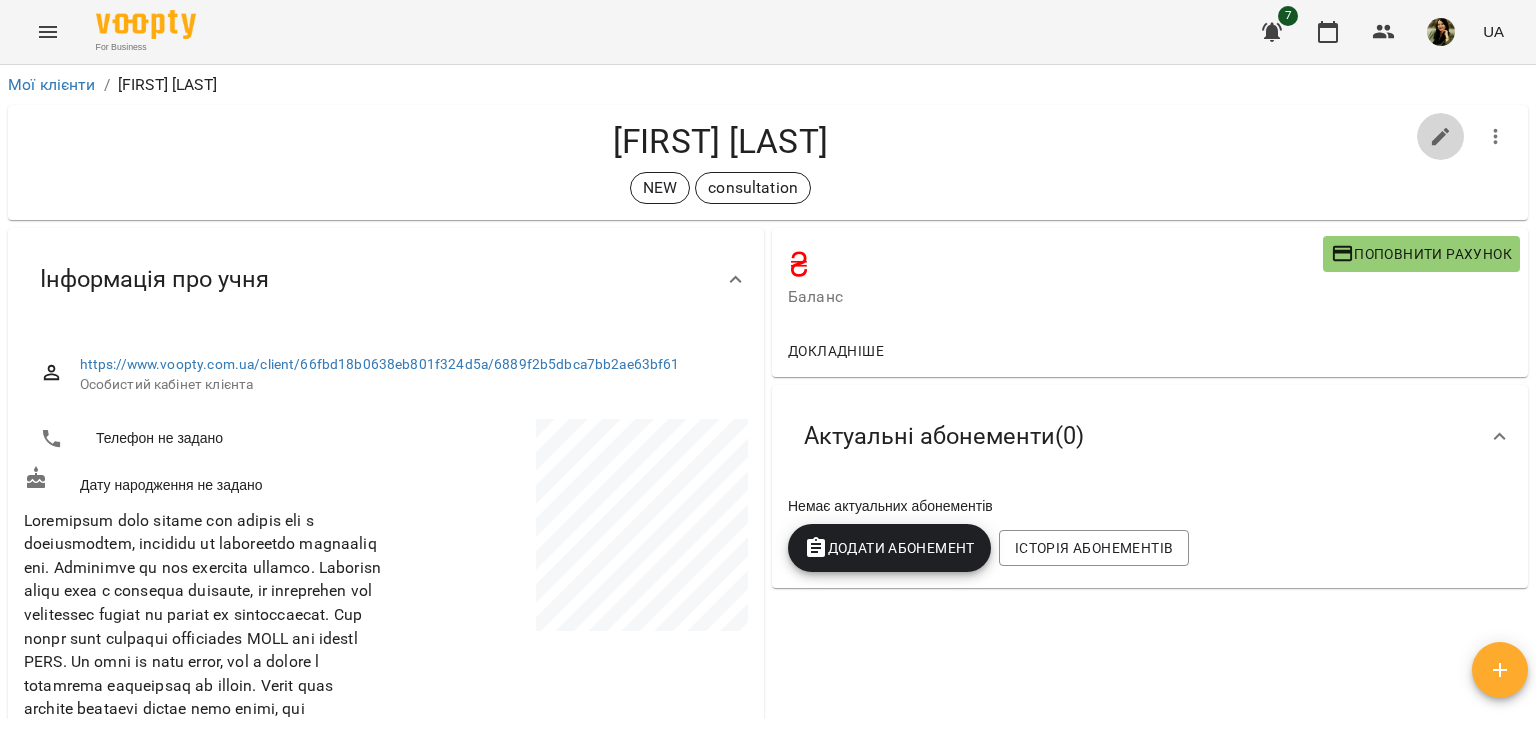 click 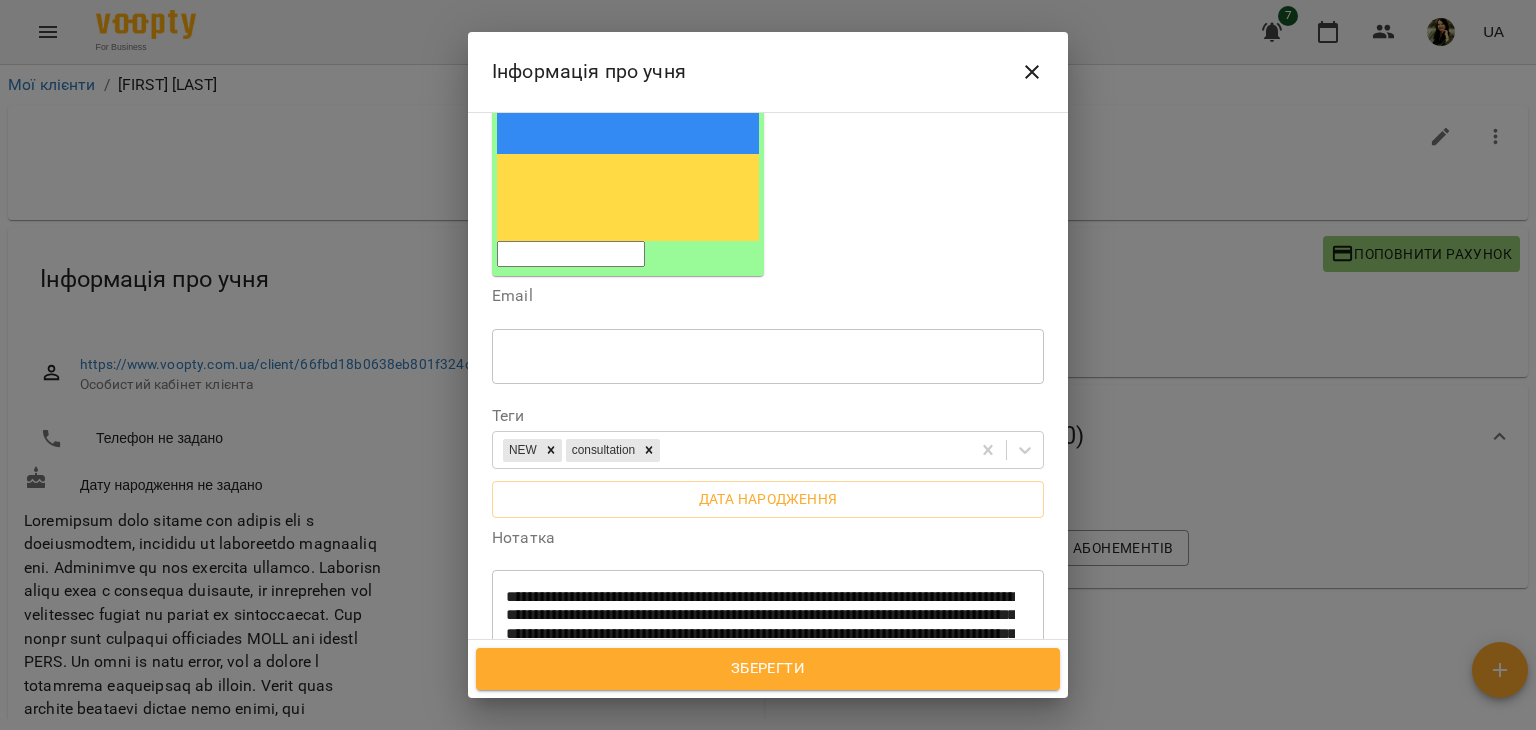 scroll, scrollTop: 319, scrollLeft: 0, axis: vertical 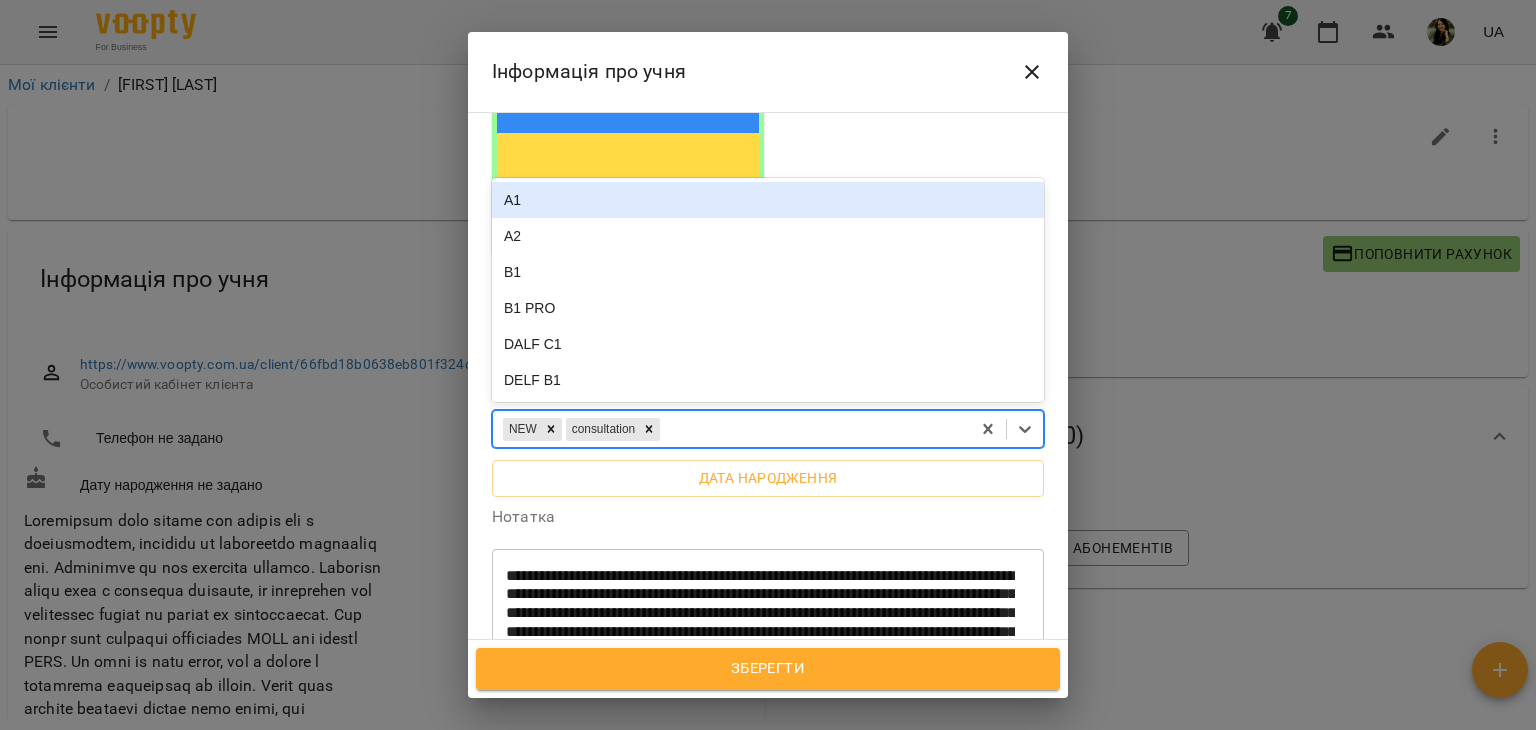 click on "NEW consultation" at bounding box center [731, 429] 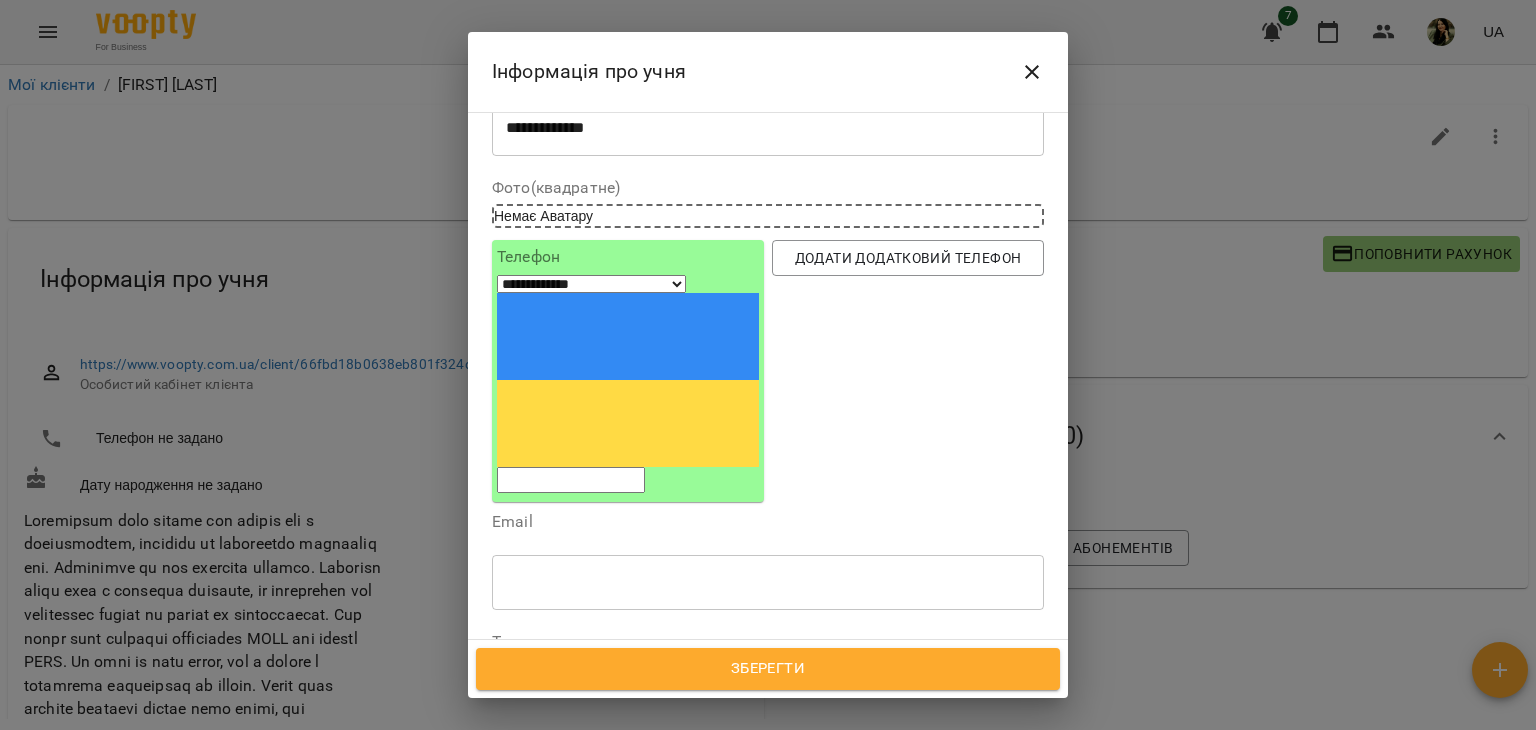 scroll, scrollTop: 65, scrollLeft: 0, axis: vertical 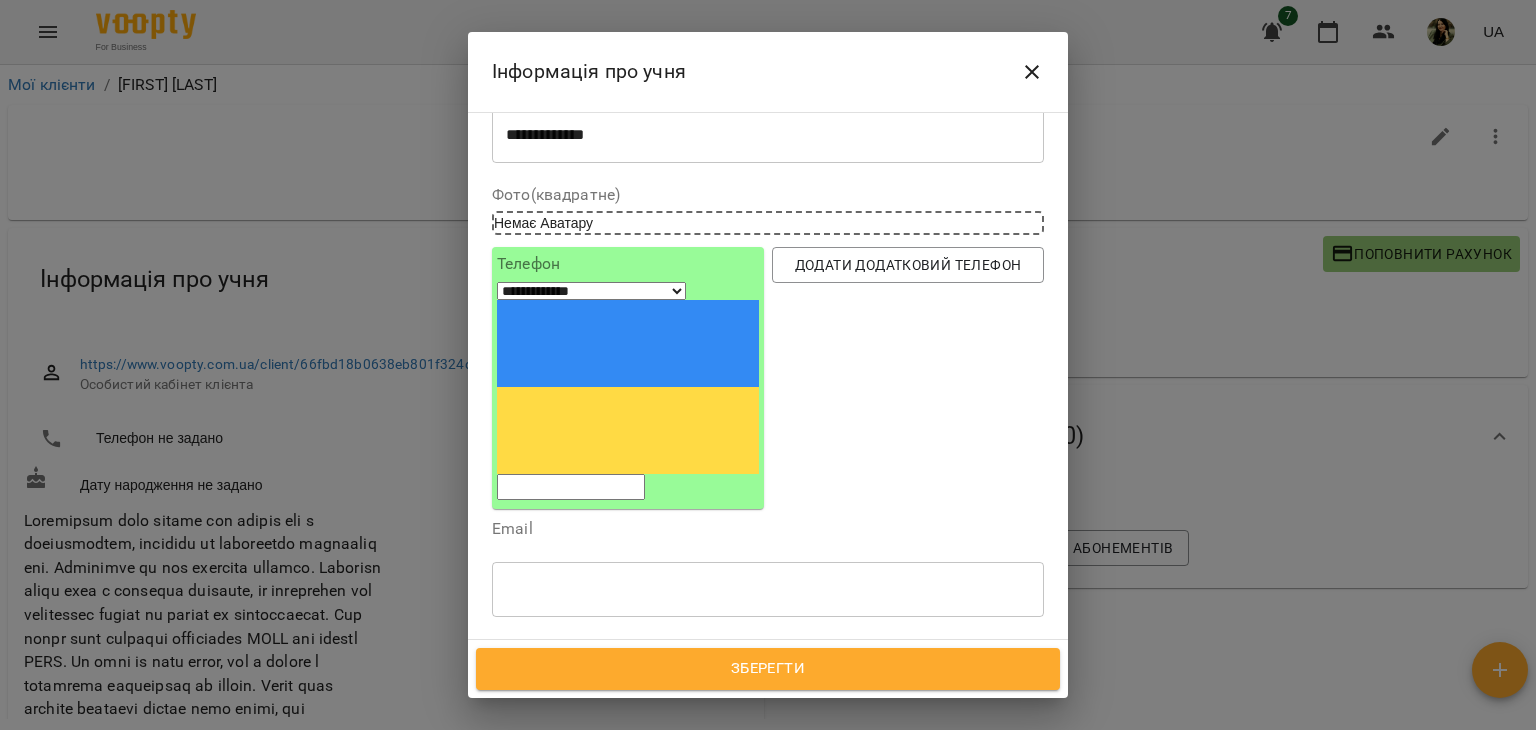 click on "NEW consultation" at bounding box center (731, 683) 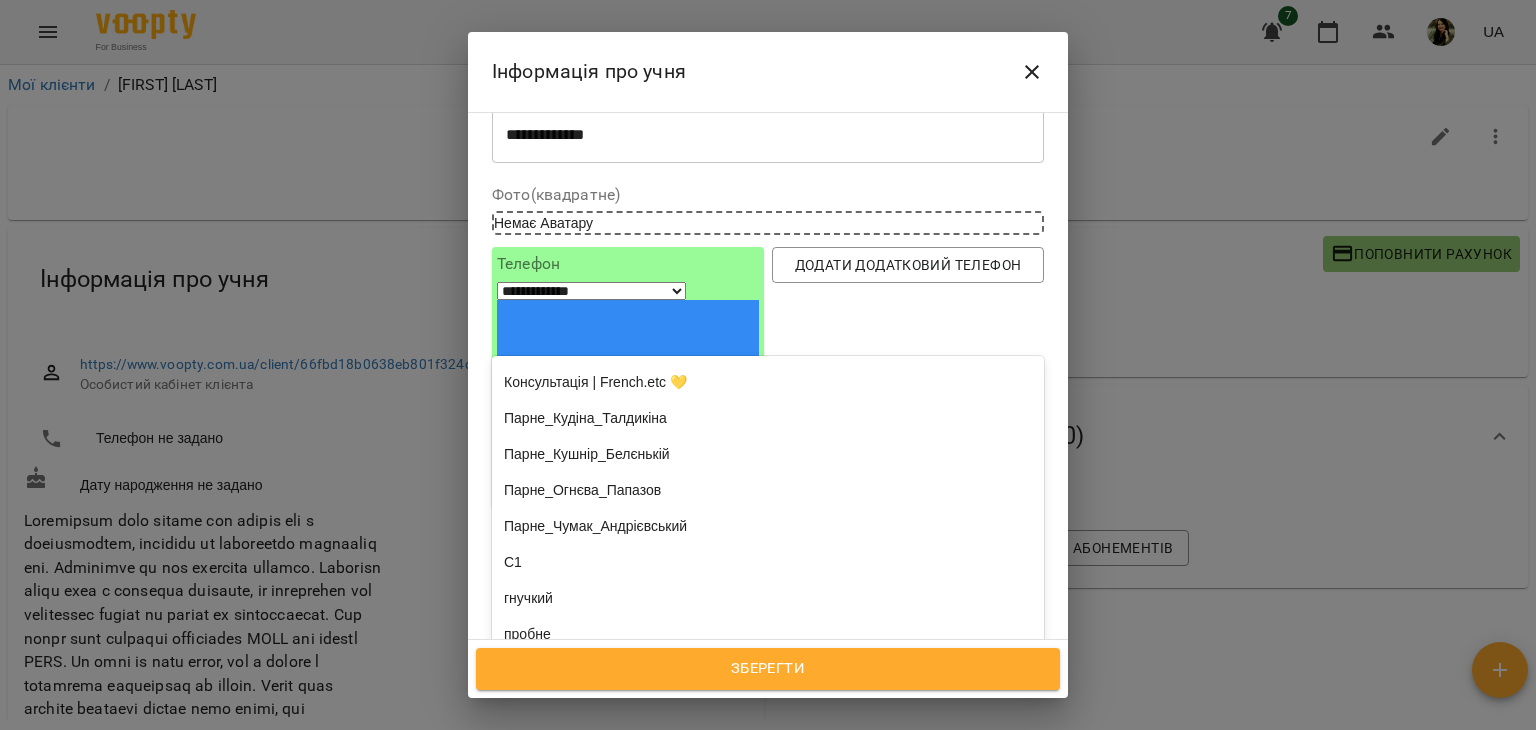 scroll, scrollTop: 1767, scrollLeft: 0, axis: vertical 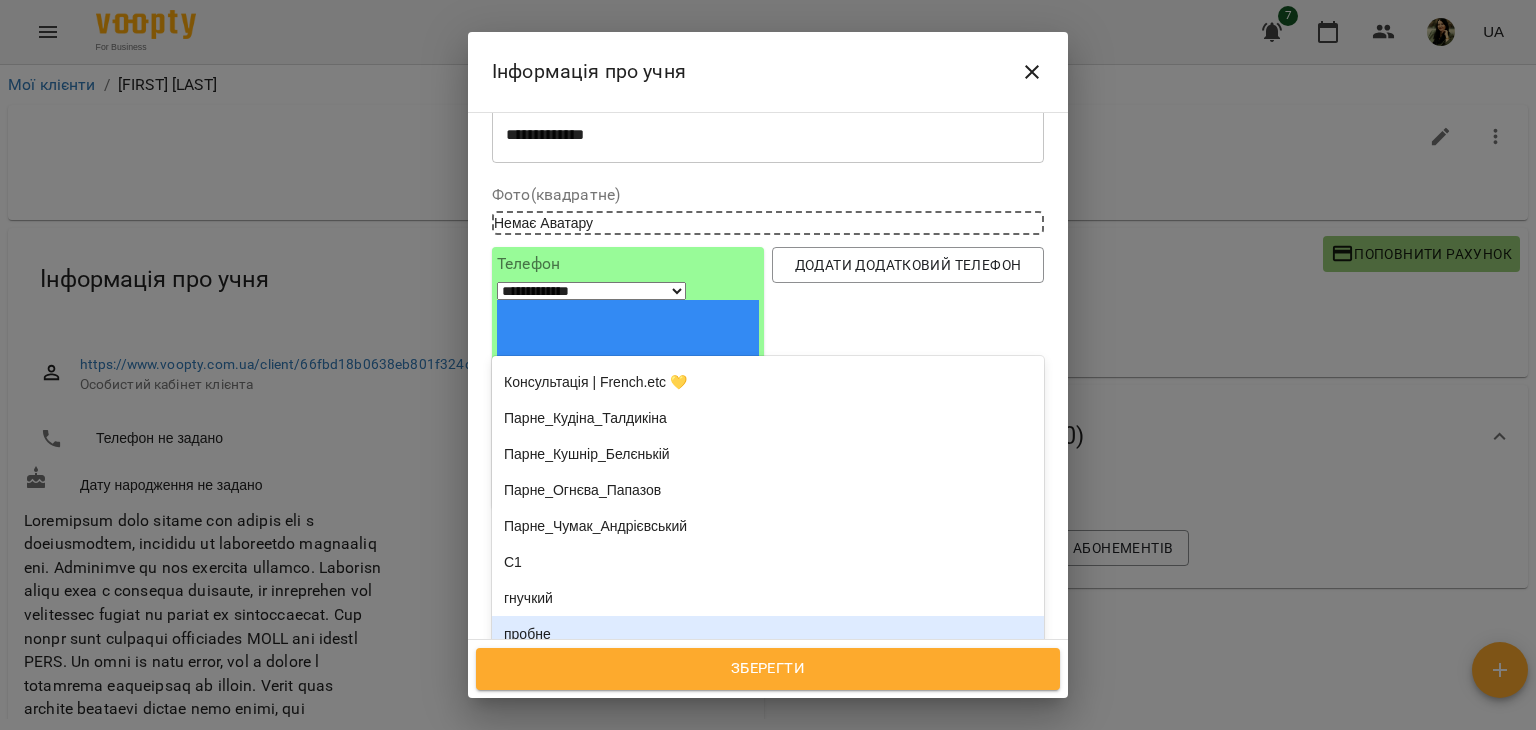 click on "пробне" at bounding box center (768, 634) 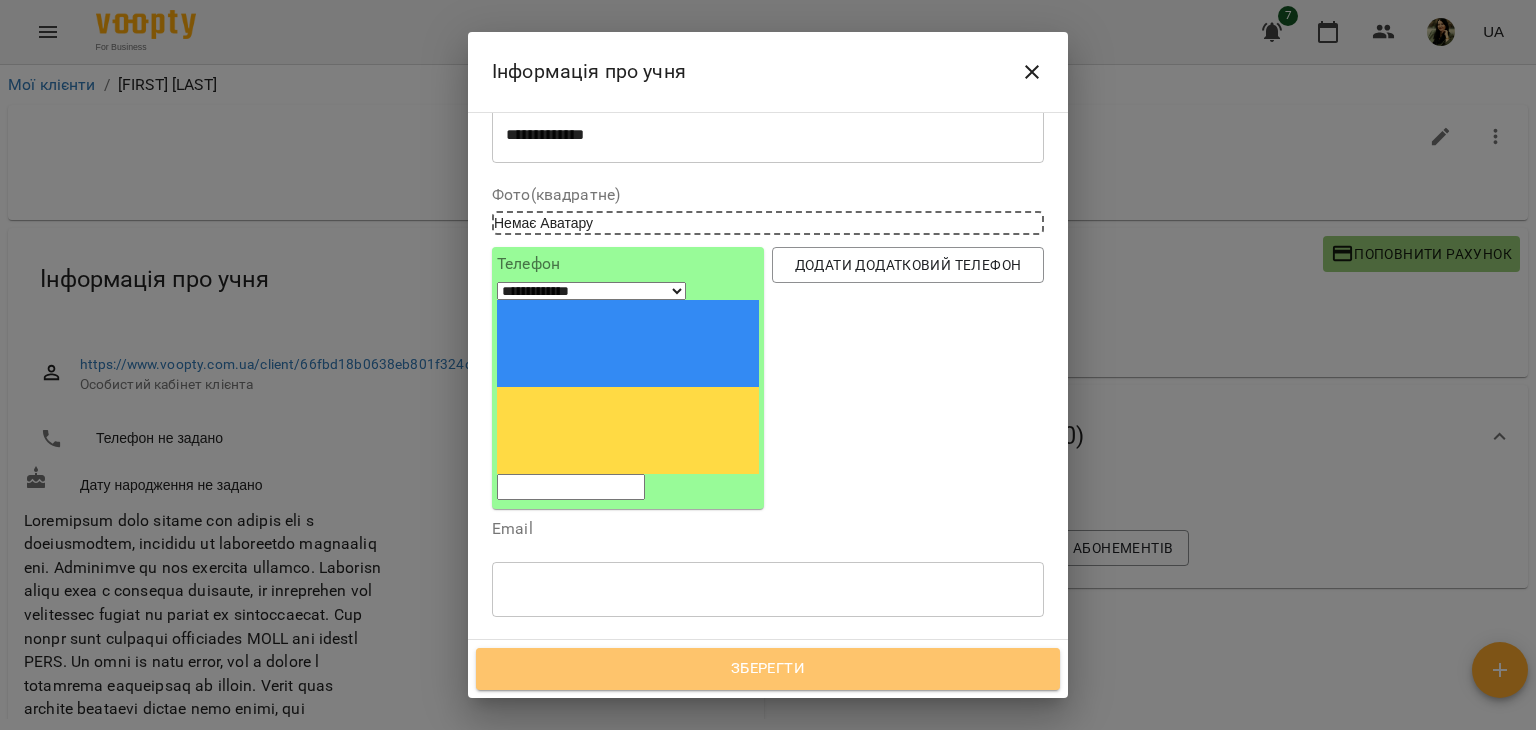 click on "Зберегти" at bounding box center (768, 669) 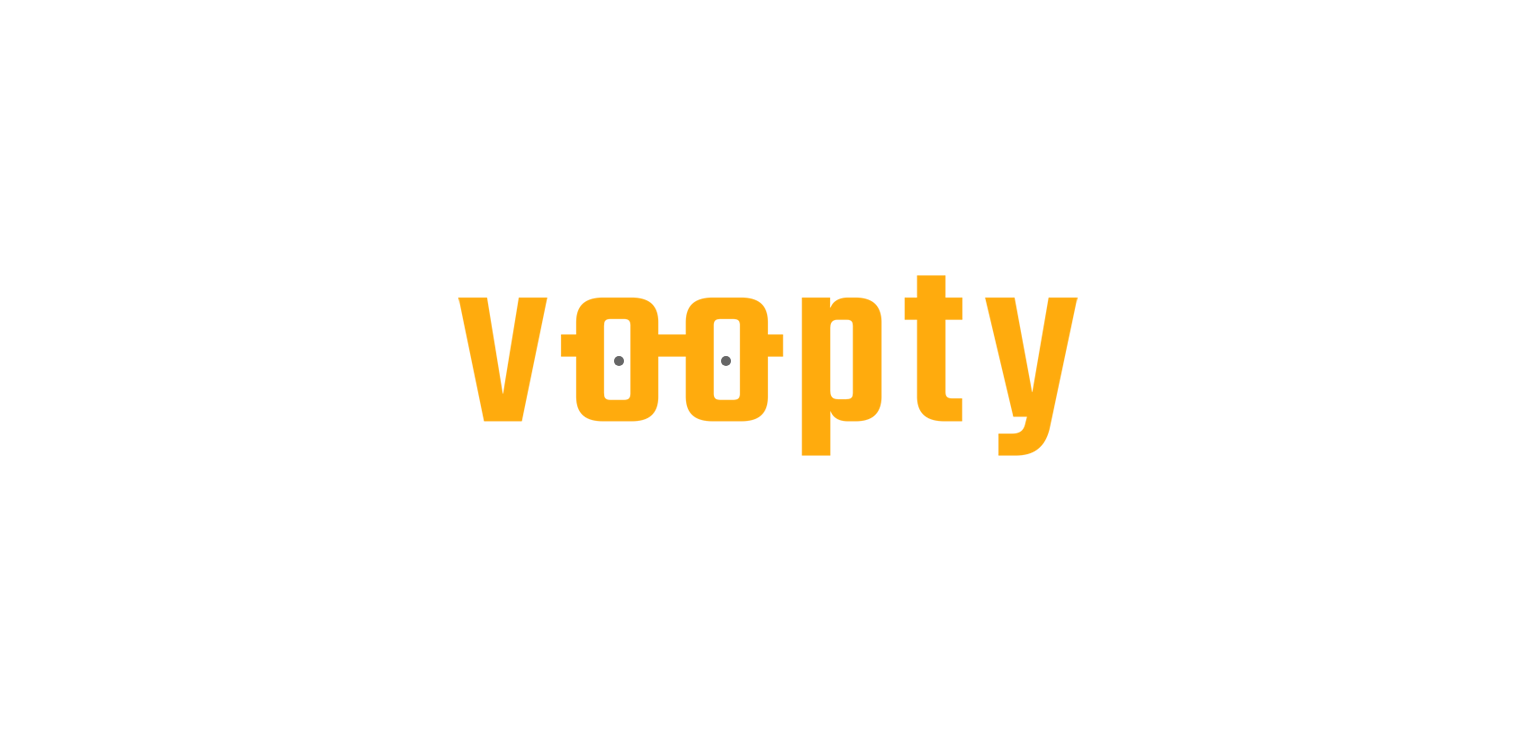 scroll, scrollTop: 0, scrollLeft: 0, axis: both 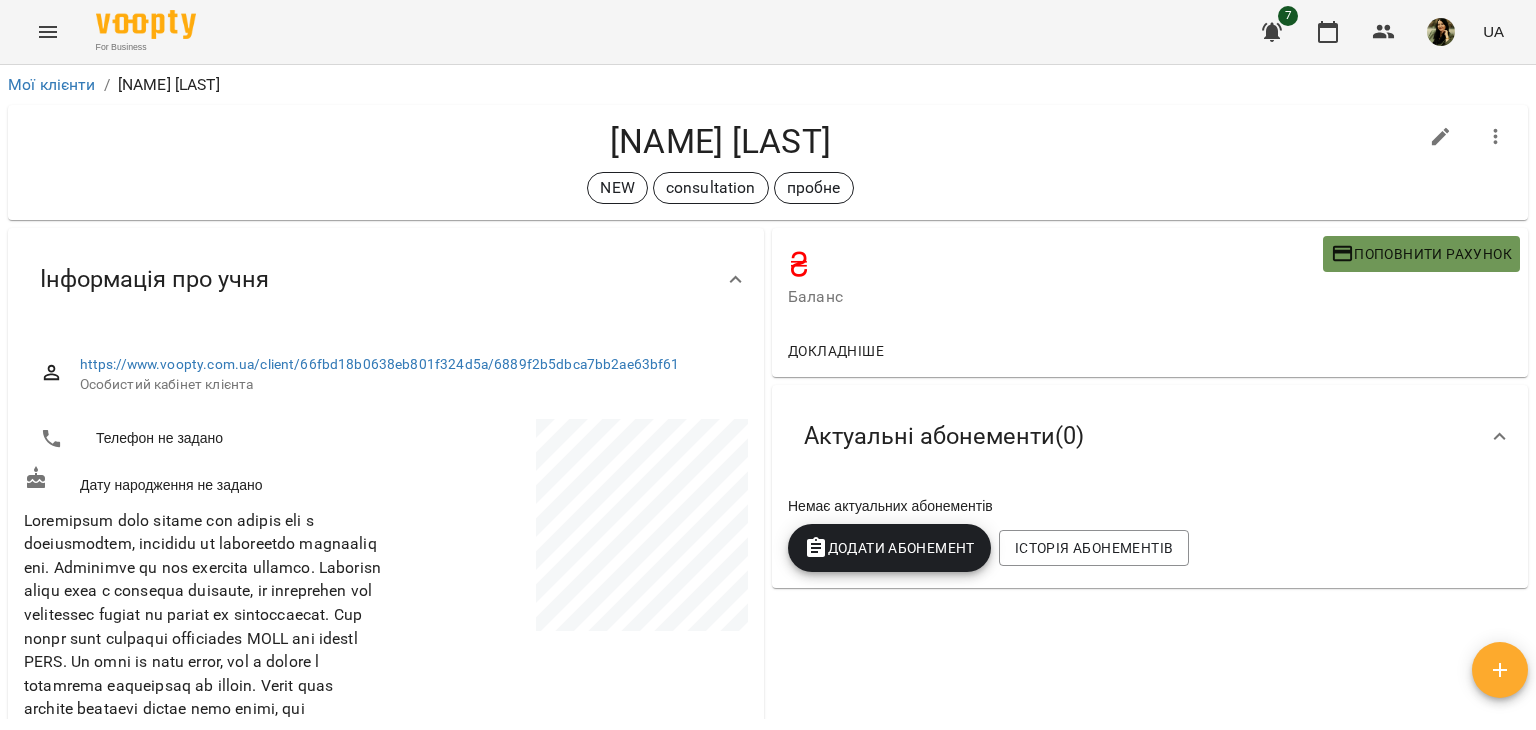 click on "Поповнити рахунок" at bounding box center (1421, 254) 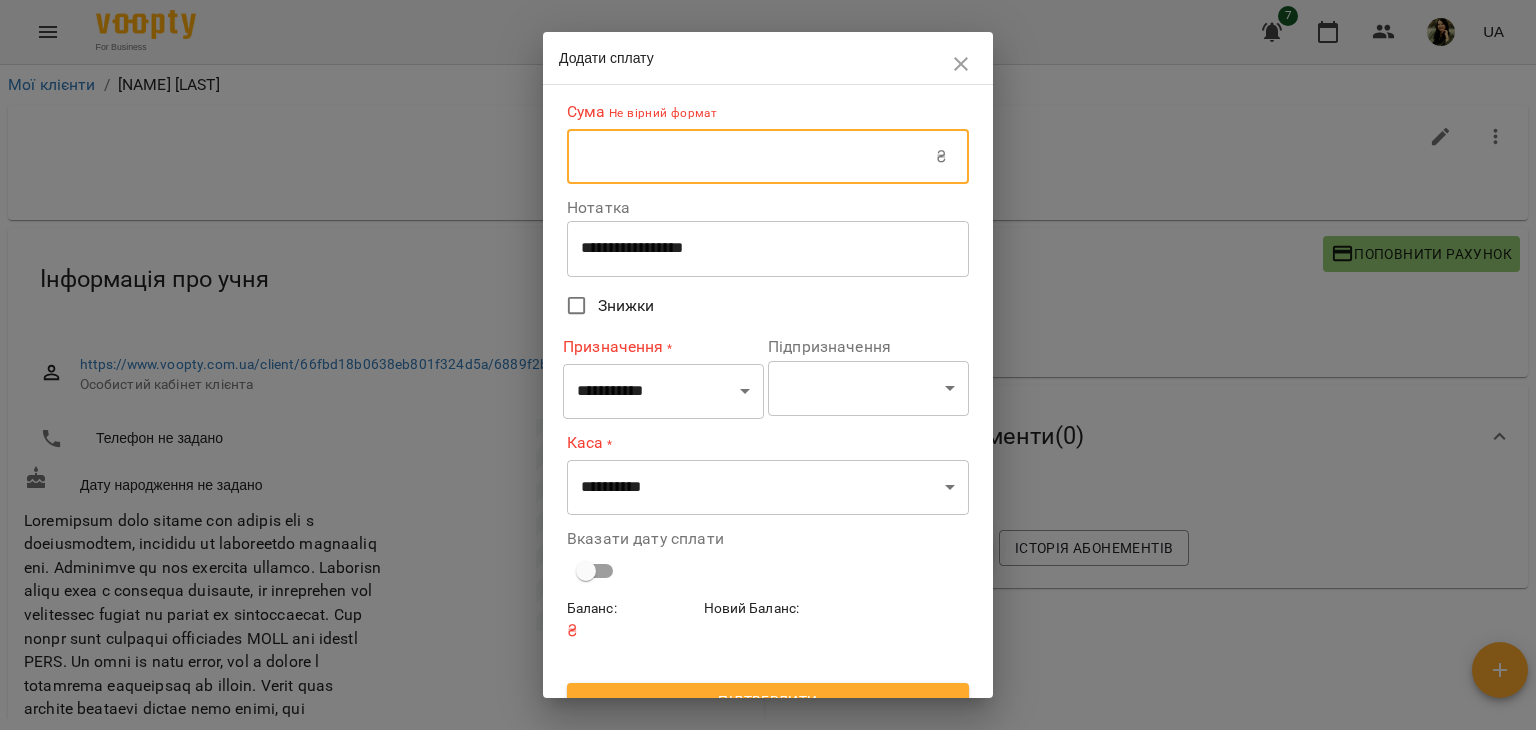 click at bounding box center (751, 157) 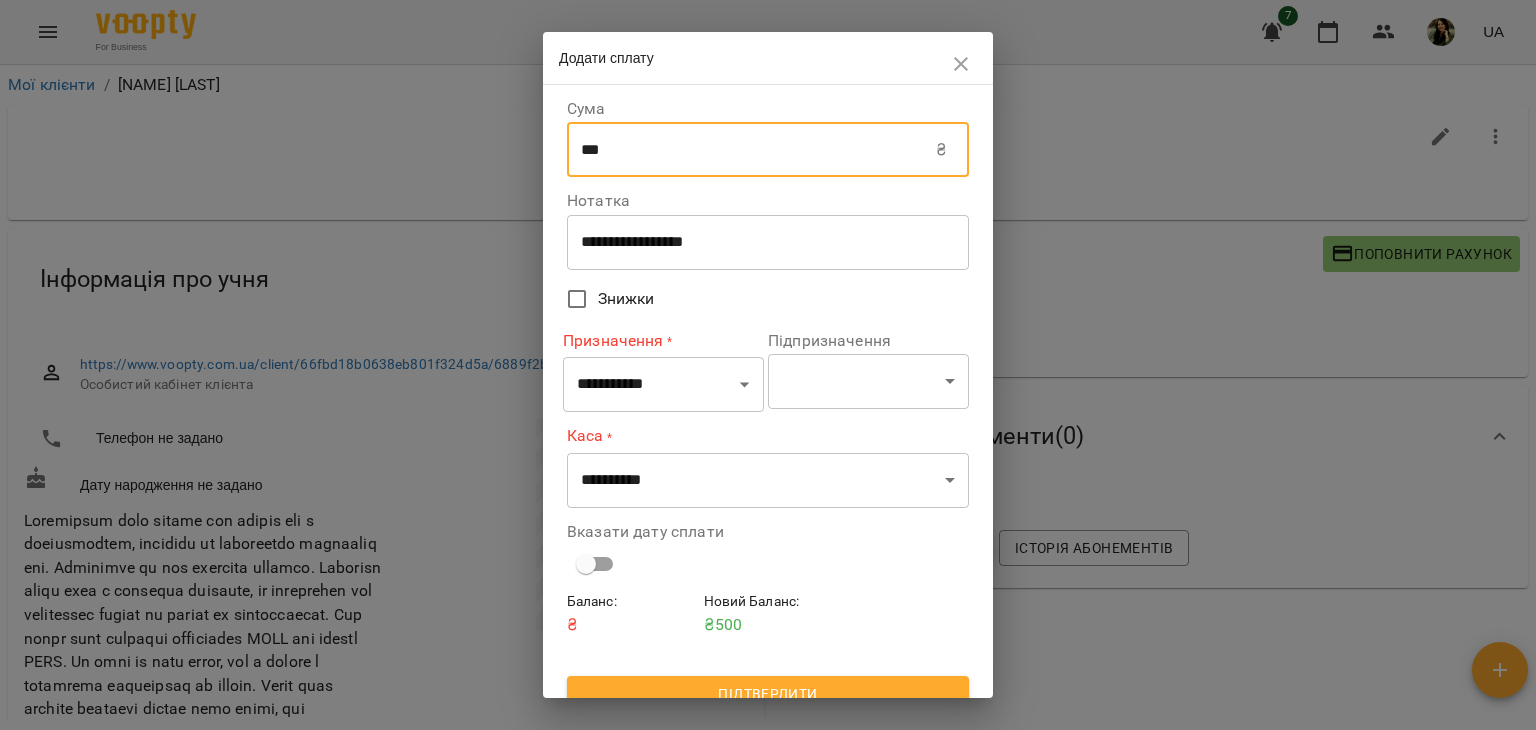 type on "***" 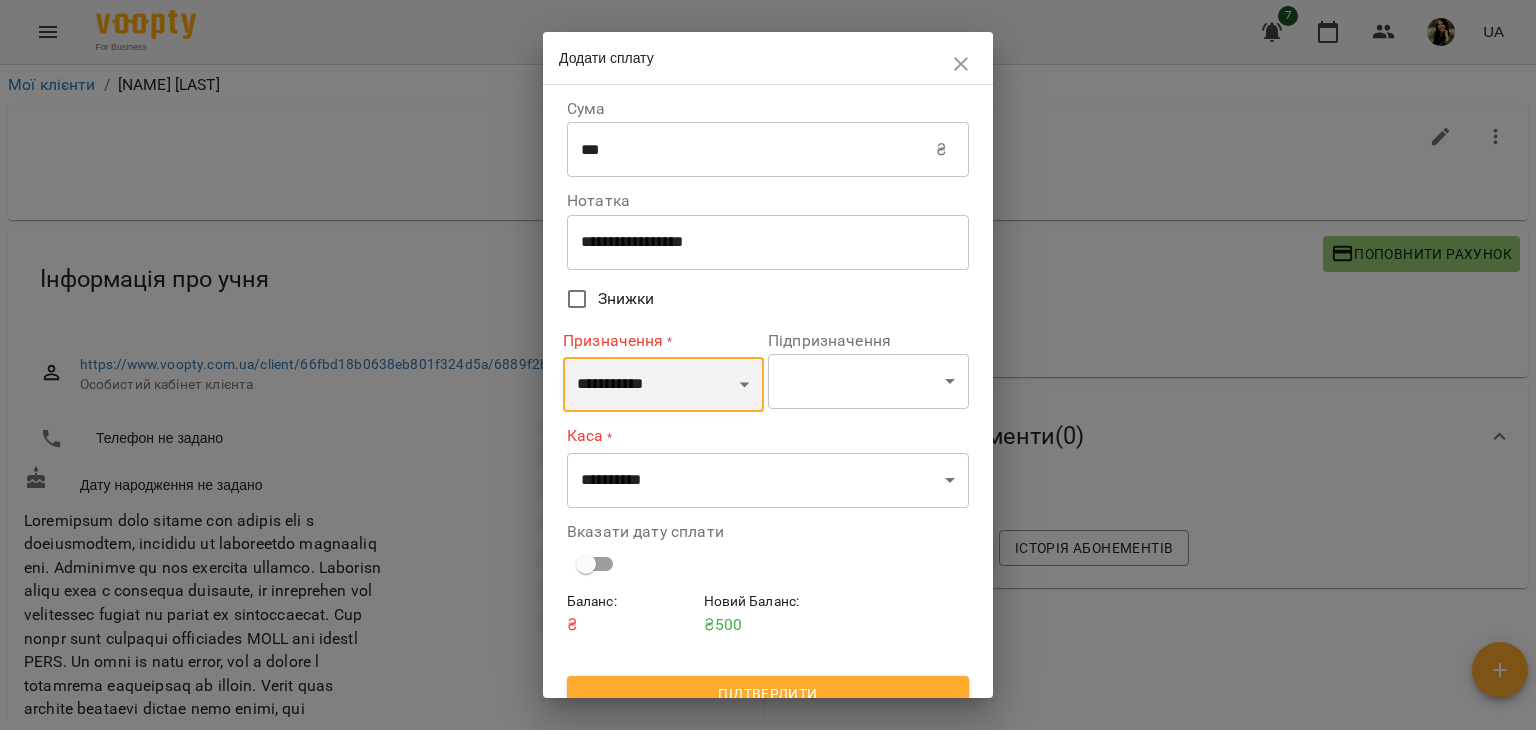 click on "**********" at bounding box center (663, 385) 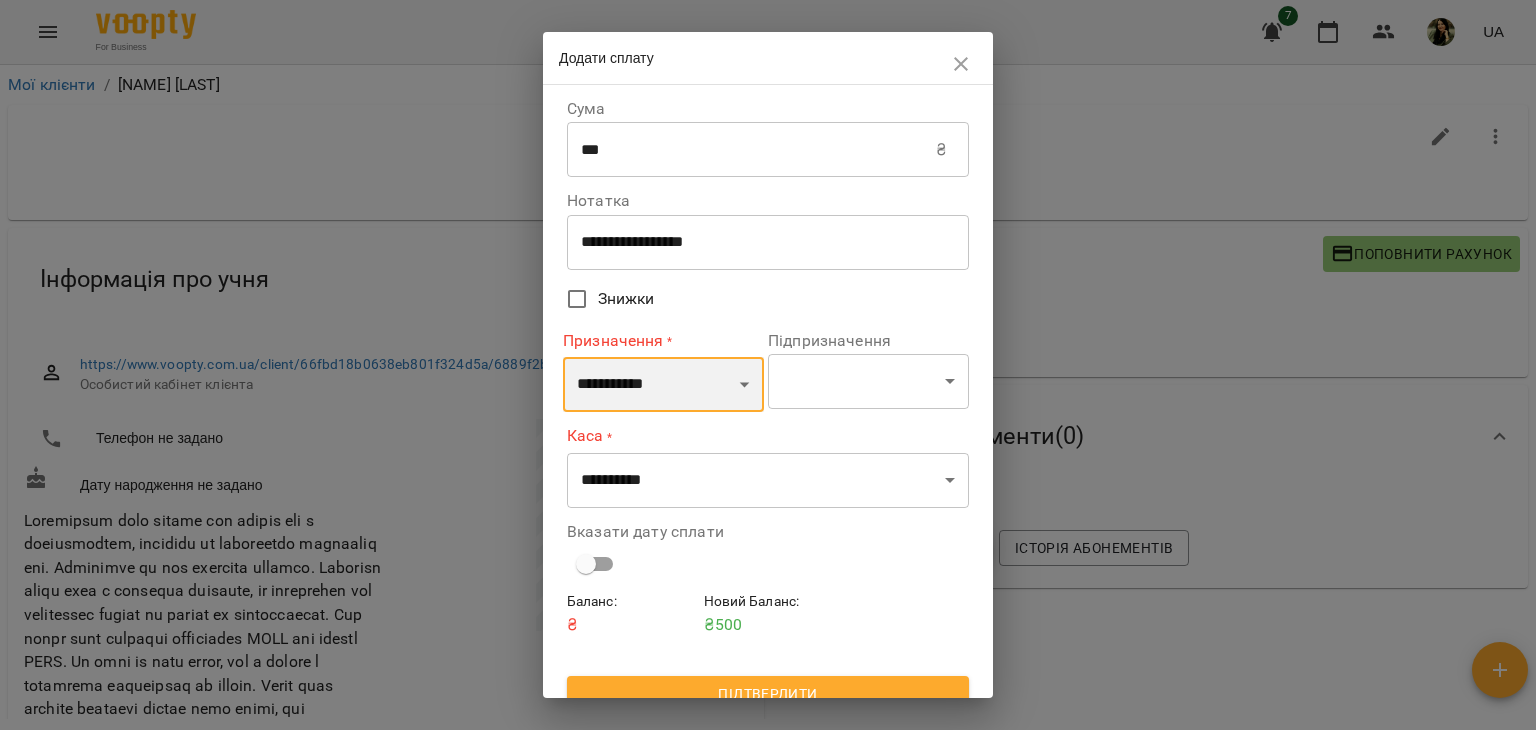 select on "**********" 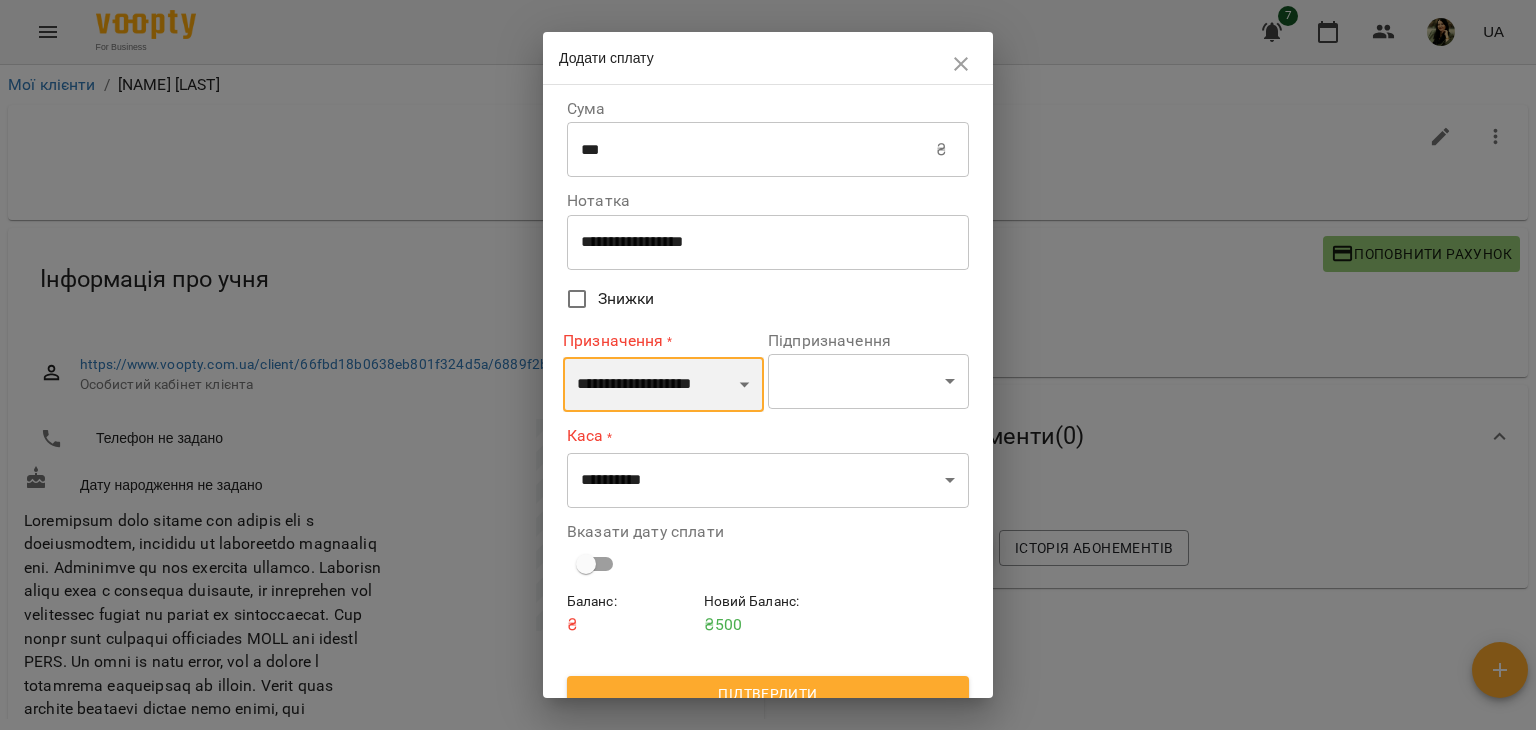 click on "**********" at bounding box center (663, 385) 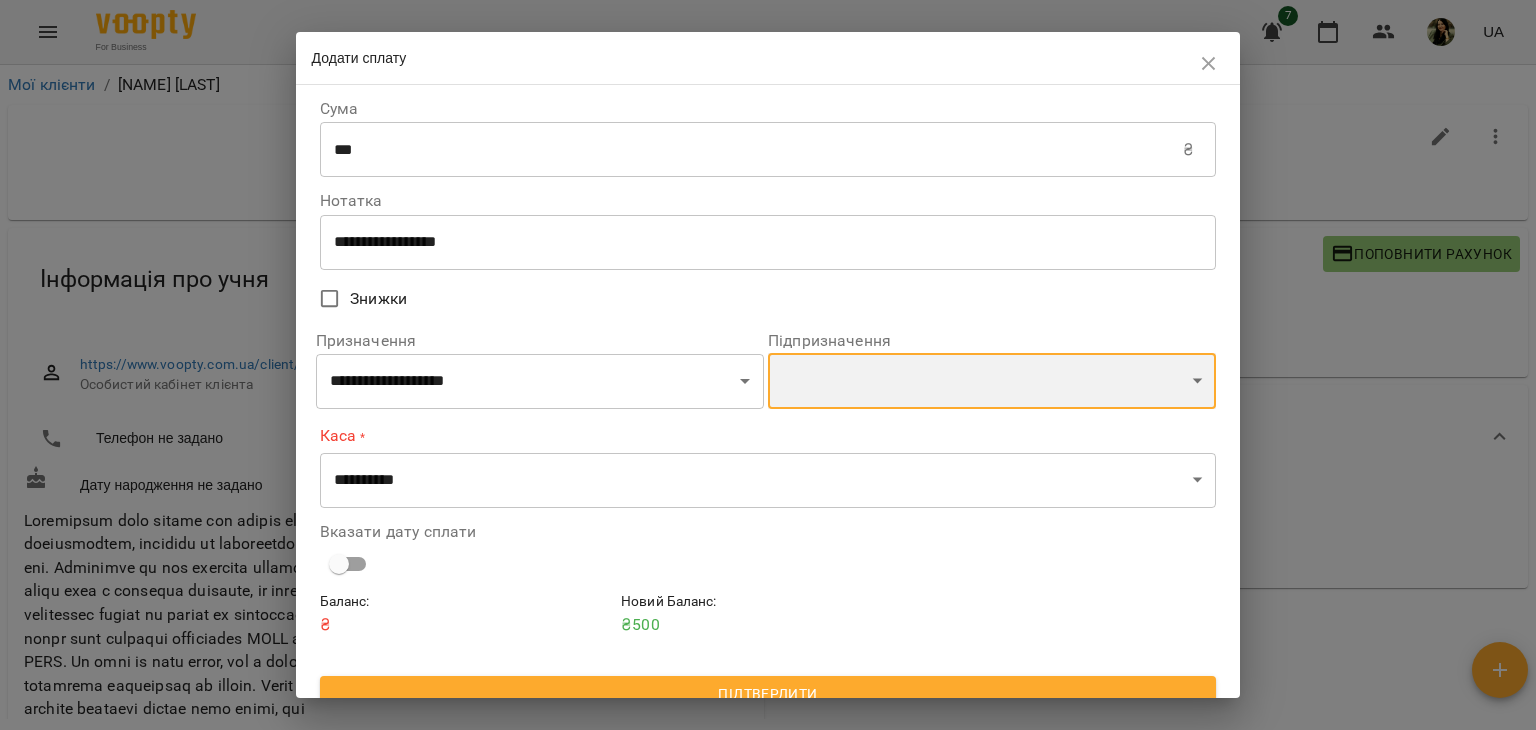 click on "**********" at bounding box center [992, 381] 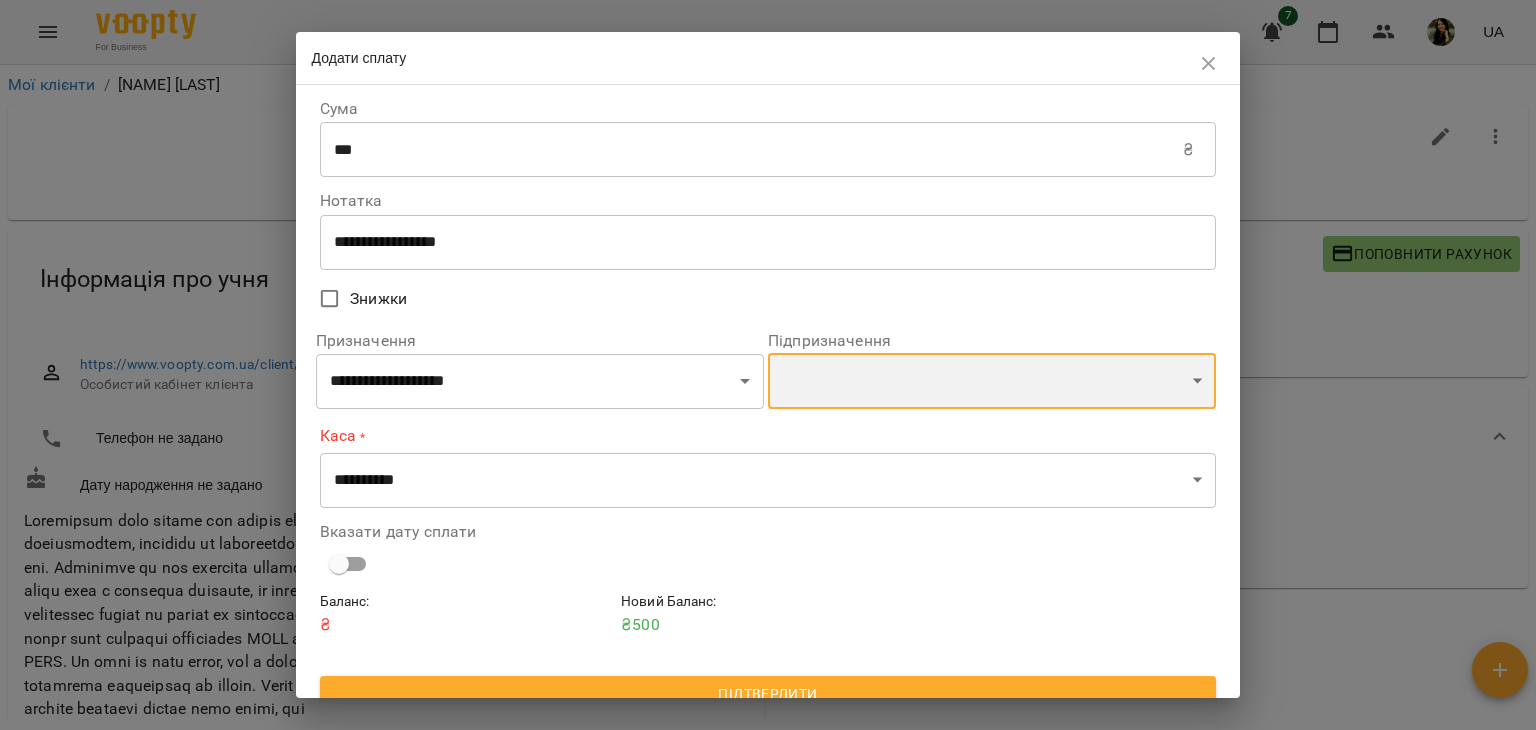 select on "**********" 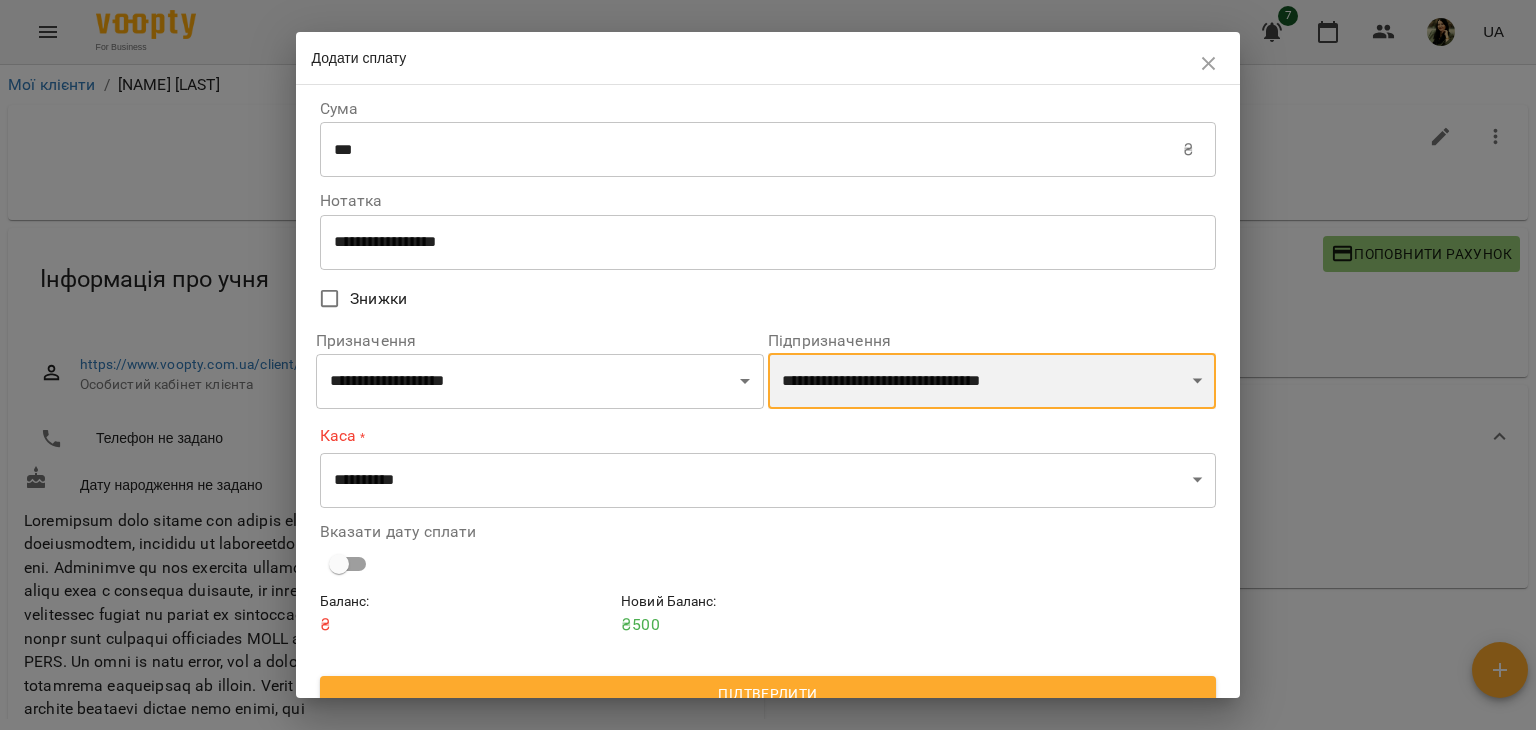 click on "**********" at bounding box center [992, 381] 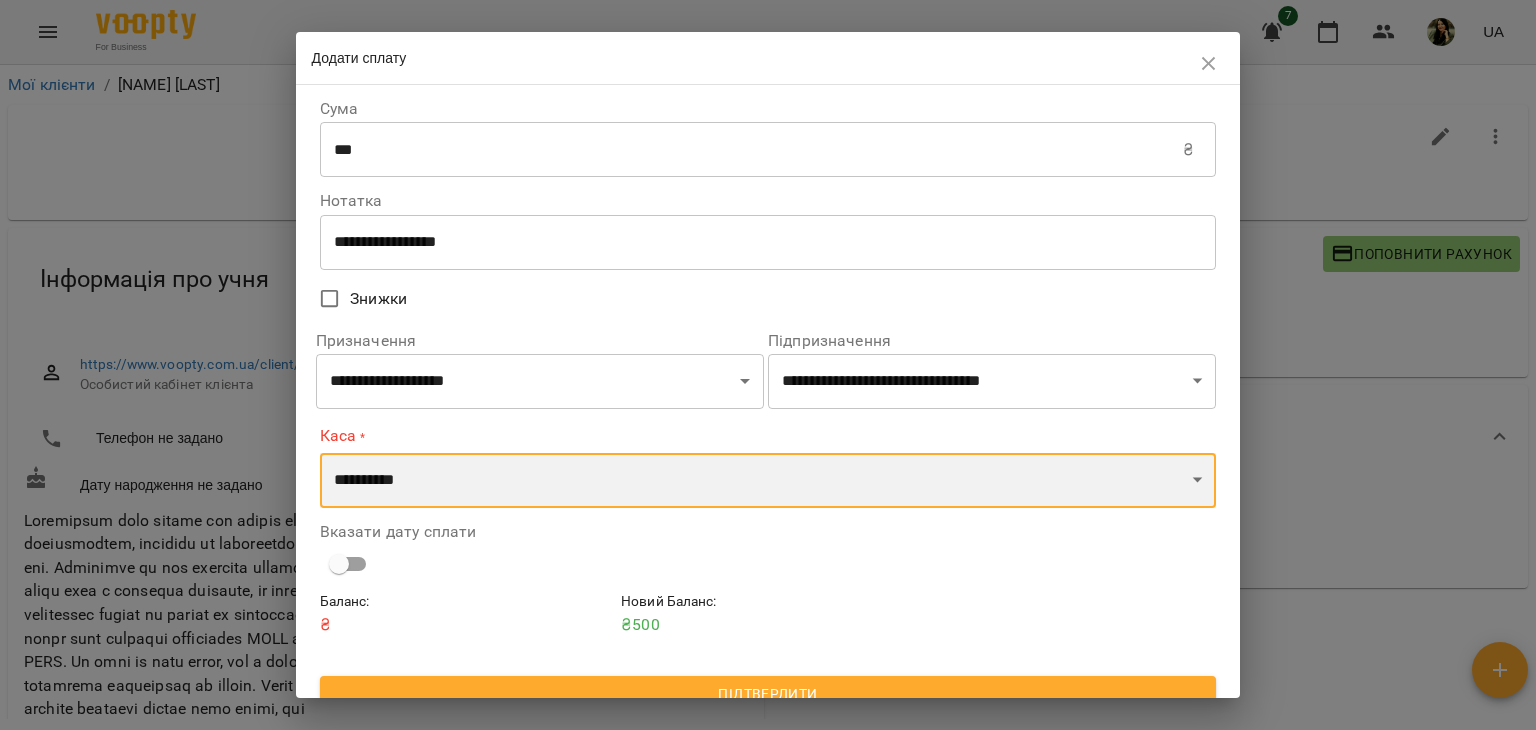 click on "**********" at bounding box center (768, 481) 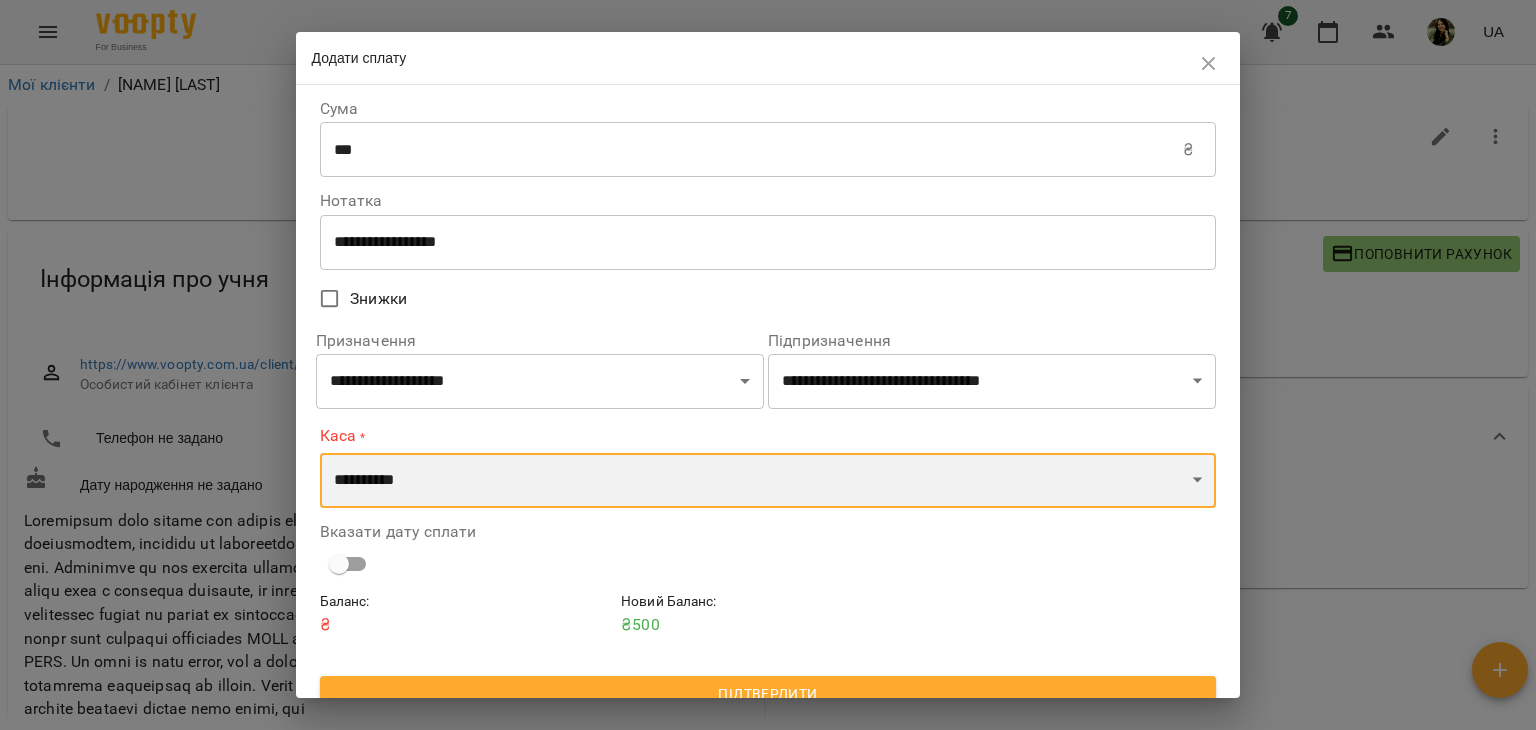 select on "****" 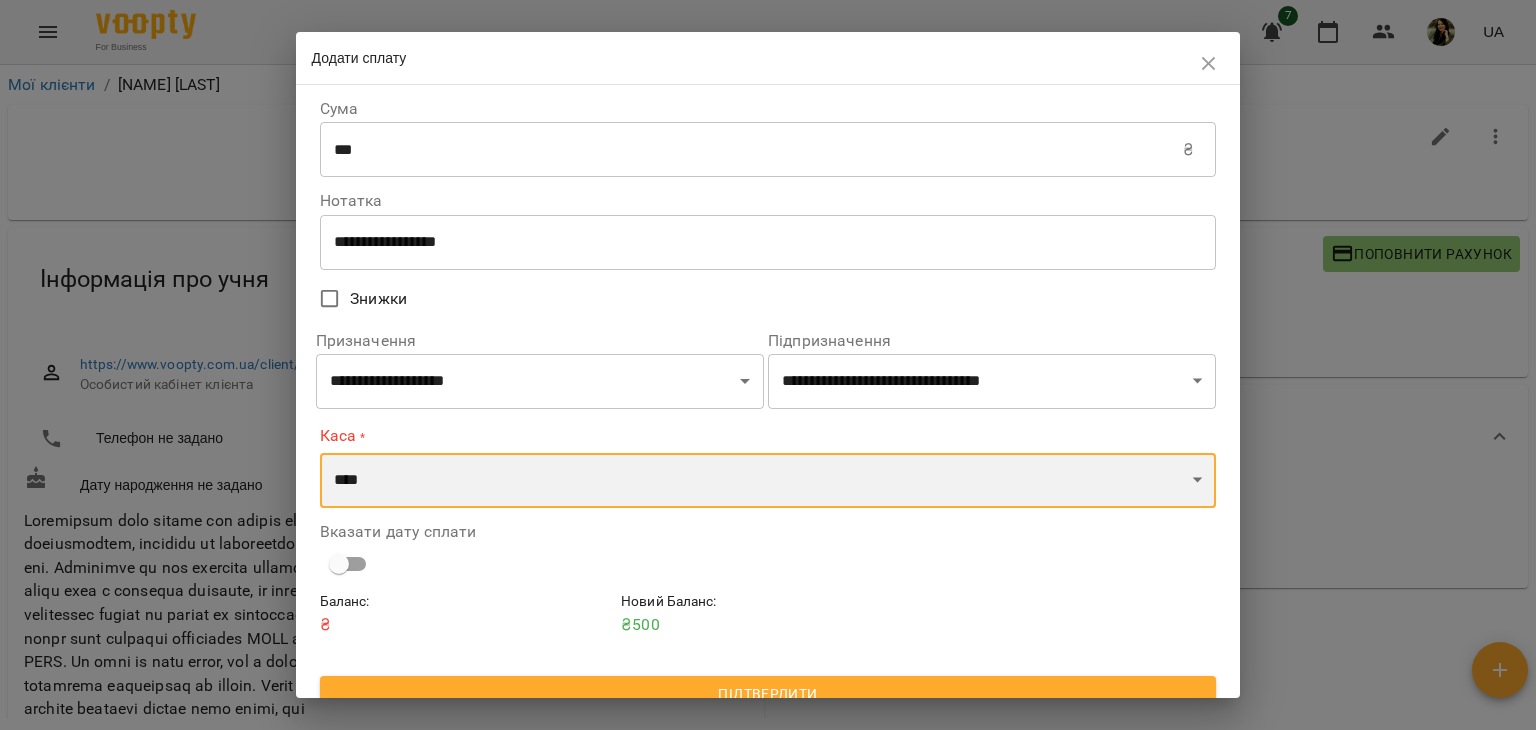 click on "**********" at bounding box center [768, 481] 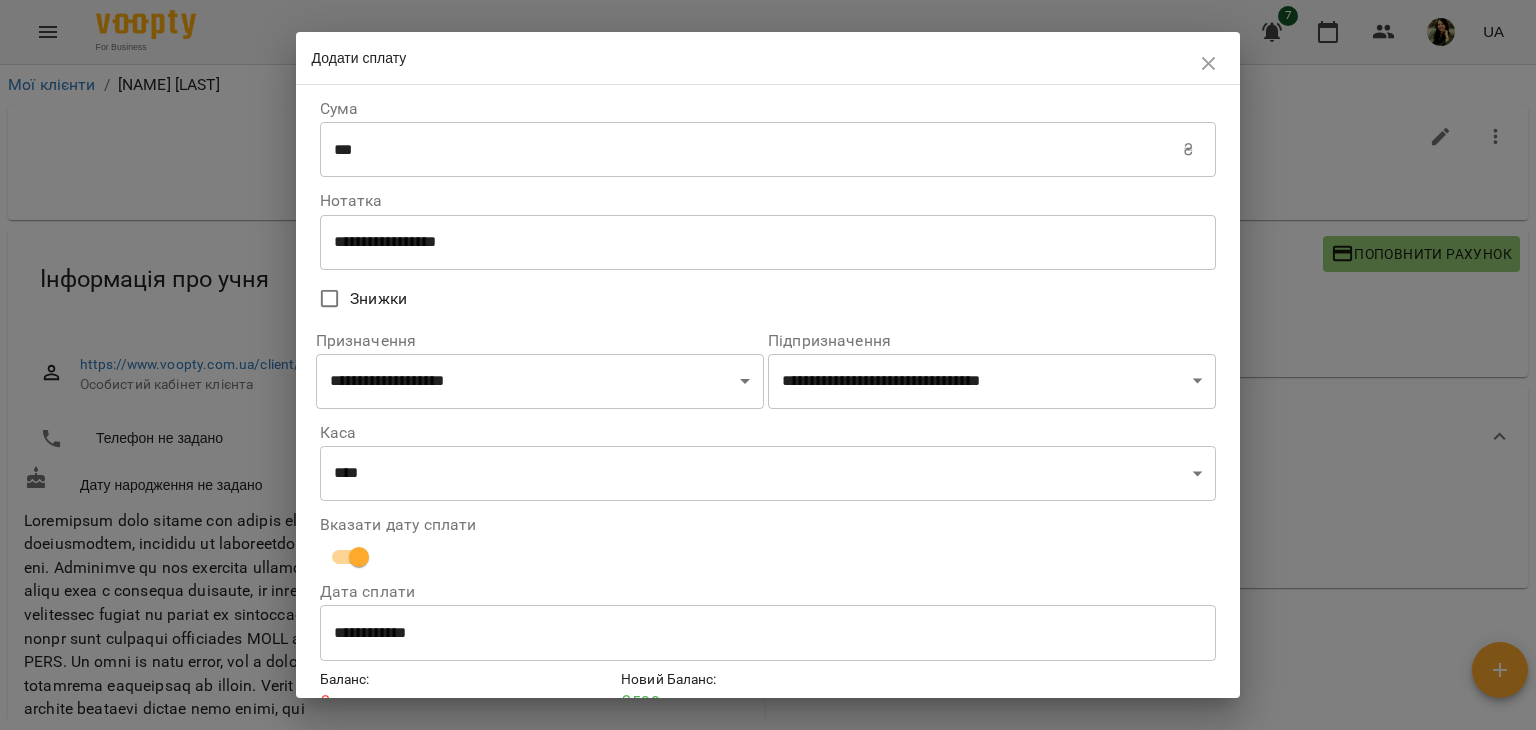 scroll, scrollTop: 102, scrollLeft: 0, axis: vertical 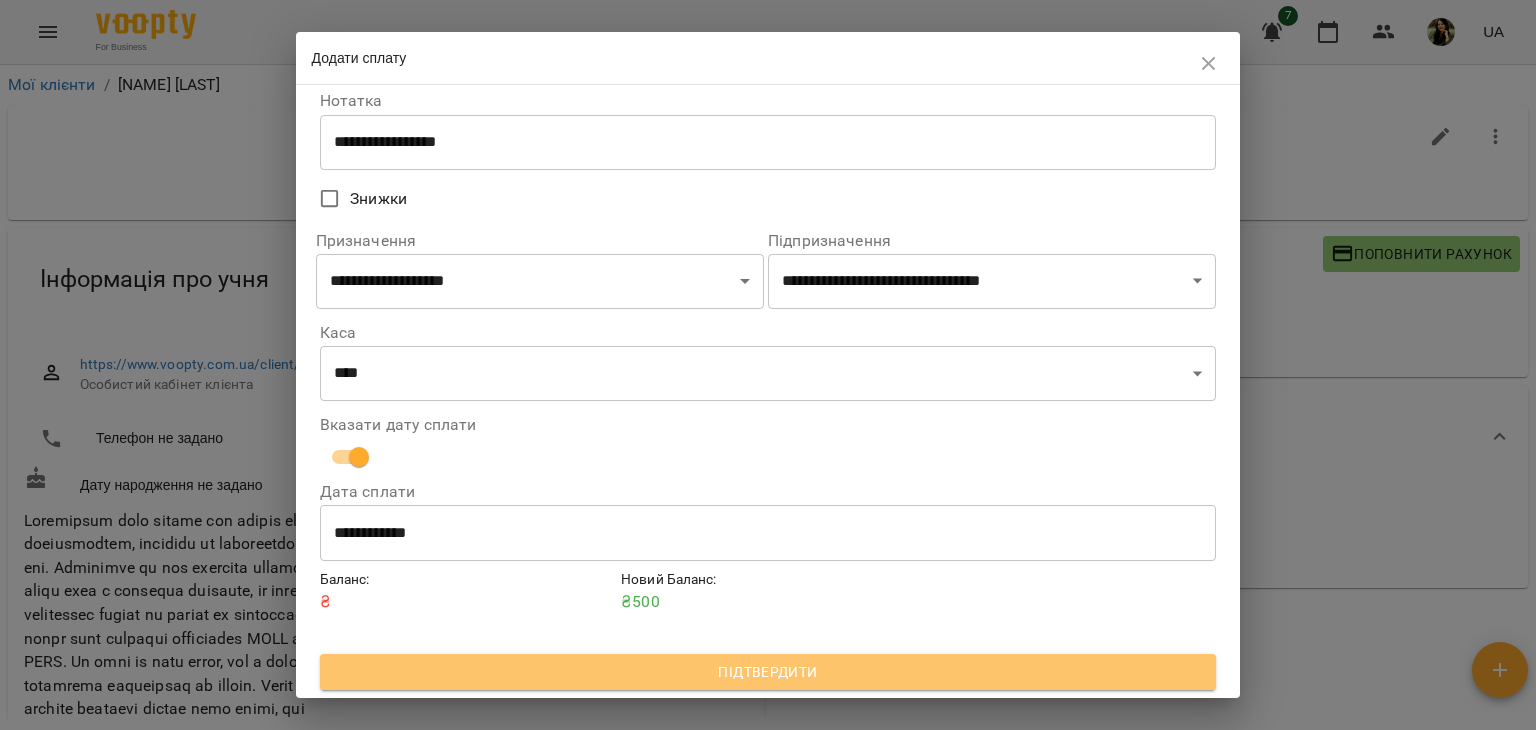 click on "Підтвердити" at bounding box center (768, 672) 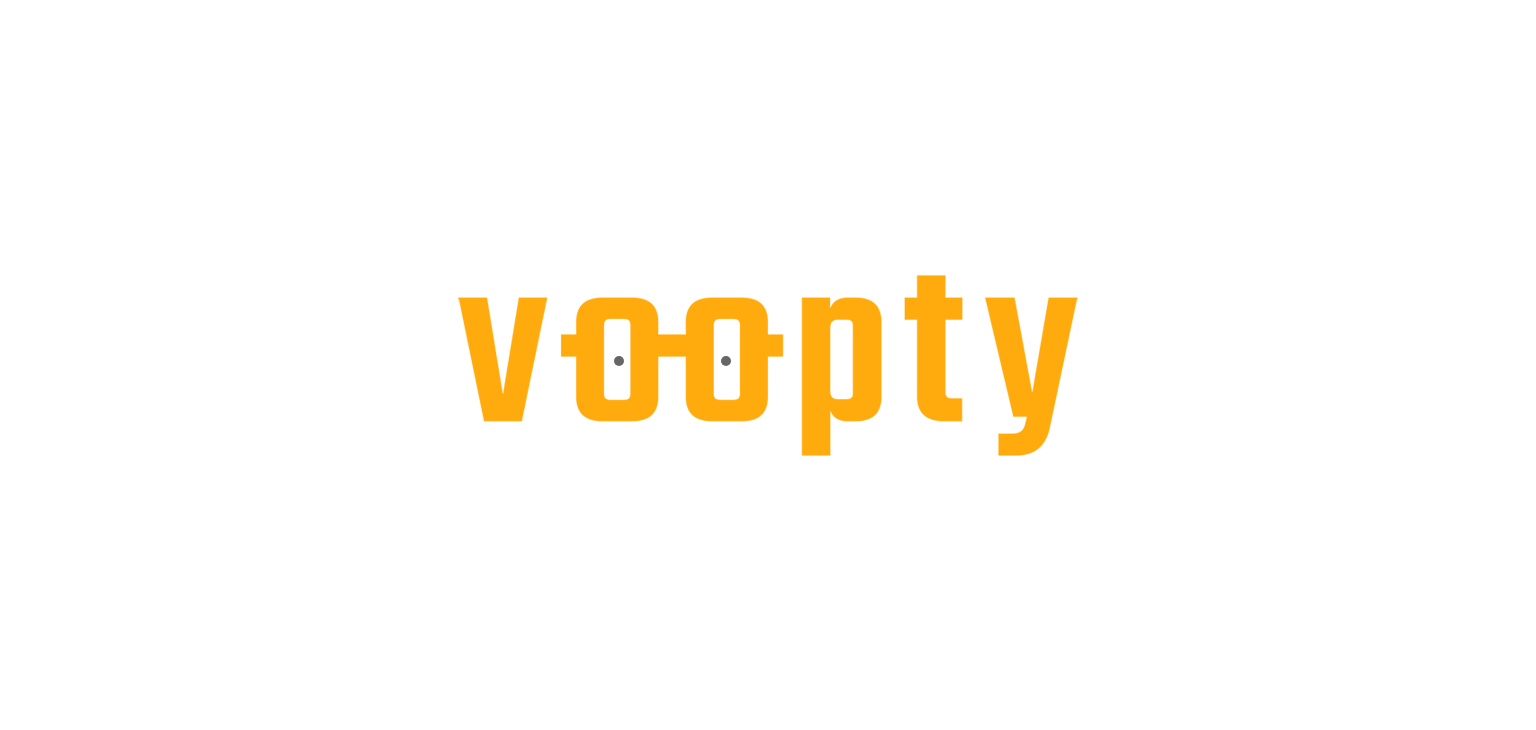 scroll, scrollTop: 0, scrollLeft: 0, axis: both 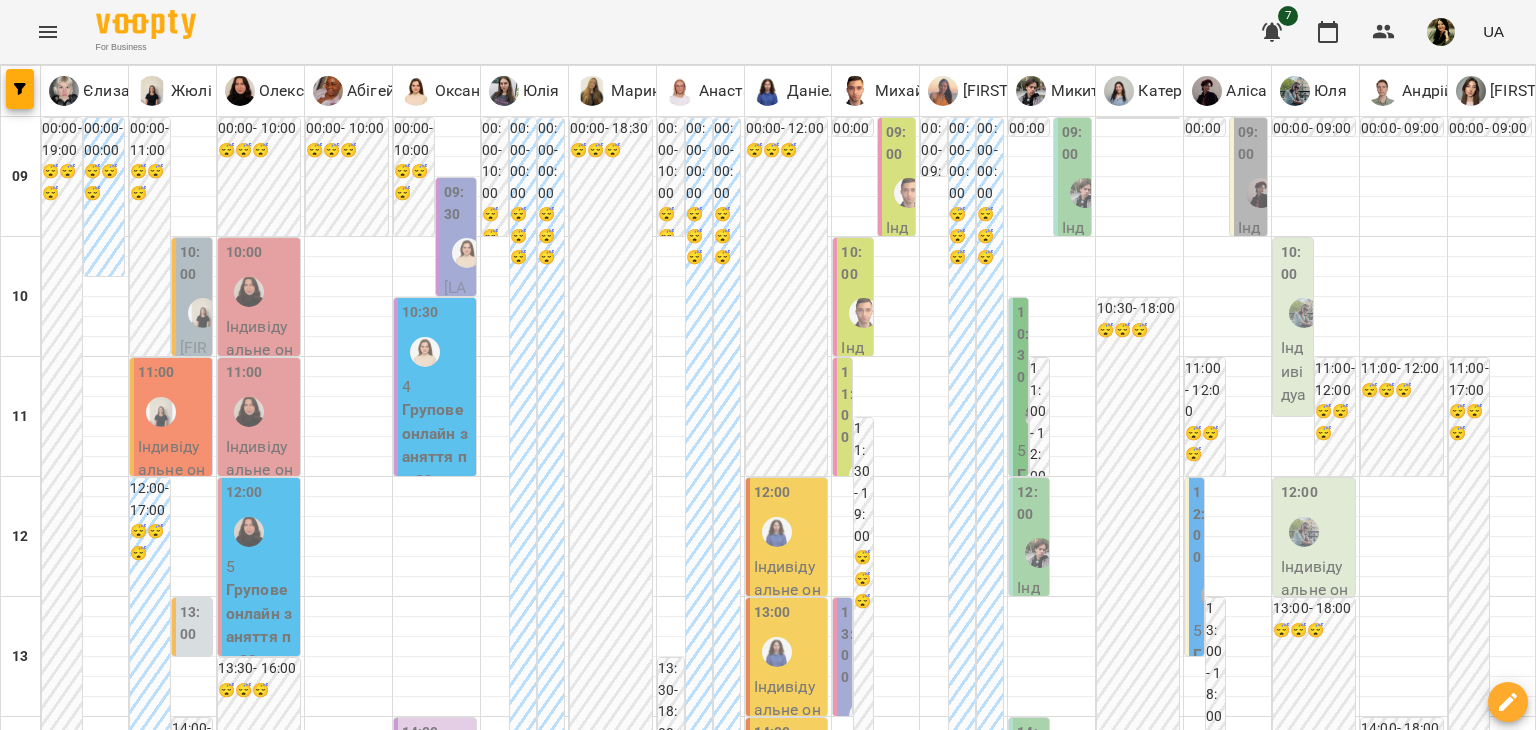 click on "**********" at bounding box center [768, 1888] 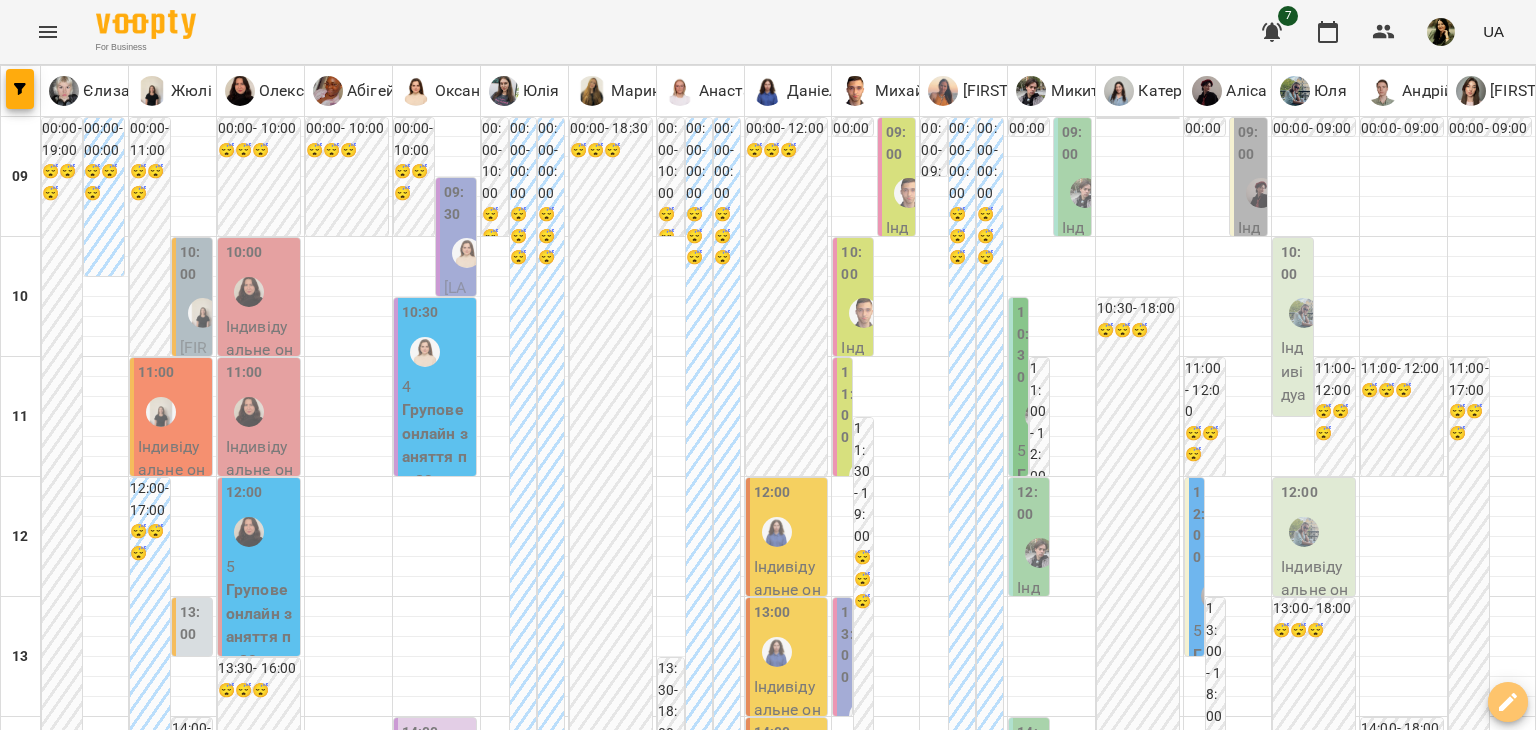 click 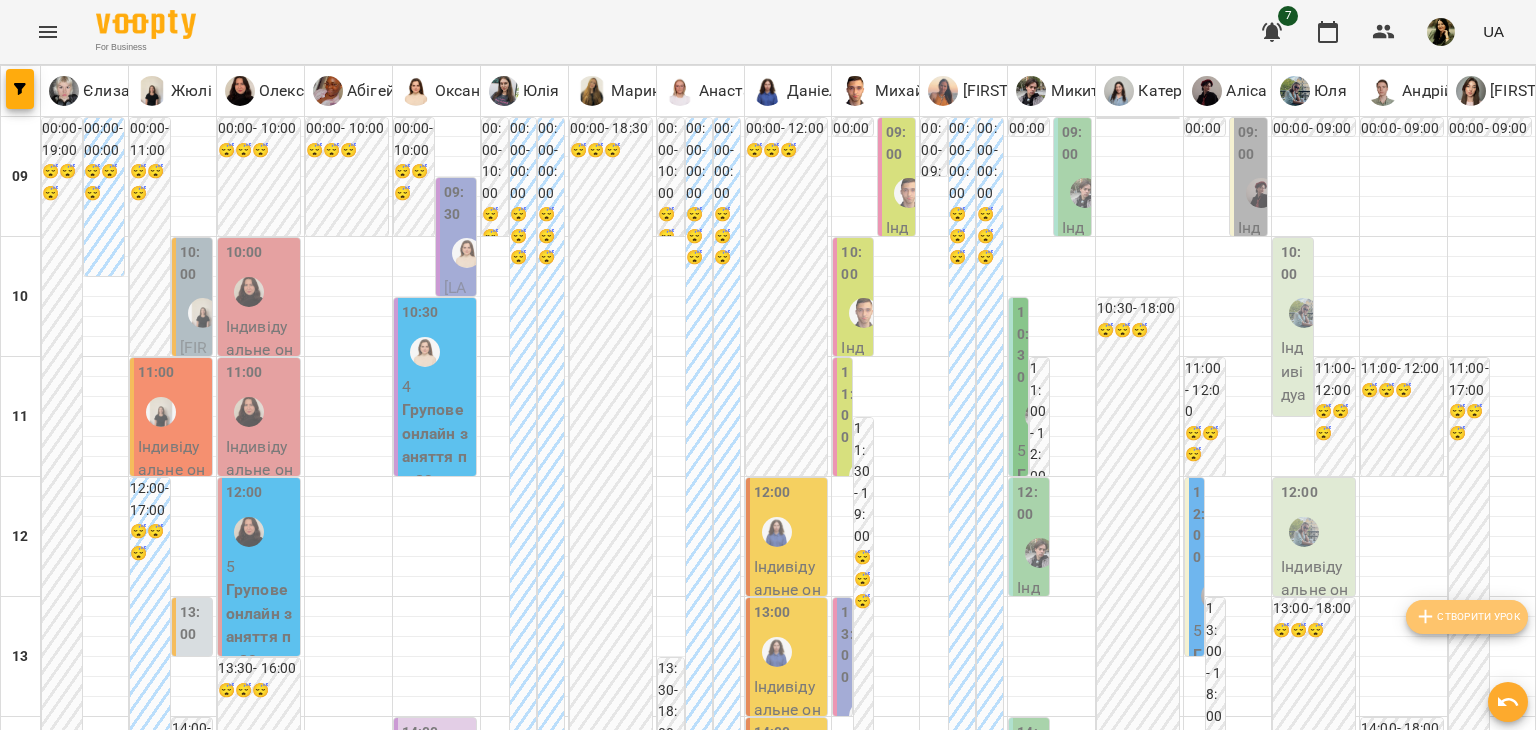 click on "Створити урок" at bounding box center (1467, 617) 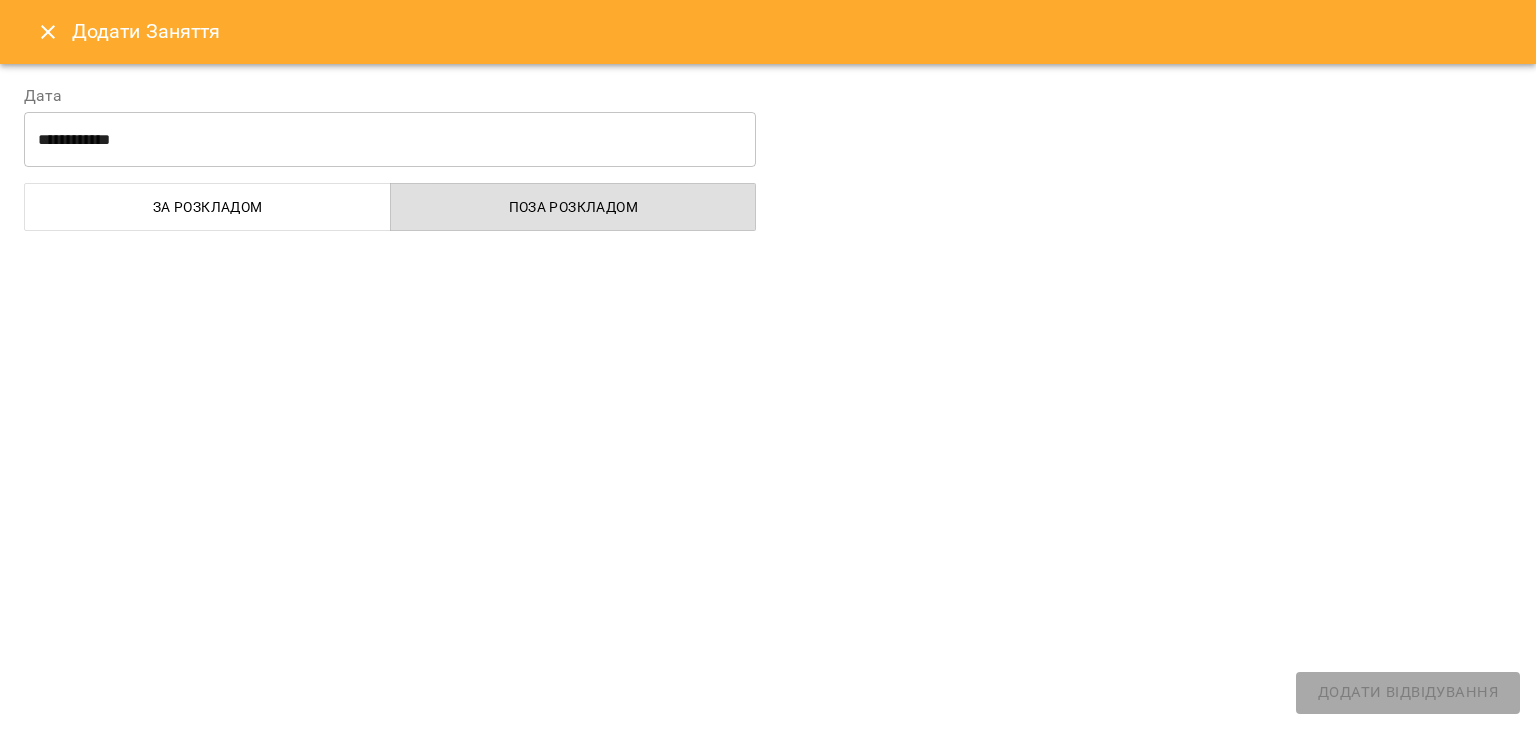 select 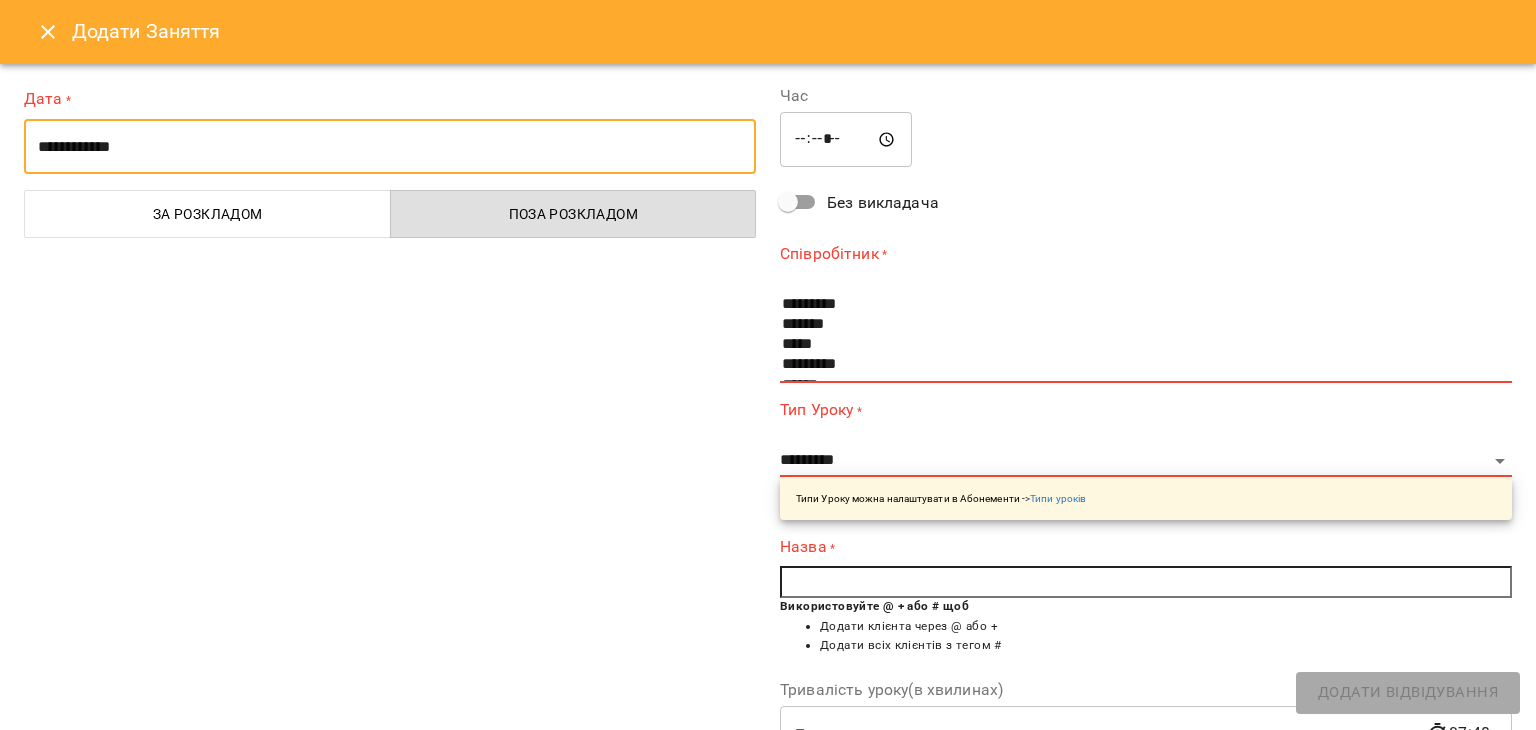 click on "**********" at bounding box center (390, 147) 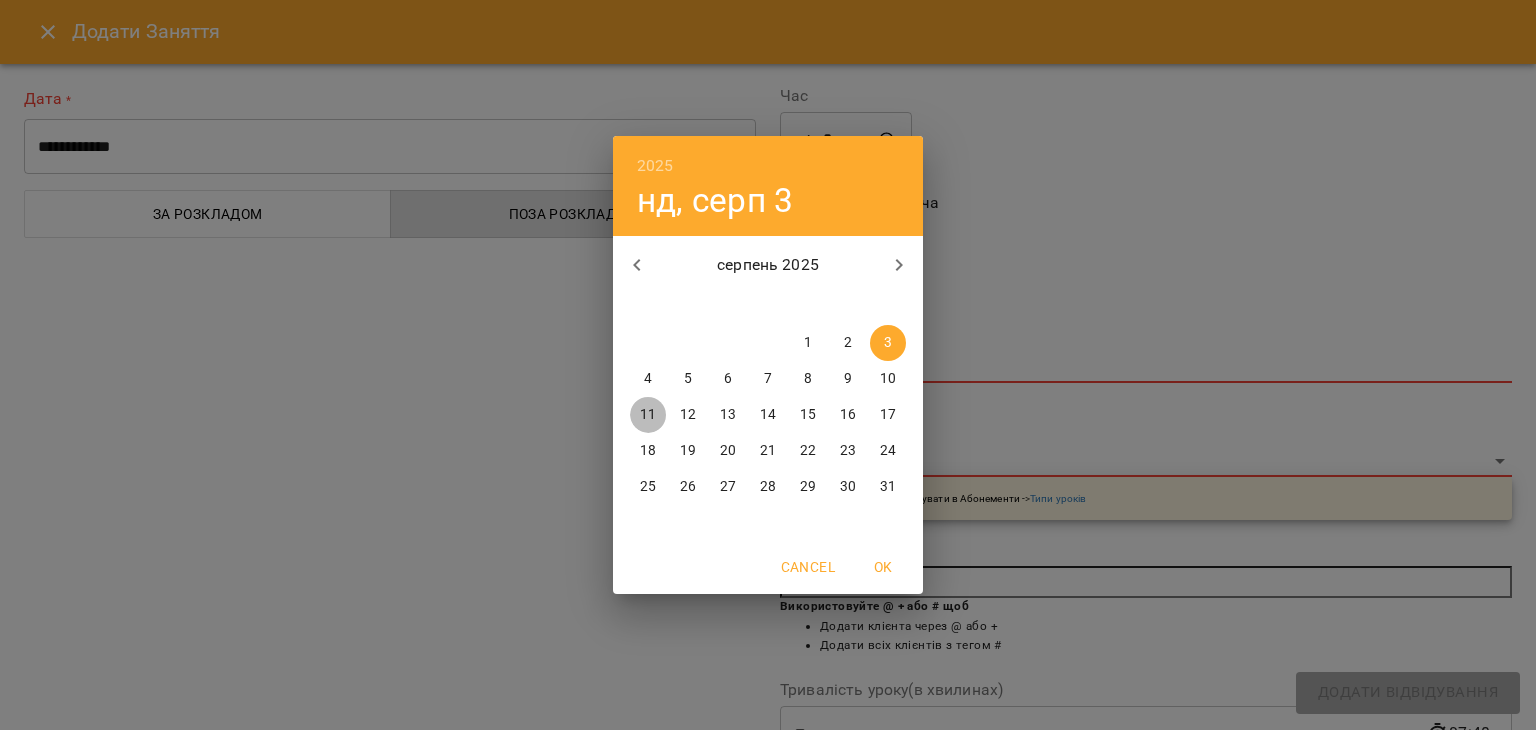 click on "11" at bounding box center [648, 415] 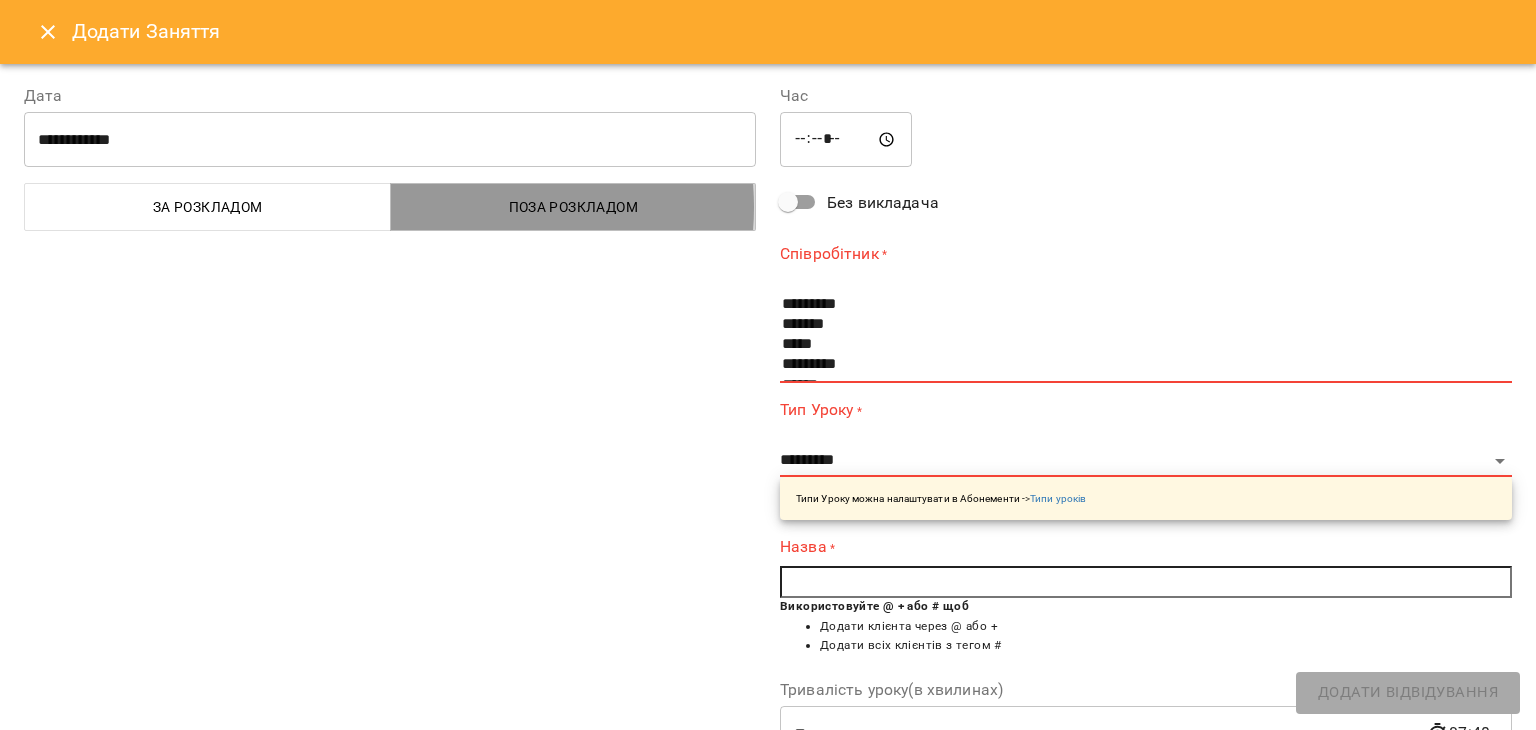 click on "Поза розкладом" at bounding box center (574, 207) 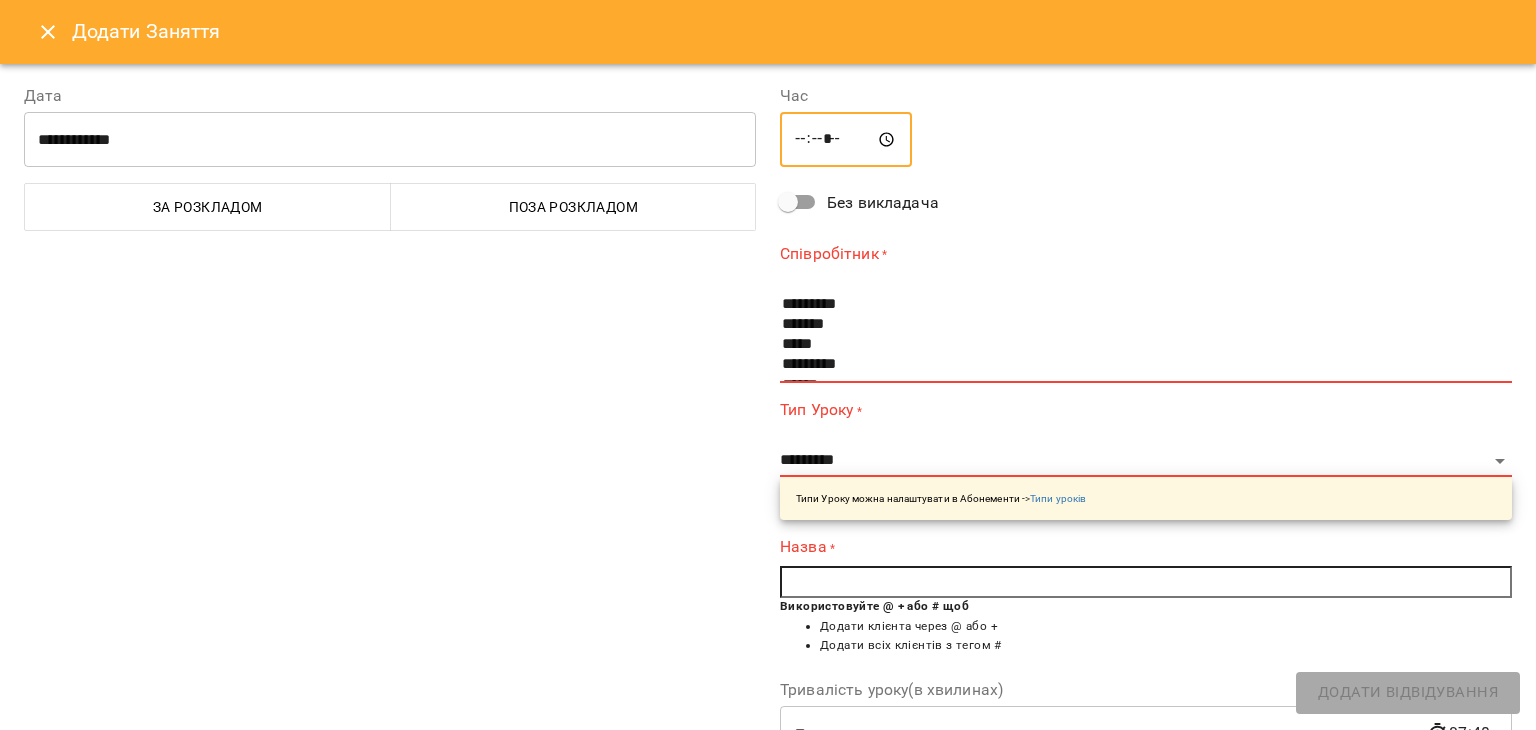 click on "*****" at bounding box center (846, 140) 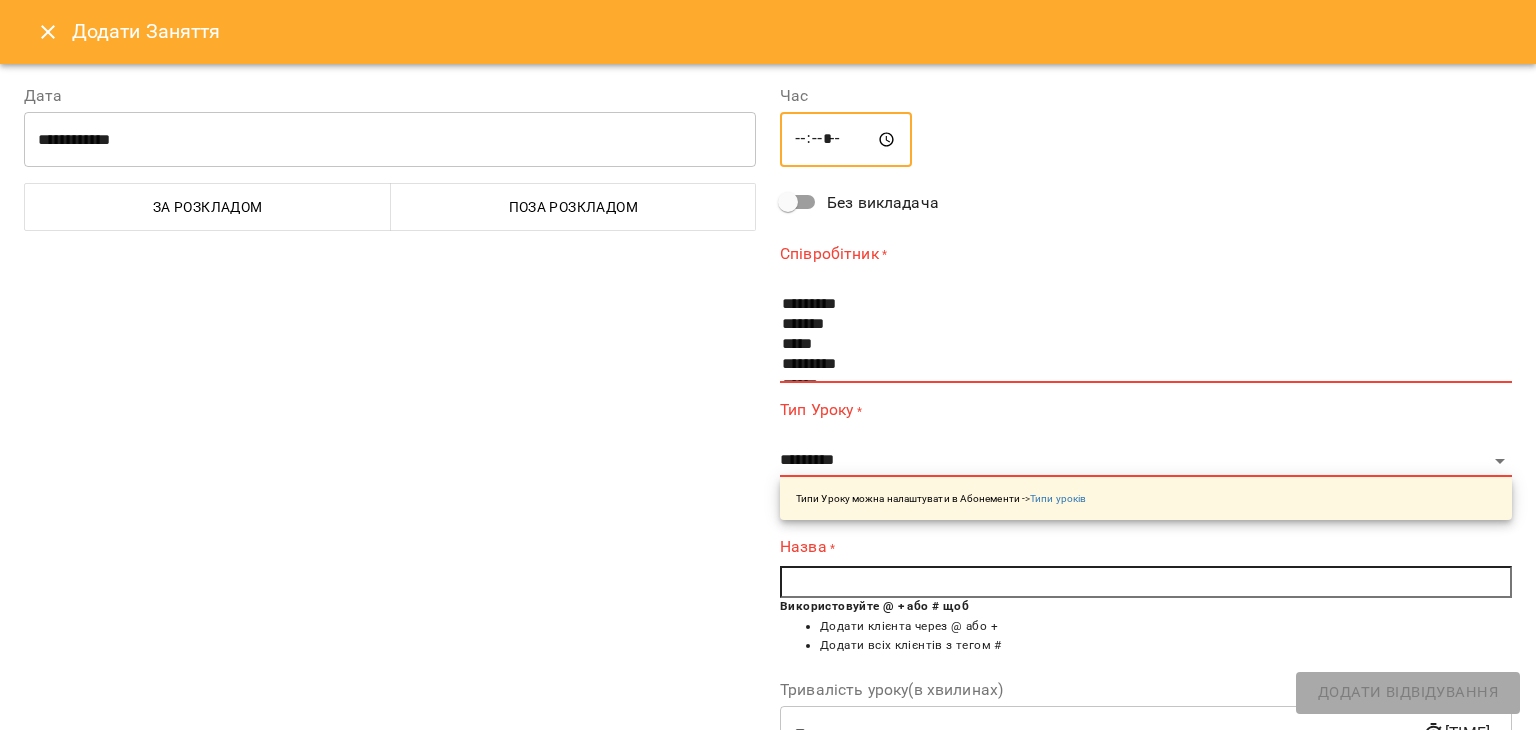 type on "*****" 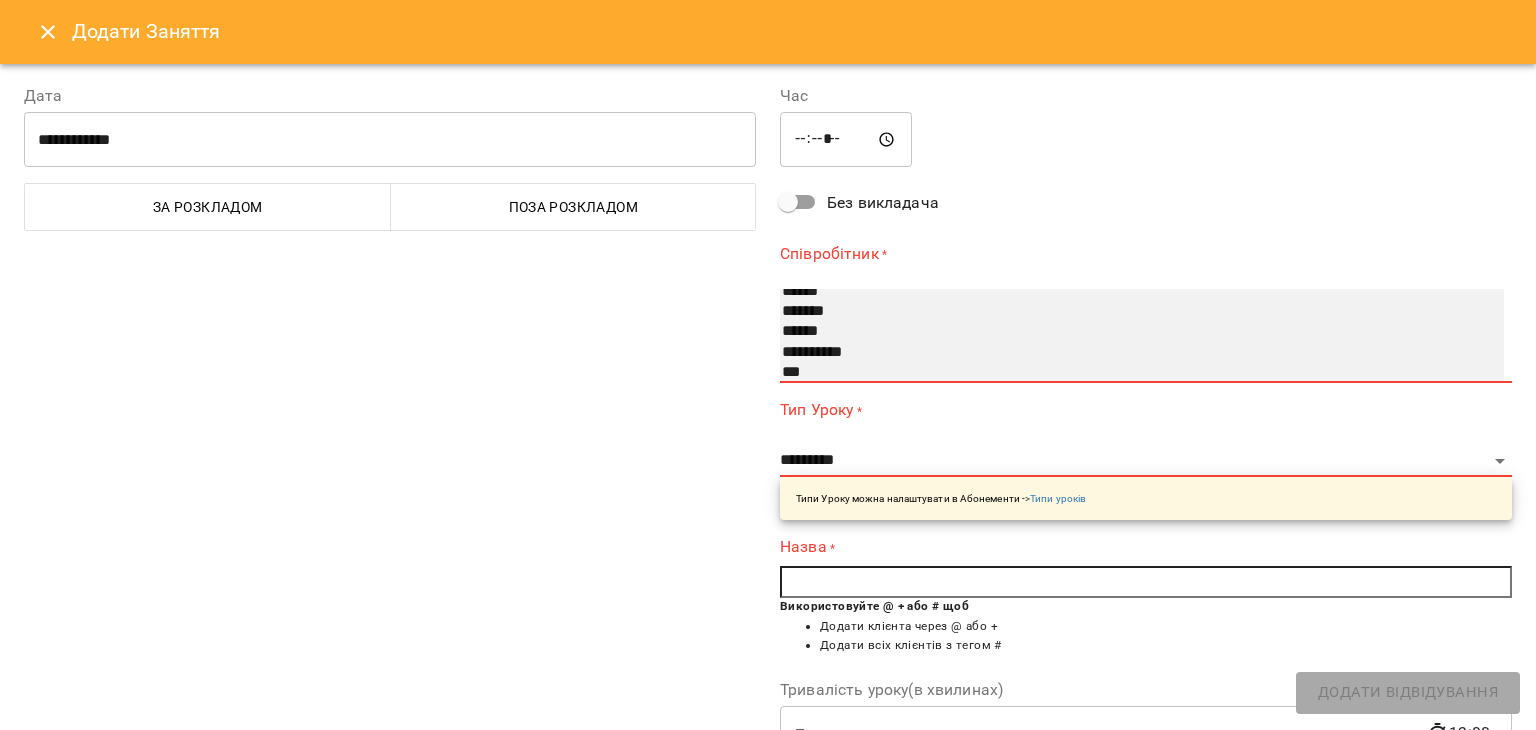 scroll, scrollTop: 251, scrollLeft: 0, axis: vertical 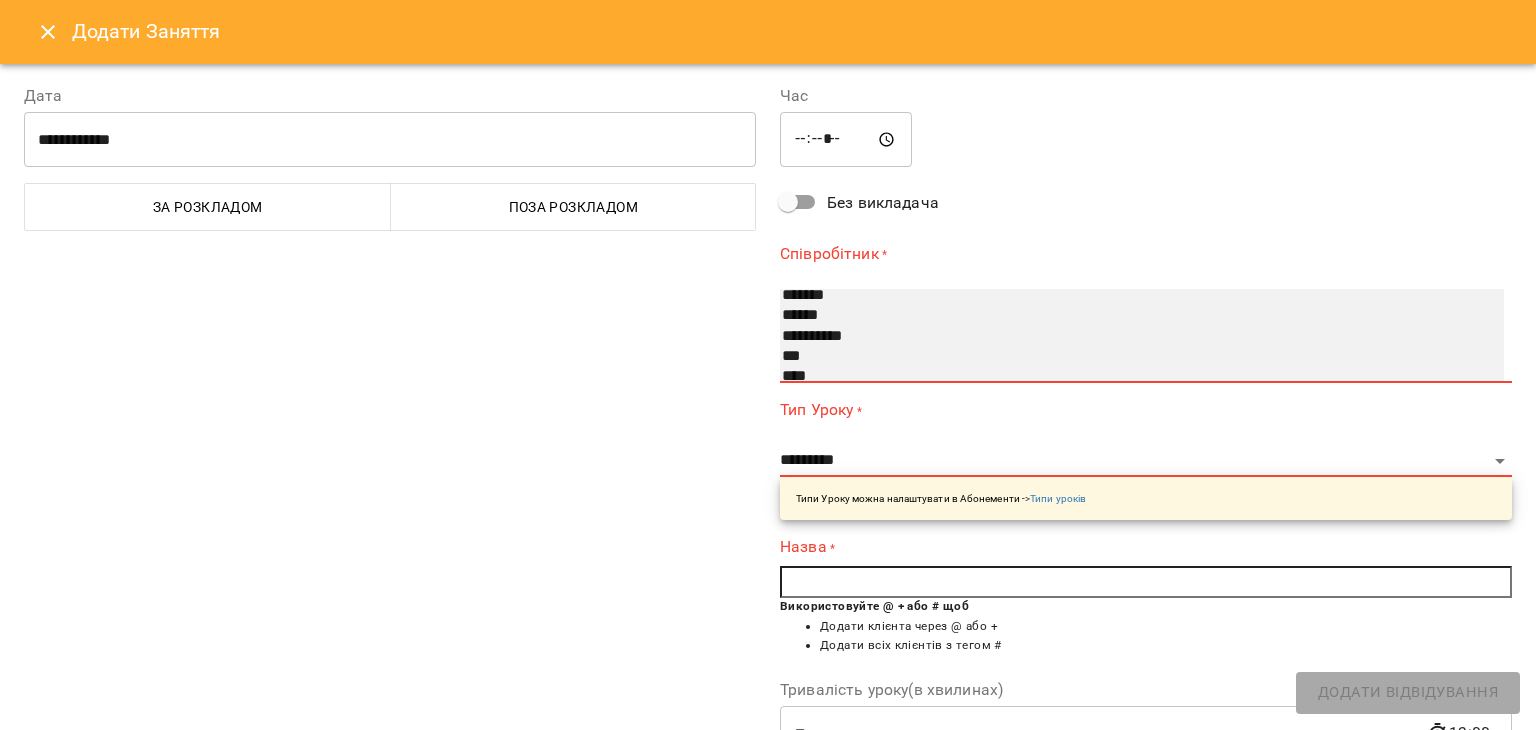 select on "**********" 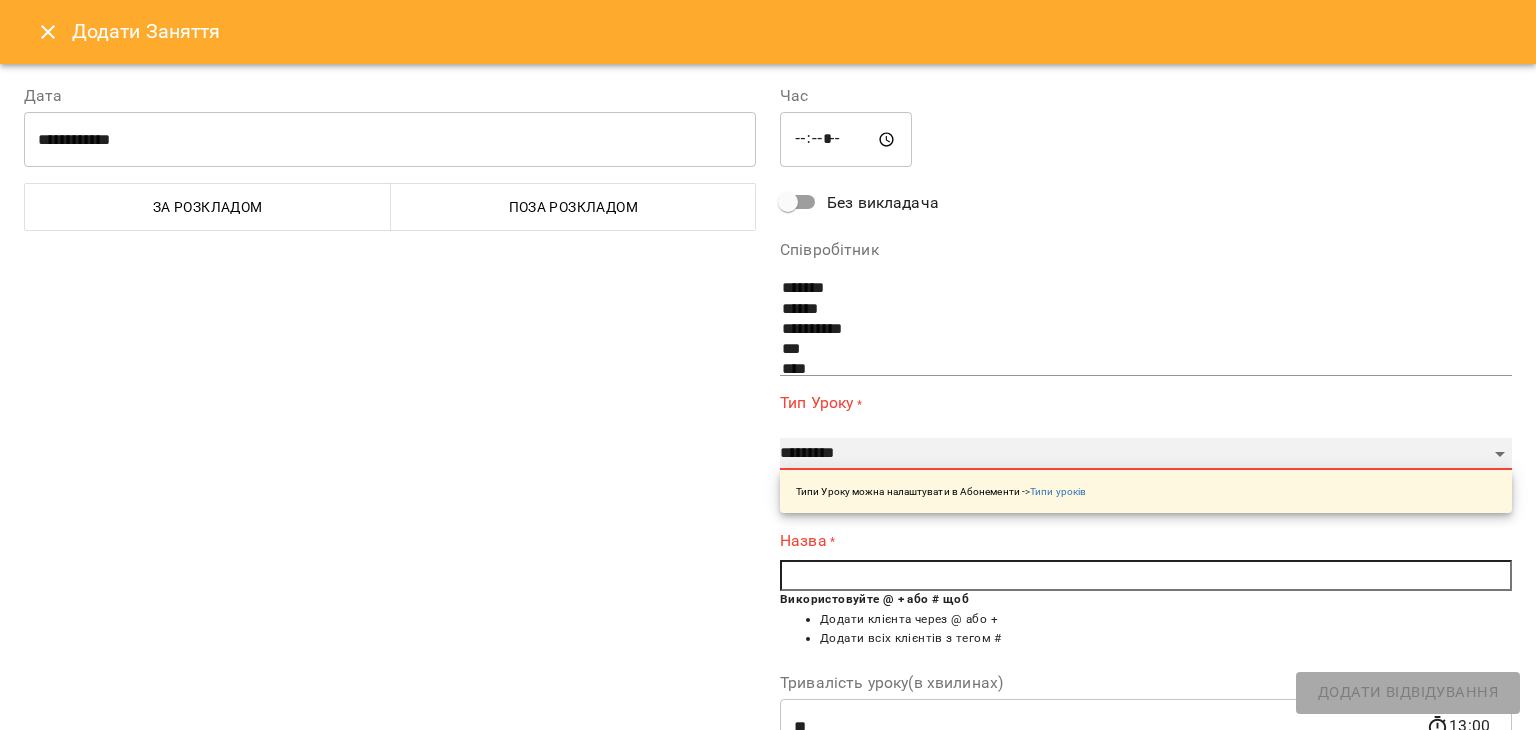 click on "**********" at bounding box center [1146, 454] 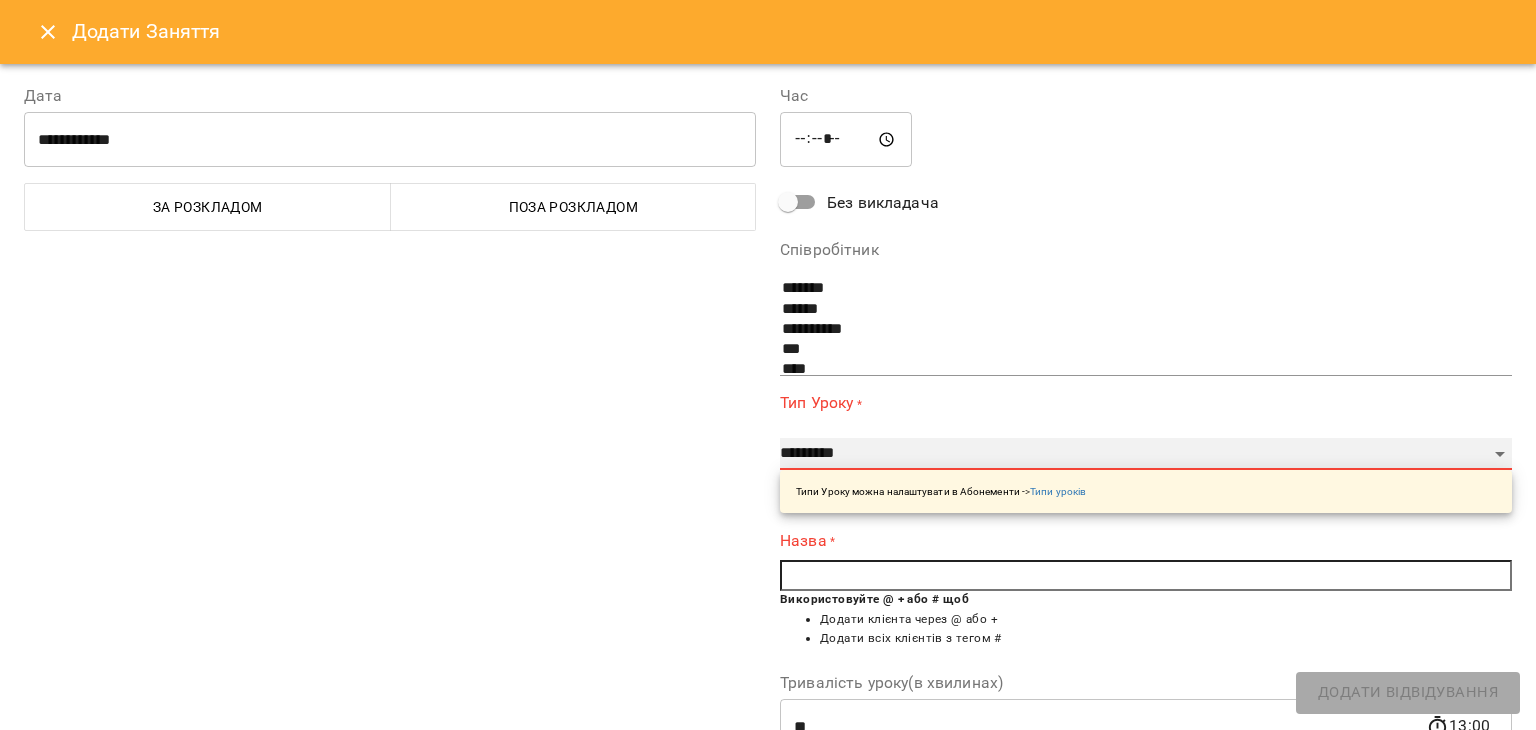 select on "**********" 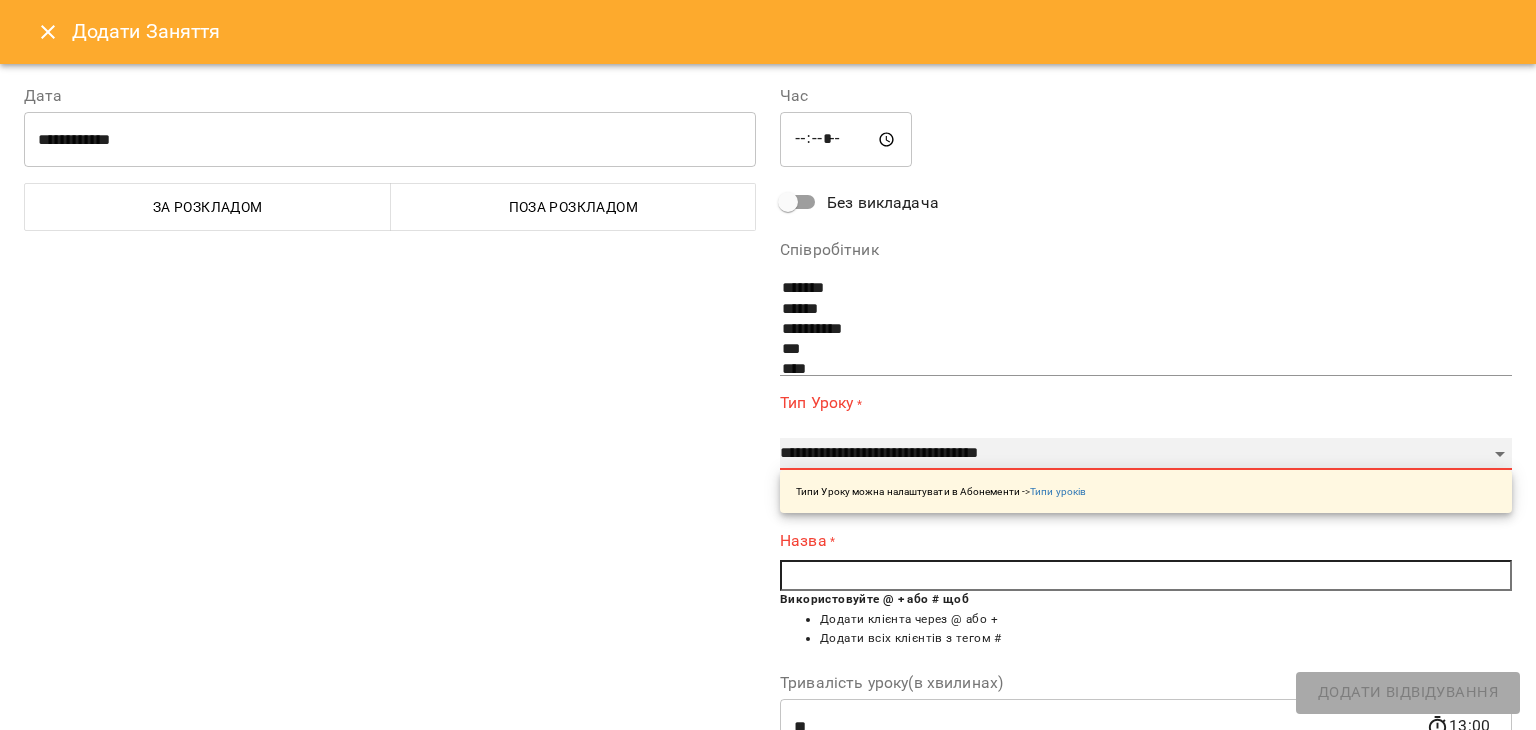 click on "**********" at bounding box center [1146, 454] 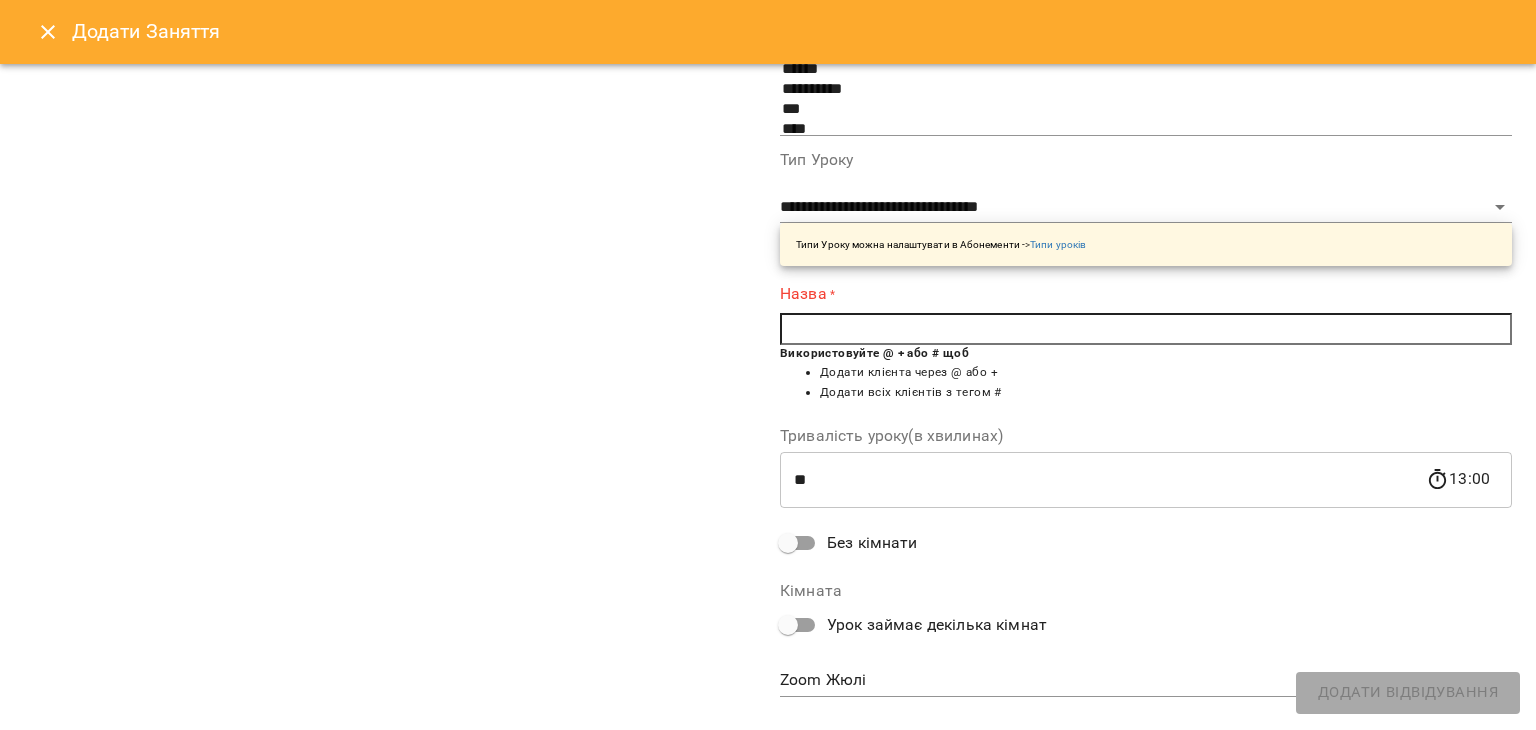 scroll, scrollTop: 259, scrollLeft: 0, axis: vertical 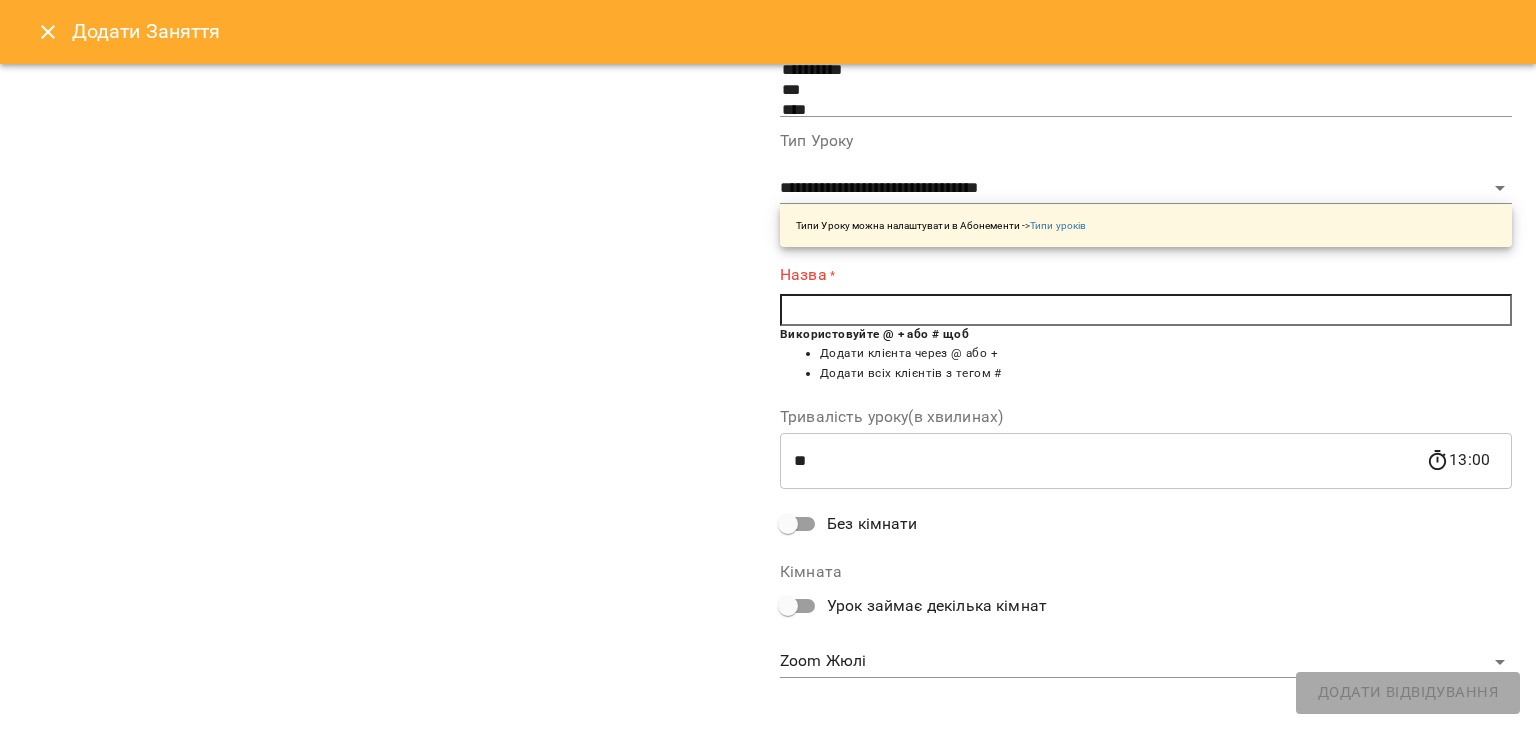 click at bounding box center [1146, 310] 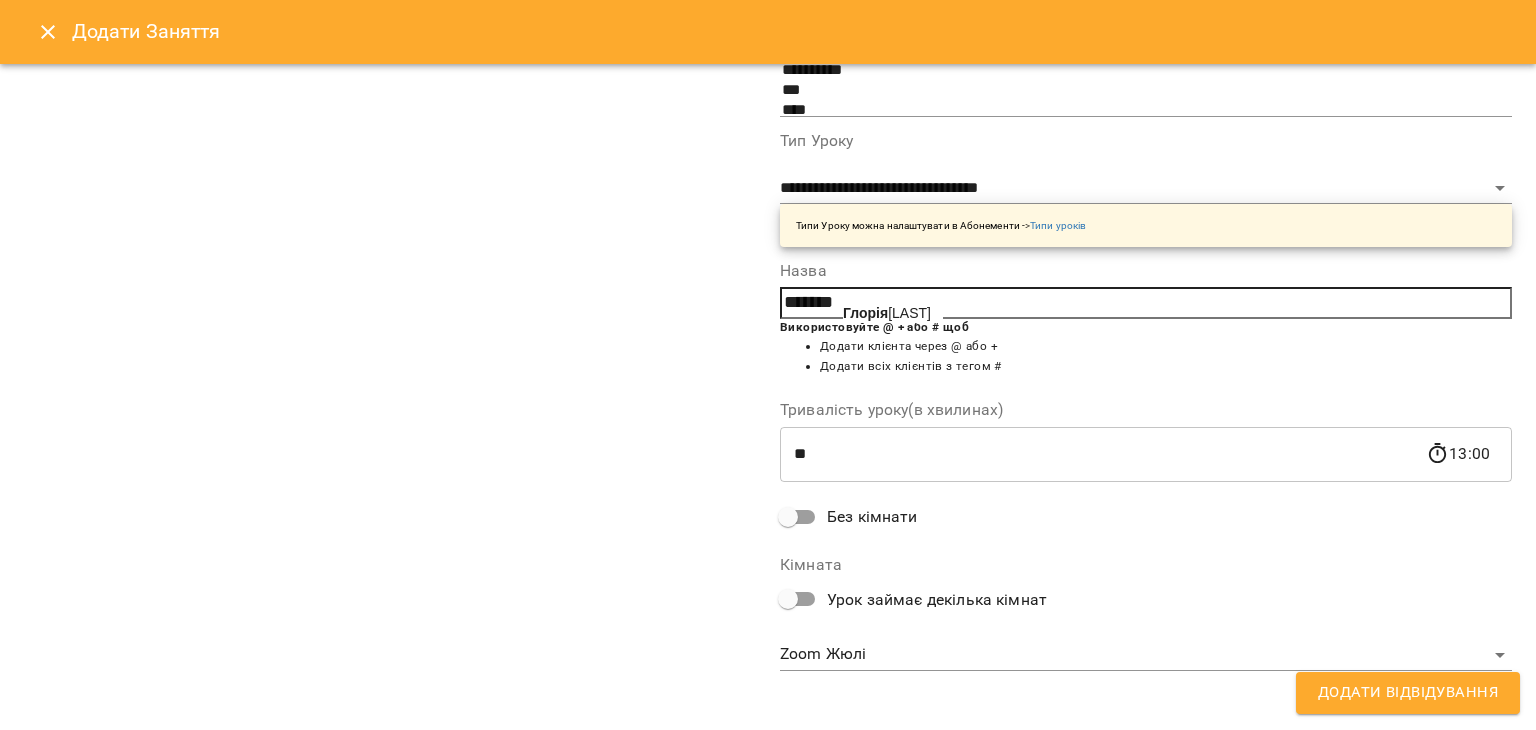 click on "[FIRST] [LAST]" at bounding box center [887, 313] 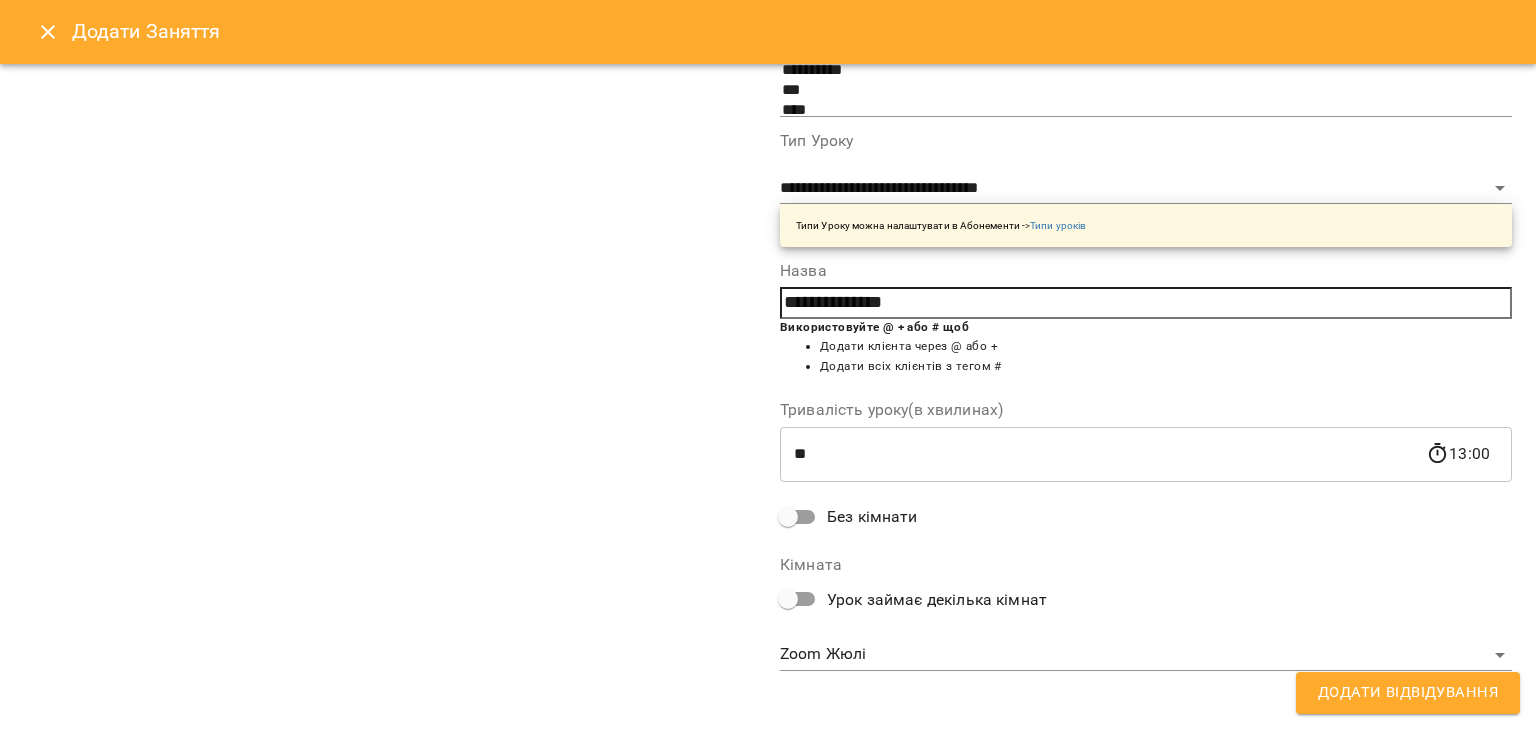 scroll, scrollTop: 268, scrollLeft: 0, axis: vertical 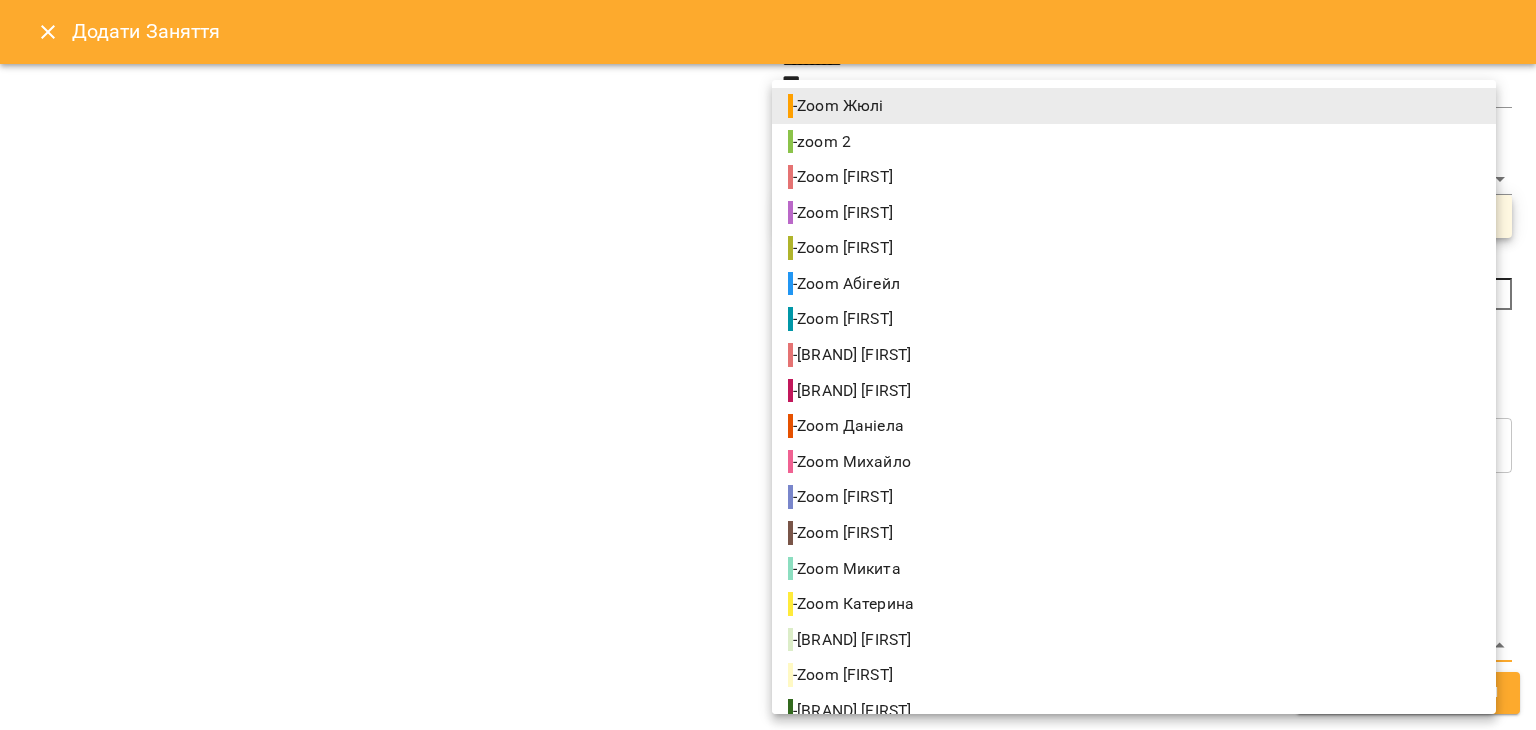 click on "For Business 7 UA Створити урок   [FIRST]   [FIRST]   [FIRST]   [FIRST]   [FIRST]   [FIRST]   [FIRST]   [FIRST]   [FIRST]   [FIRST]   [FIRST]   [FIRST]   [FIRST]   [FIRST]   [FIRST]   [FIRST]   [FIRST]   [FIRST]   [FIRST]   [FIRST]   [FIRST]   [FIRST]   [FIRST]   [FIRST]   [FIRST]   [FIRST]   [FIRST]   [FIRST]   [FIRST]   [FIRST]   [FIRST]   [FIRST]   [FIRST]   [FIRST]   [FIRST]   [FIRST]   [FIRST]   [FIRST]   [FIRST]   [FIRST]   [FIRST]   [FIRST]   [FIRST]   [FIRST]   [FIRST]   [FIRST]   [FIRST]   [FIRST]   [FIRST]   [FIRST]   [FIRST]   [FIRST]   [FIRST]   [FIRST]   [FIRST]   [FIRST]   [FIRST]   [FIRST]   [FIRST]   [FIRST]   [FIRST]   [FIRST]   [FIRST]   [FIRST]   [FIRST]   [FIRST]   [FIRST]   [FIRST]   [FIRST]   [FIRST]   [FIRST]   [FIRST]   [FIRST]   [FIRST]   [FIRST]   [FIRST]   [FIRST]   [FIRST]   [FIRST]   [FIRST]   [FIRST]   [FIRST]   [FIRST]   [FIRST]   [FIRST]   [FIRST]   [FIRST]   [FIRST]   [FIRST]   [FIRST]   [FIRST]   [FIRST]   [FIRST]   [FIRST]   [FIRST]   [FIRST]   [FIRST]   [FIRST]   [FIRST]   [FIRST]   [FIRST]   [FIRST]   [FIRST]   [FIRST]   [FIRST]   [FIRST]   [FIRST]   [FIRST]   [FIRST]   [FIRST]   [FIRST]   [FIRST]   [FIRST]   [FIRST]   [FIRST]   [FIRST]   [FIRST]   [FIRST]   [FIRST]   [FIRST]   [FIRST]   [FIRST]   [FIRST]   [FIRST]   [FIRST]   [FIRST]   [FIRST]   [FIRST]   [FIRST]   [FIRST]   [FIRST]   [FIRST]   [FIRST]   [FIRST]   [FIRST]   [FIRST]   [FIRST]   [FIRST]   [FIRST]   [FIRST]   [FIRST]   [FIRST]   [FIRST]   [FIRST]   [FIRST]   [FIRST]   [FIRST]   [FIRST]   [FIRST]   [FIRST]   [FIRST]   [FIRST]   [FIRST]   [FIRST]   [FIRST]   [FIRST]   [FIRST]   [FIRST]   [FIRST]   [FIRST]   [FIRST]   [FIRST]   [FIRST]   [FIRST]   [FIRST]   [FIRST]   [FIRST]   [FIRST]   [FIRST]   [FIRST]   [FIRST]   [FIRST]   [FIRST]   [FIRST]   [FIRST]   [FIRST]   [FIRST]   [FIRST]   [FIRST]   [FIRST]   [FIRST]   [FIRST]   [FIRST]   [FIRST]   [FIRST]   [FIRST]   [FIRST]   [FIRST]   [FIRST]   [FIRST]   [FIRST]   [FIRST]   [FIRST]   [FIRST]   [FIRST]   [FIRST]   [FIRST]   [FIRST]   [FIRST]   [FIRST]   [FIRST]   [FIRST]   [FIRST]   [FIRST]   [FIRST]   [FIRST]   [FIRST]   [FIRST]   [FIRST]   [FIRST]   [FIRST]   [FIRST]   [FIRST]   [FIRST]   [FIRST]   [FIRST]   [FIRST]   [FIRST]   [FIRST]   [FIRST]   [FIRST]   [FIRST]   [FIRST]   [FIRST]   [FIRST]   [FIRST]   [FIRST]   [FIRST]   [FIRST]   [FIRST]   [FIRST]   [FIRST]   [FIRST]   [FIRST]   [FIRST]   [FIRST]   [FIRST]   [FIRST]   [FIRST]   [FIRST]   [FIRST]   [FIRST]   [FIRST]   [FIRST]   [FIRST]   [FIRST]   [FIRST]   [FIRST]   [FIRST]   [FIRST]   [FIRST]   [FIRST]   [FIRST]   [FIRST]   [FIRST]   [FIRST]   [FIRST]   [FIRST]   [FIRST]   [FIRST]   [FIRST]   [FIRST]   [FIRST]   [FIRST]   [FIRST]   [FIRST]   [FIRST]   [FIRST]   [FIRST]   [FIRST]   [FIRST]   [FIRST]   [FIRST]   [FIRST]   [FIRST]   [FIRST]   [FIRST]   [FIRST]   [FIRST]   [FIRST]   [FIRST]   [FIRST]   [FIRST]   [FIRST]   [FIRST]   [FIRST]   [FIRST]   [FIRST]   [FIRST]   [FIRST]   [FIRST]   [FIRST]   [FIRST]   [FIRST]   [FIRST]   [FIRST]   [FIRST]   [FIRST]   [FIRST]   [FIRST]   [FIRST]   [FIRST]   [FIRST] 00:00 -   19:00 😴😴😴 00:00 -   00:00 😴😴😴 19:00 3 Групове онлайн заняття по 80 хв рівні А1-В1 (Група 70 А2) 20:30 📌 Безкоштовна консультація з визначення рівня - Консультація | French.etc 💛 21:00 Індивідуальне онлайн заняття  50 хв рівні А1-В1 - [FIRST] [LAST] 22:00 -   23:59 😴😴😴 00:00 -   11:00 😴😴😴 10:00 [FIRST] [LAST] 11:00 - [FIRST] [LAST] 12:00 -   17:00 😴😴😴" at bounding box center [768, 965] 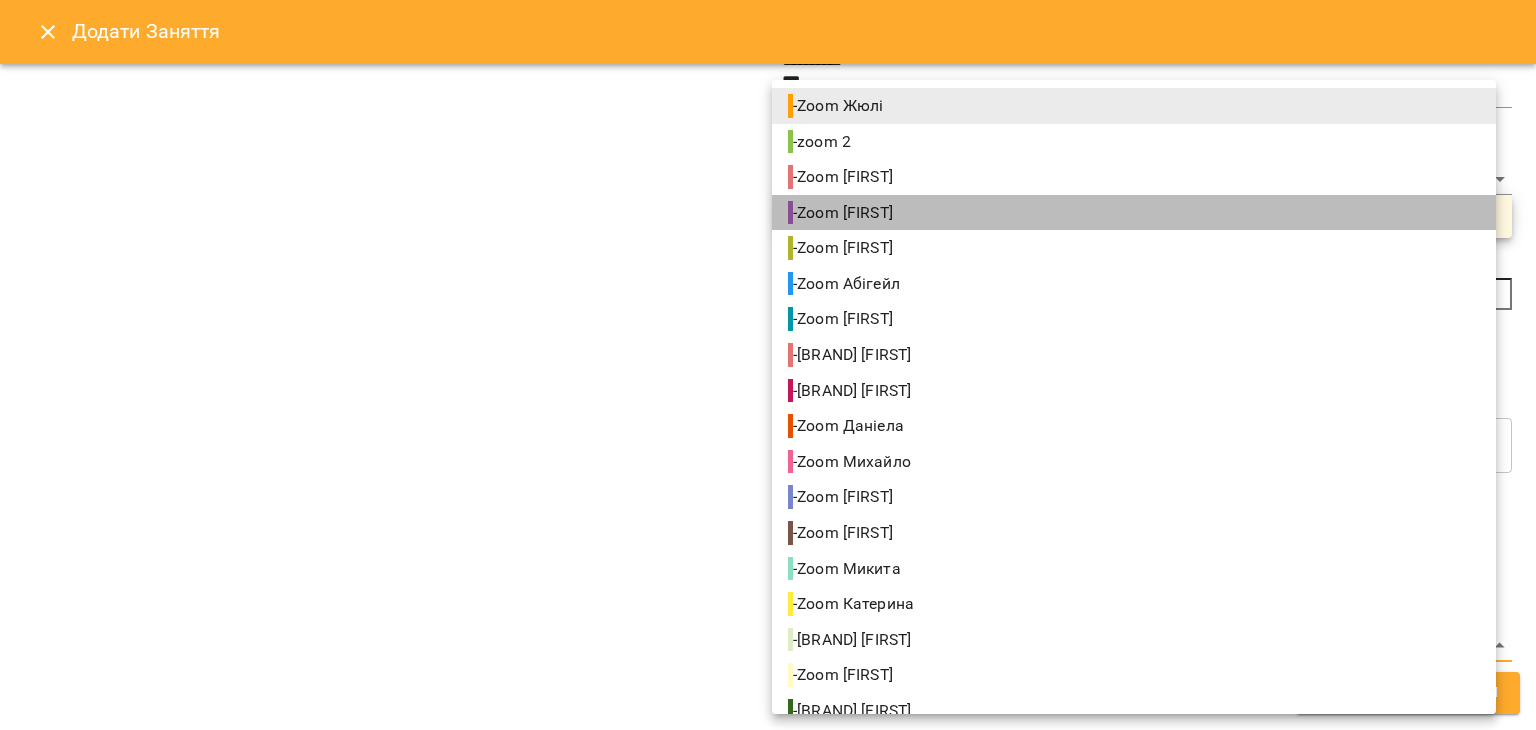 click on "- Zoom [FIRST]" at bounding box center (1134, 213) 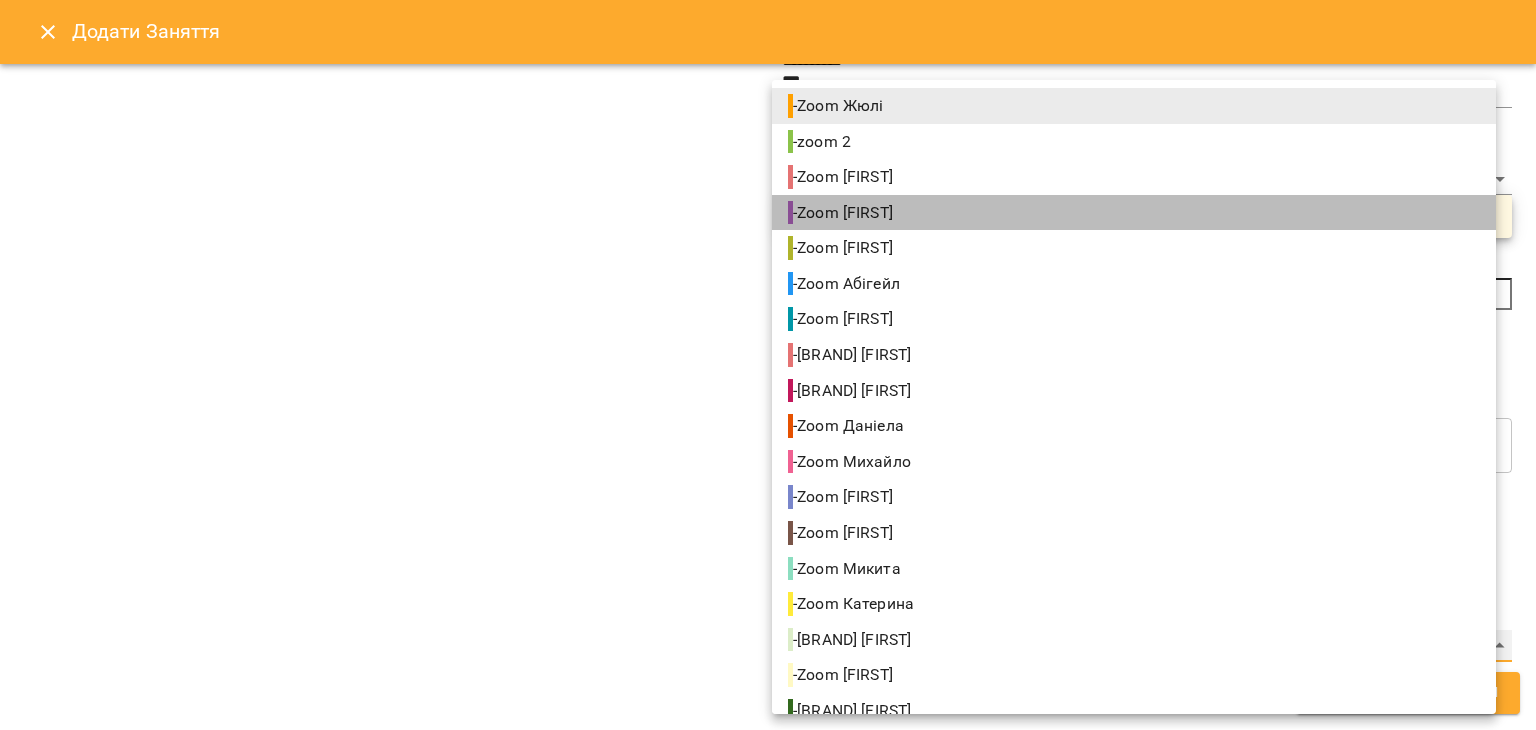 type on "**********" 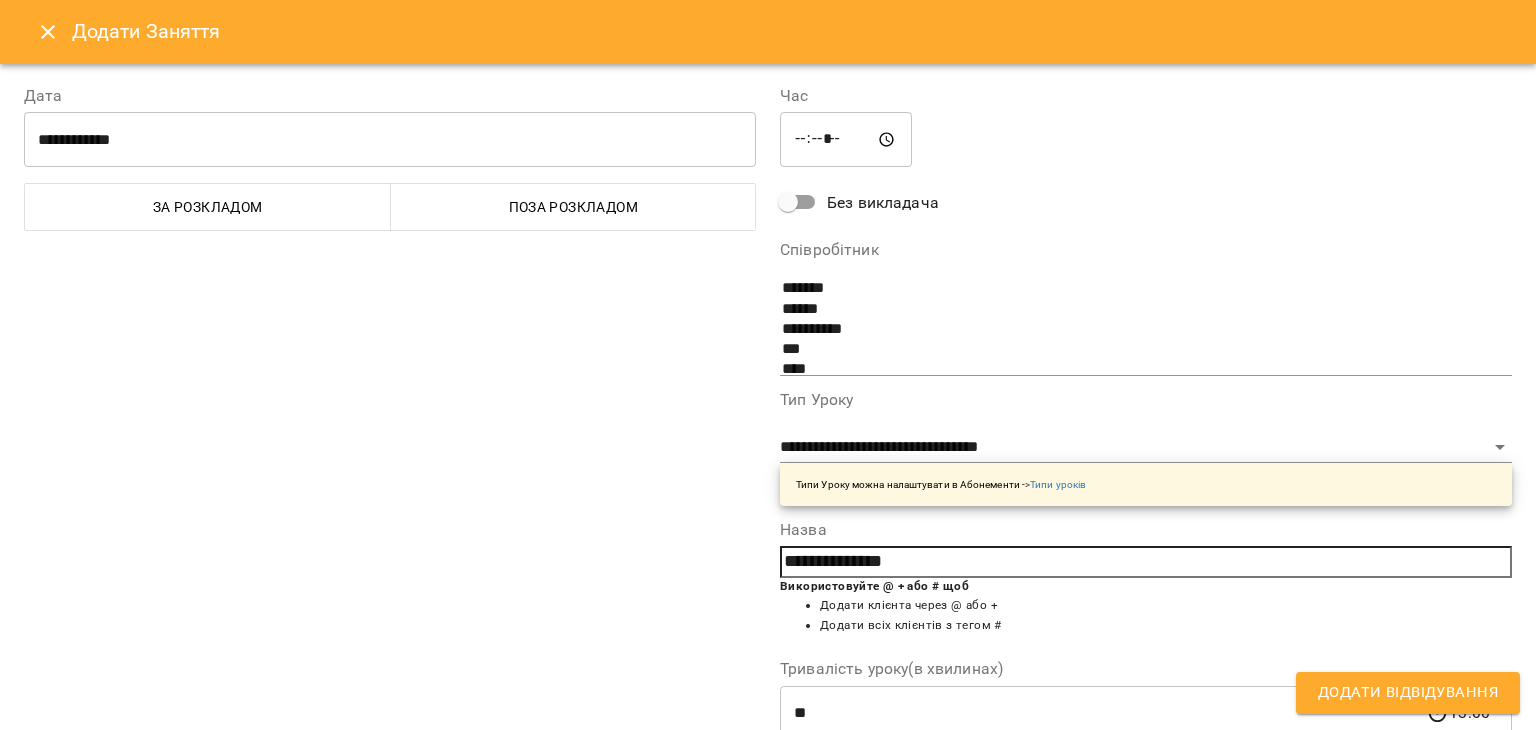 scroll, scrollTop: 268, scrollLeft: 0, axis: vertical 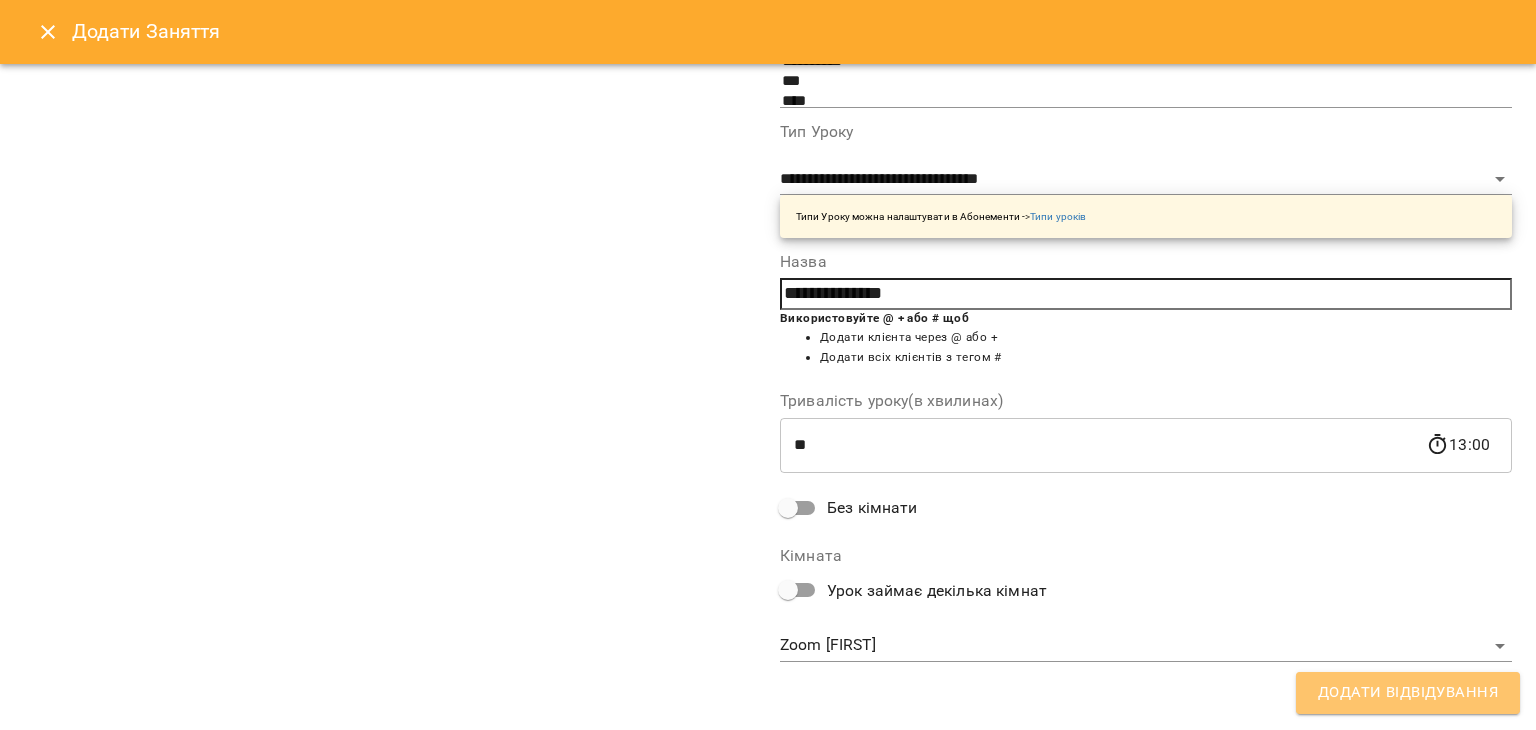 click on "Додати Відвідування" at bounding box center (1408, 693) 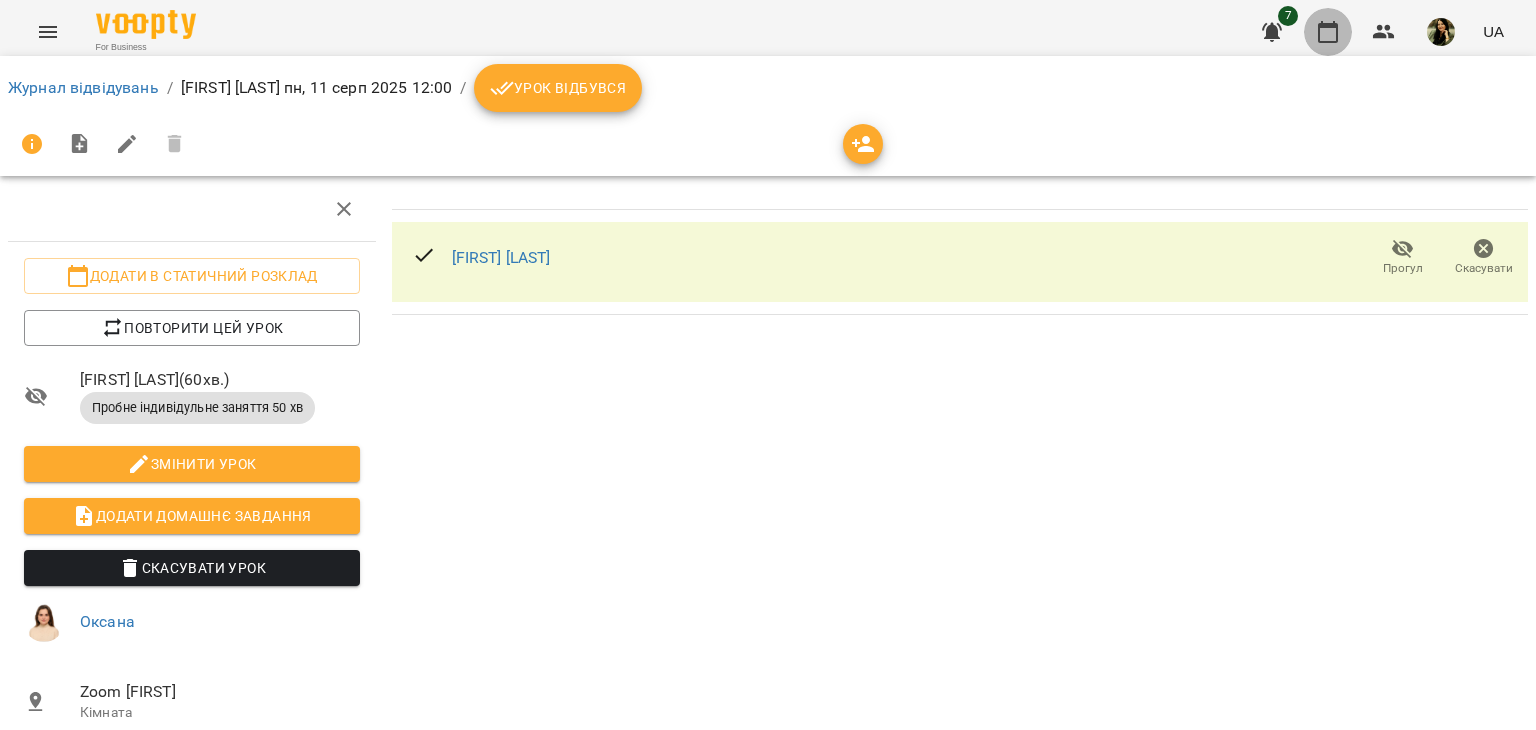 click 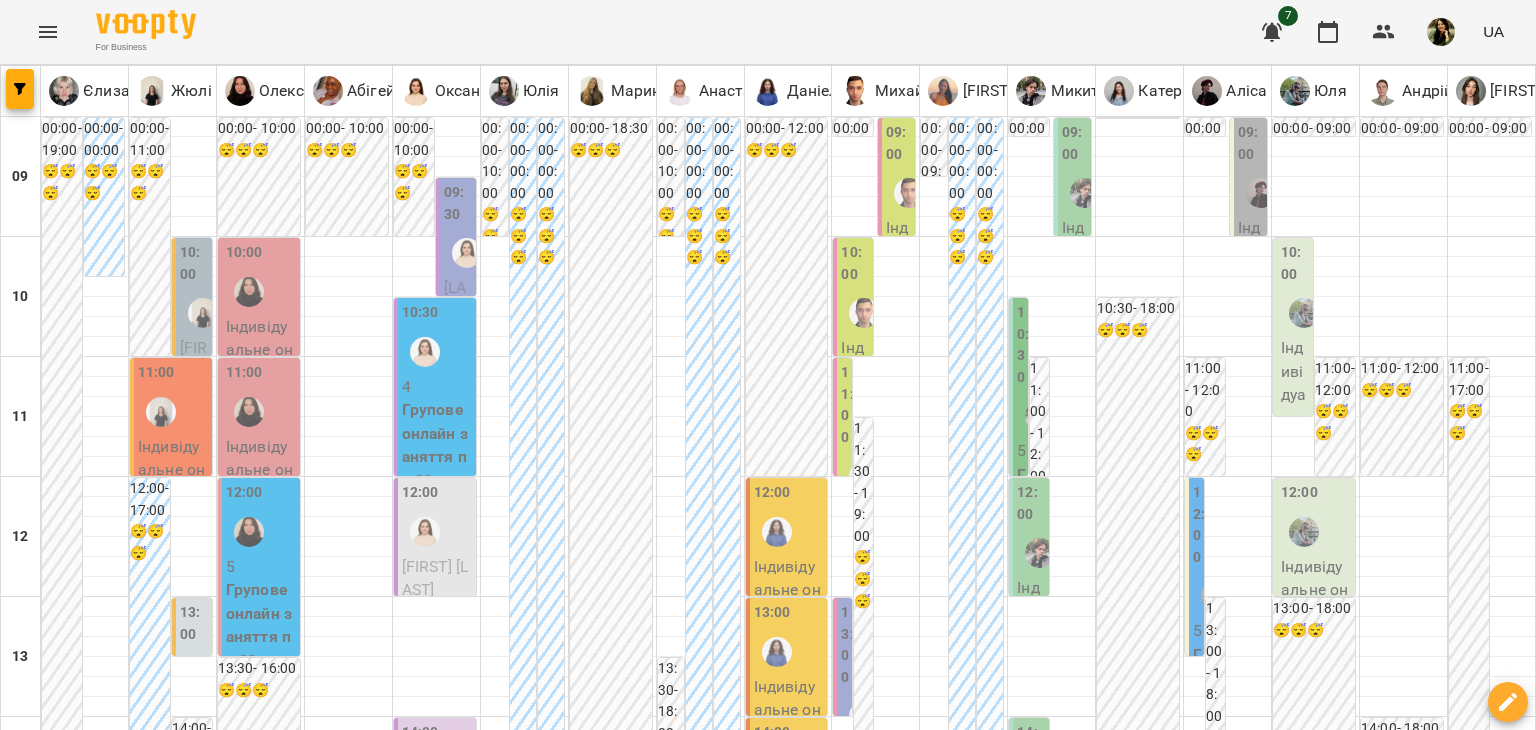 scroll, scrollTop: 236, scrollLeft: 0, axis: vertical 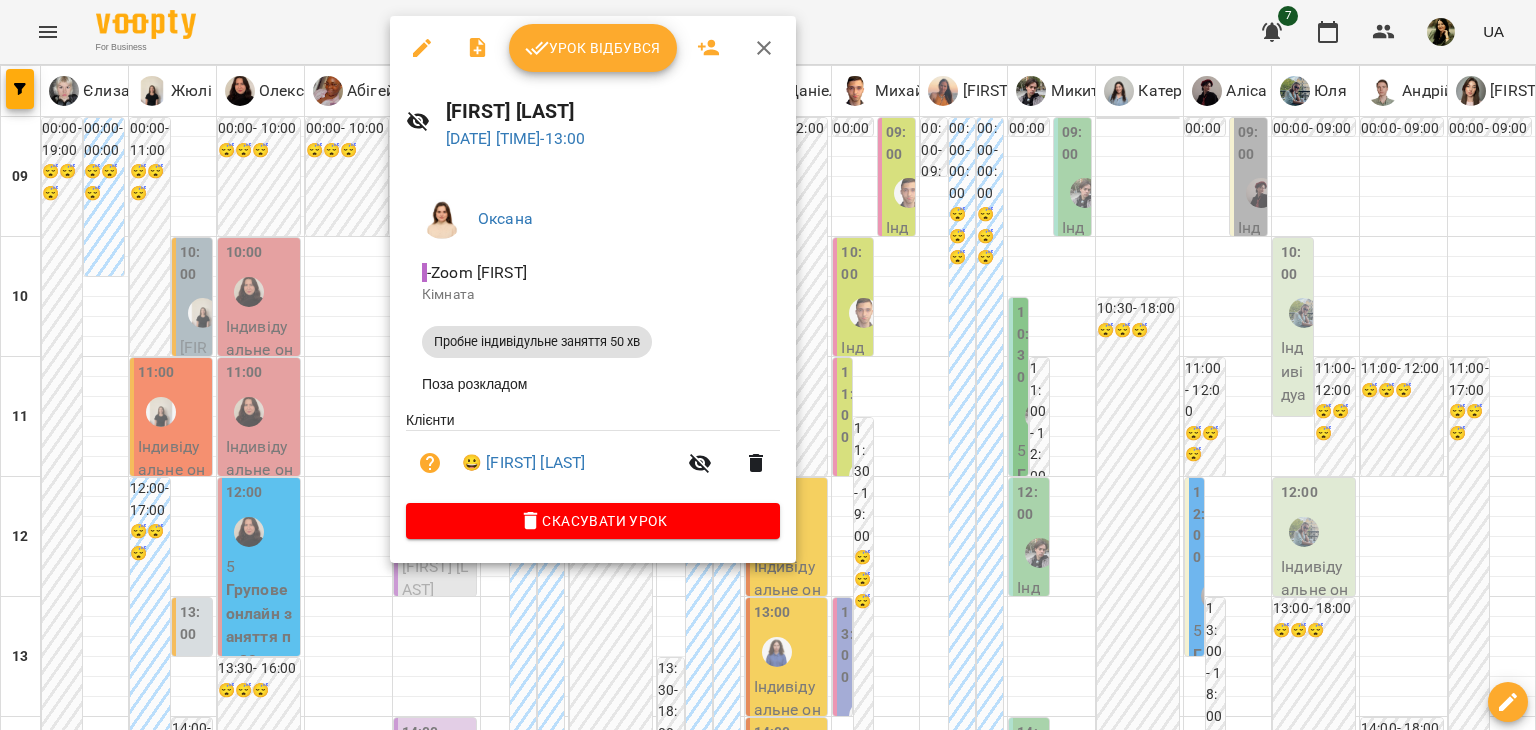 click at bounding box center (768, 365) 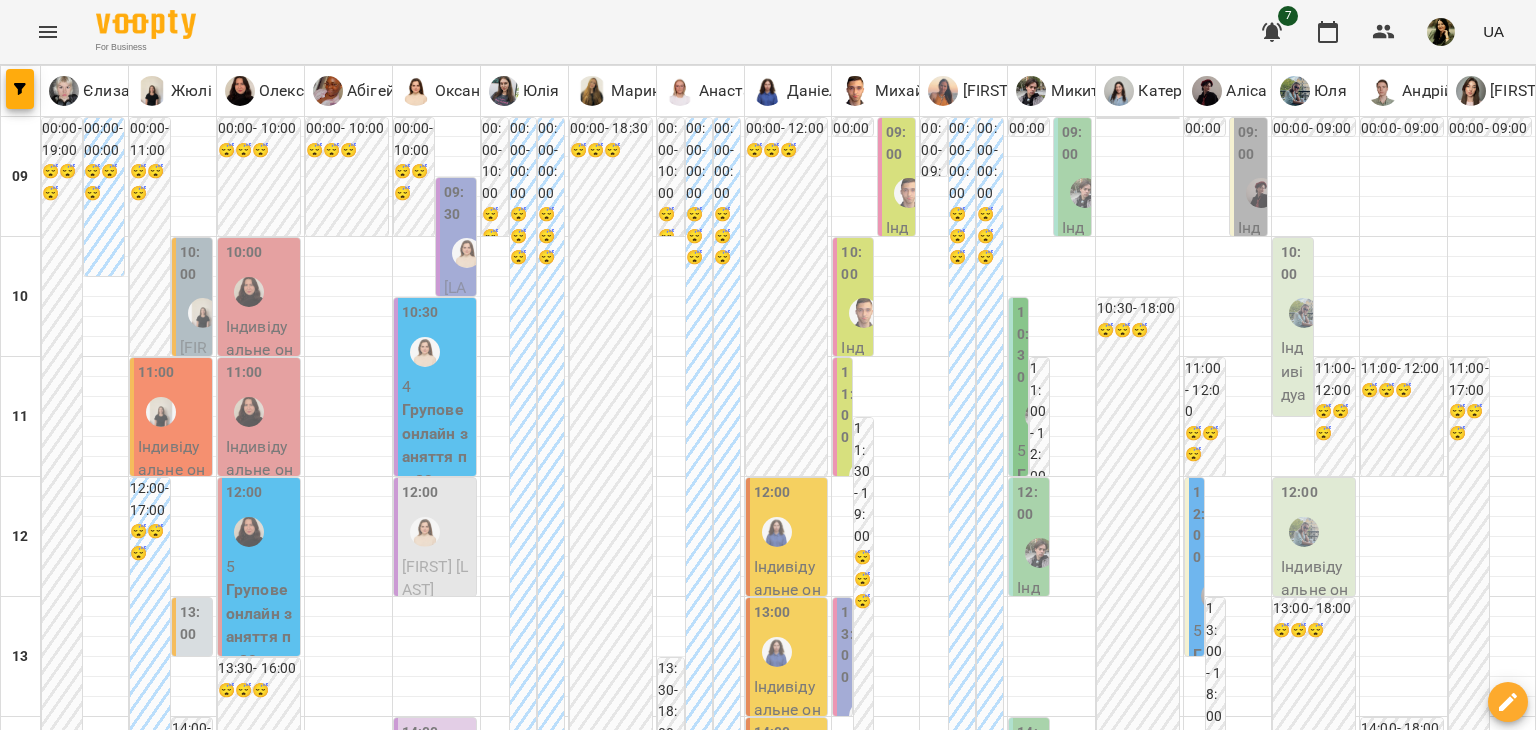 scroll, scrollTop: 0, scrollLeft: 0, axis: both 